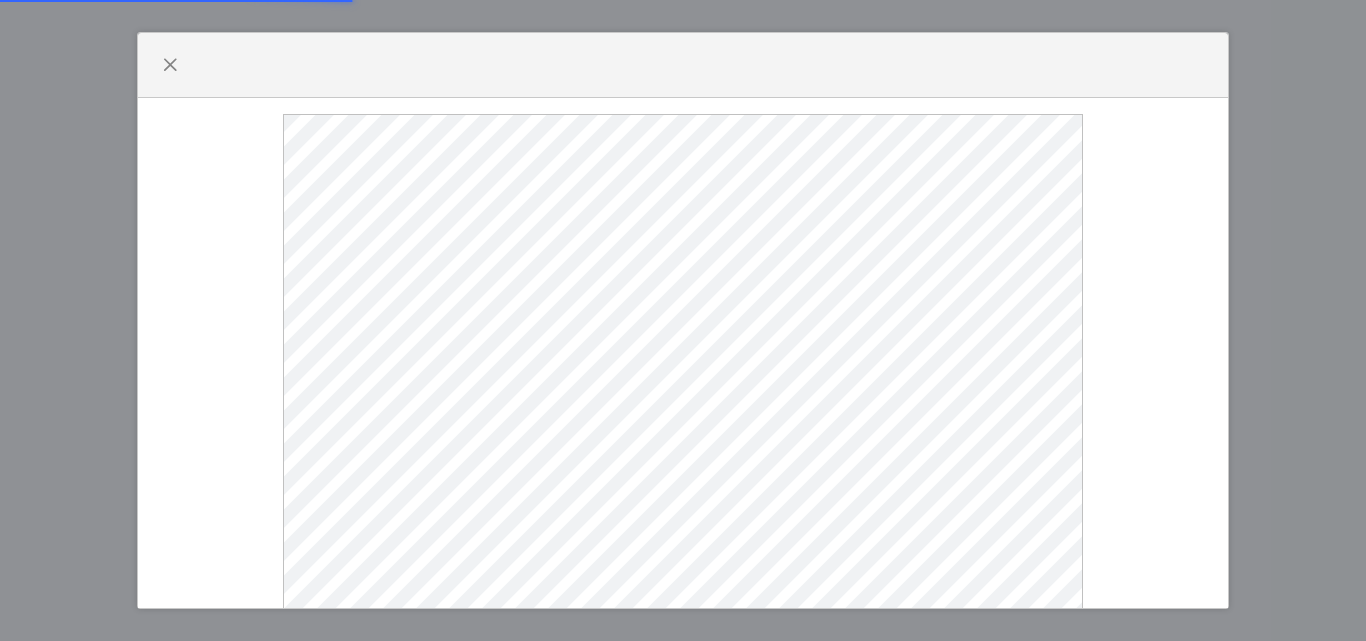 scroll, scrollTop: 0, scrollLeft: 0, axis: both 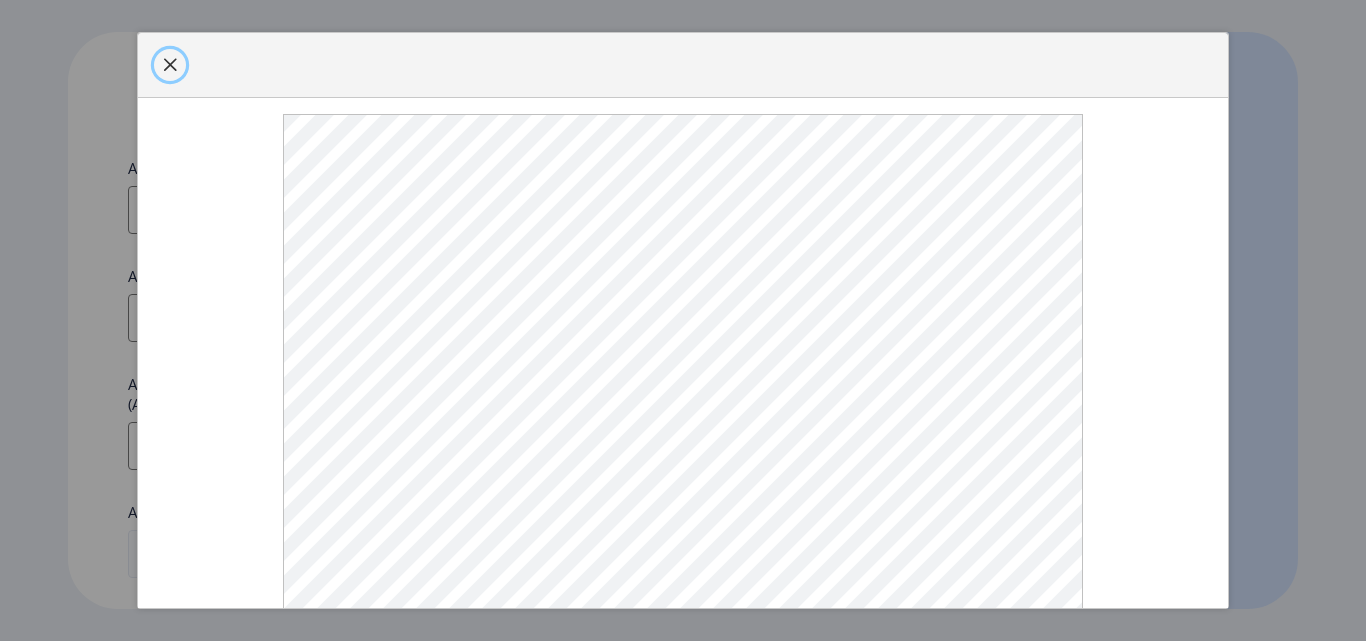 click 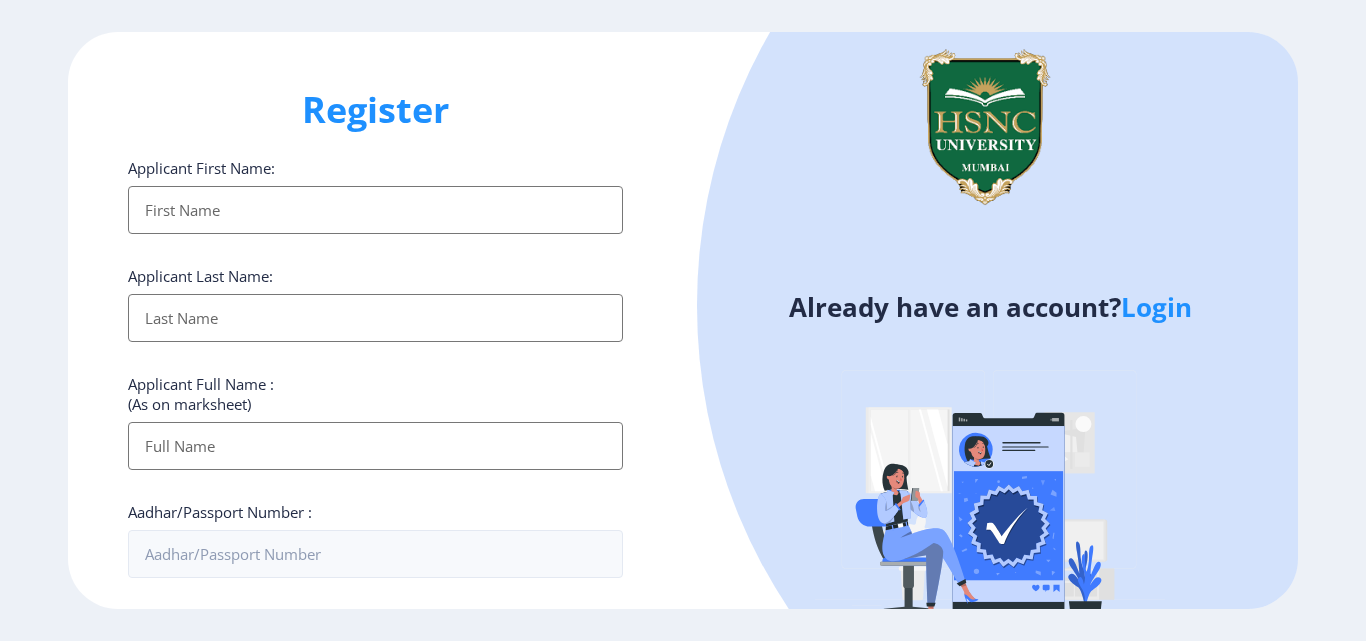 click on "Applicant First Name:" at bounding box center [375, 210] 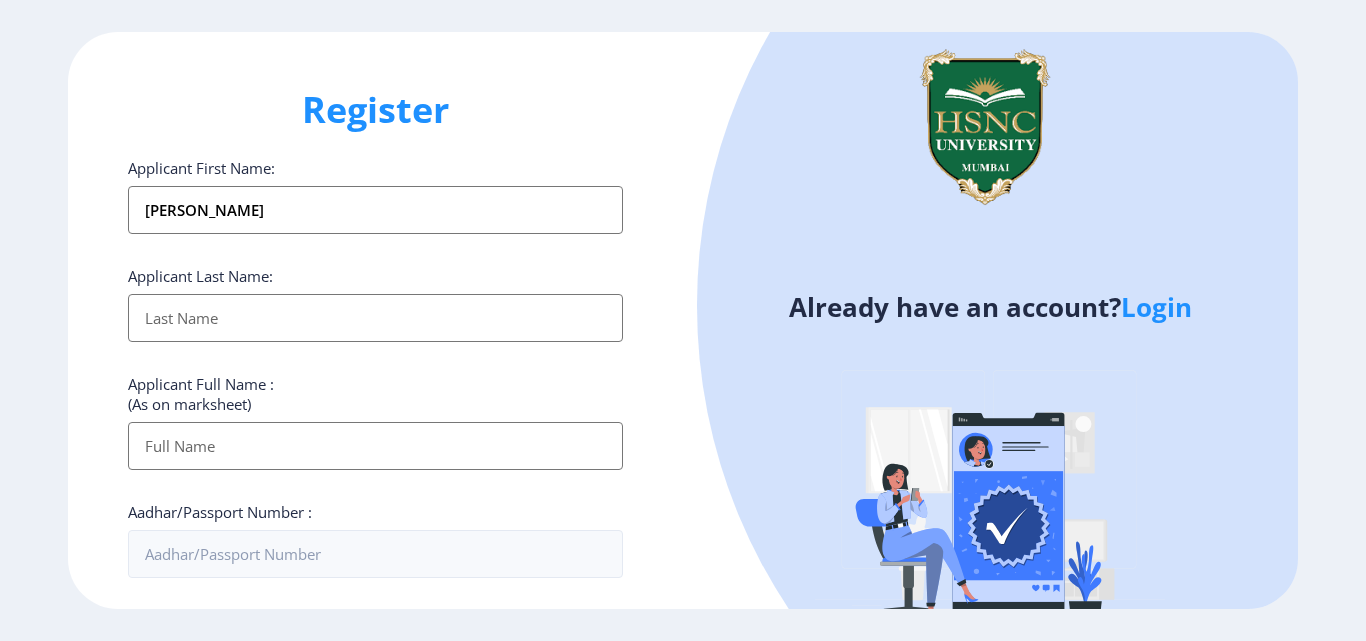 type on "Kampu" 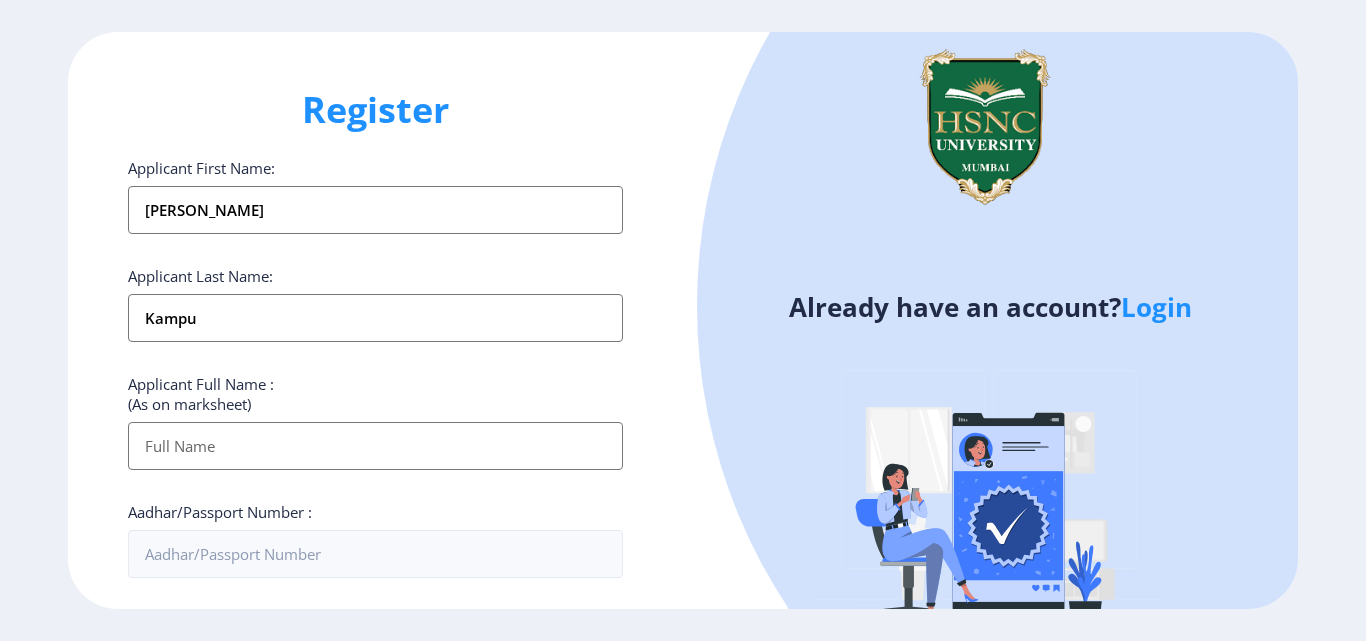 type on "Tabrez Kampu" 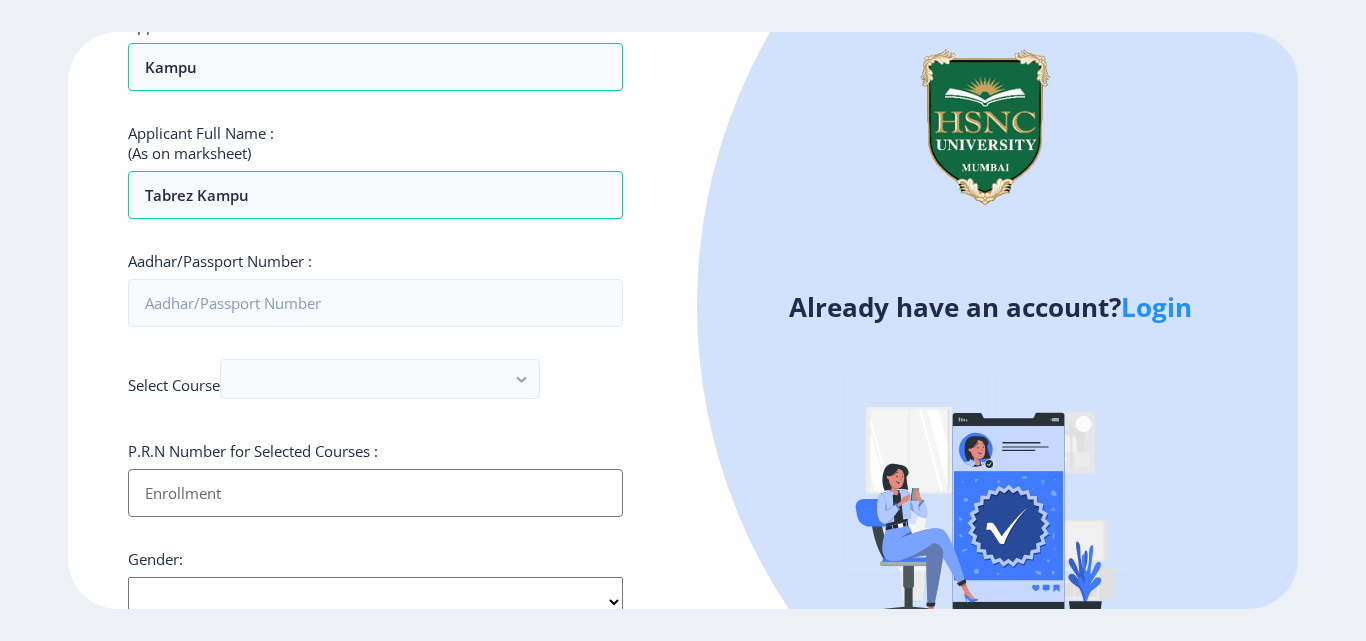 scroll, scrollTop: 300, scrollLeft: 0, axis: vertical 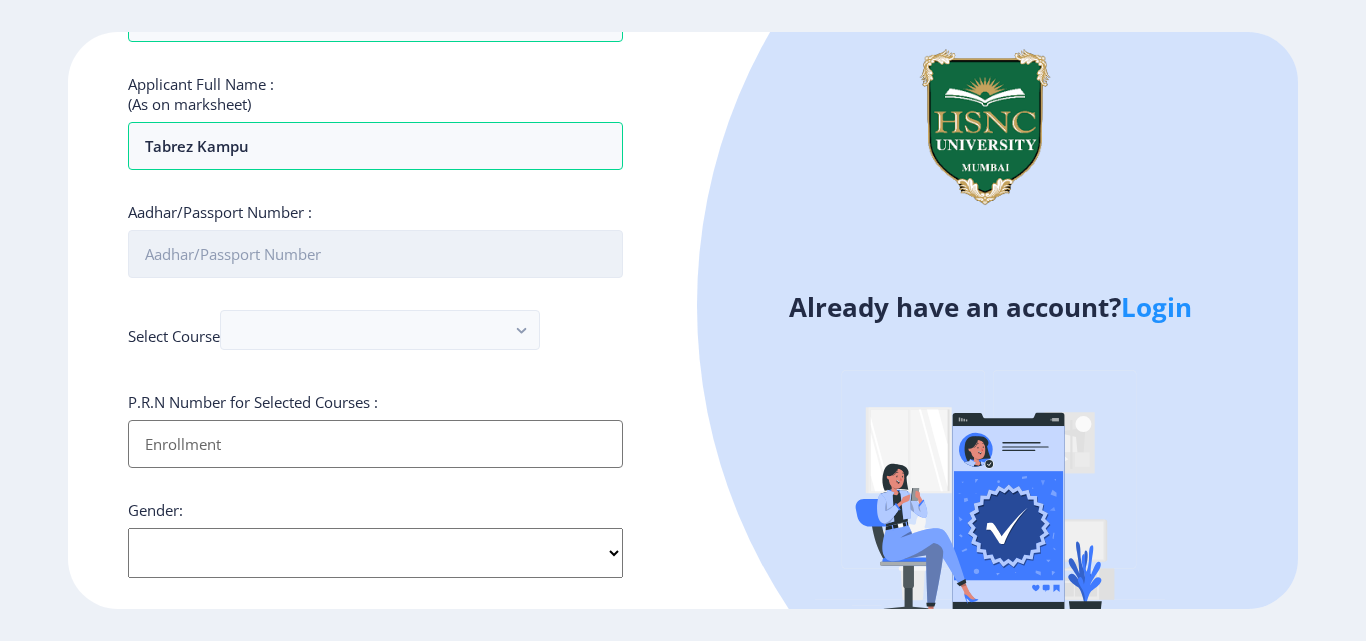 click on "Aadhar/Passport Number :" at bounding box center [375, 254] 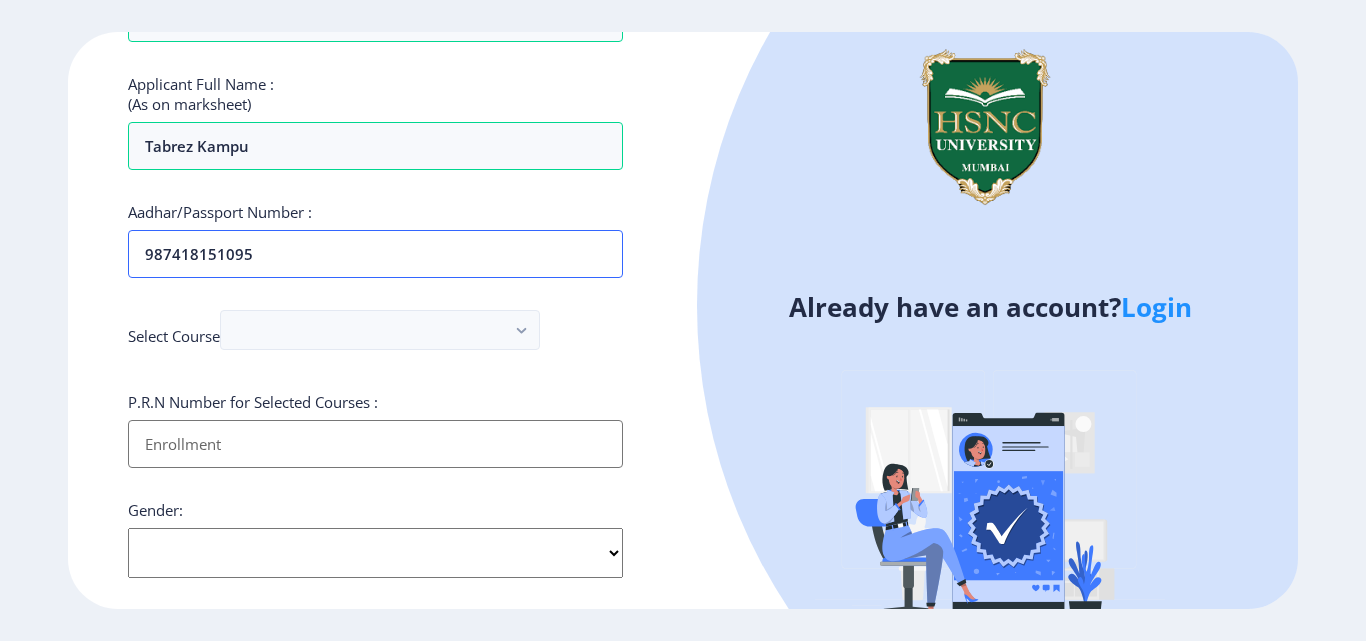 type on "987418151095" 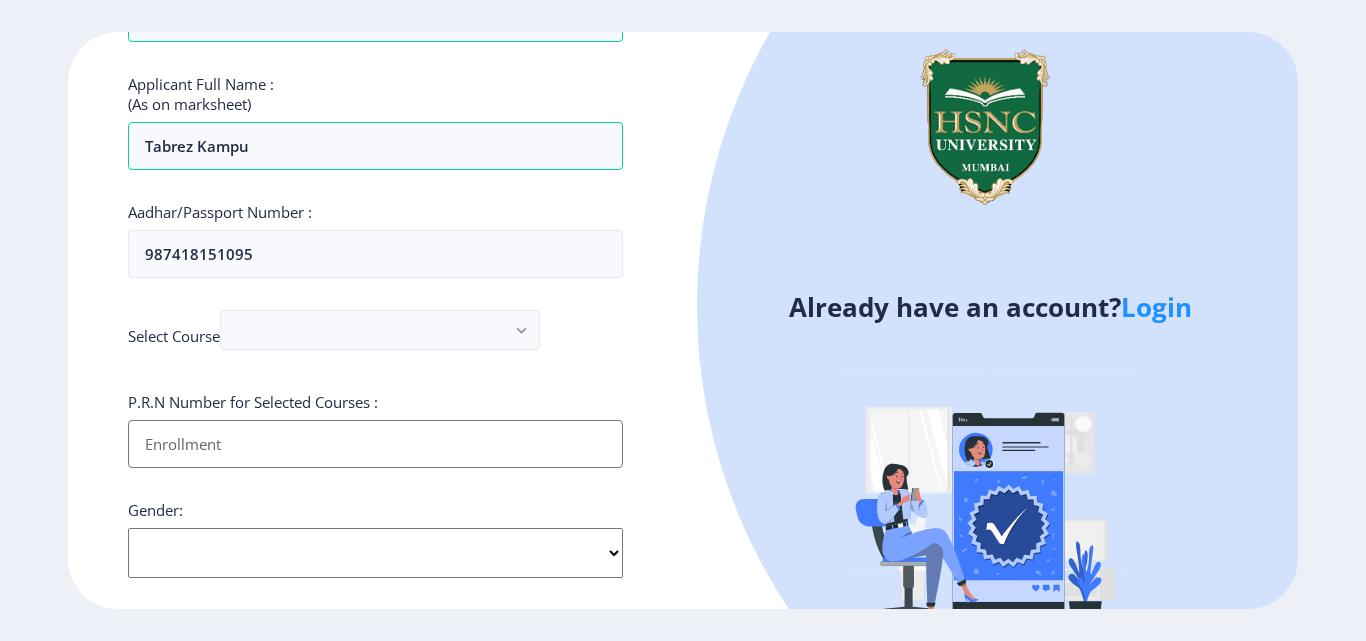 click on "Applicant First Name:" at bounding box center [375, 444] 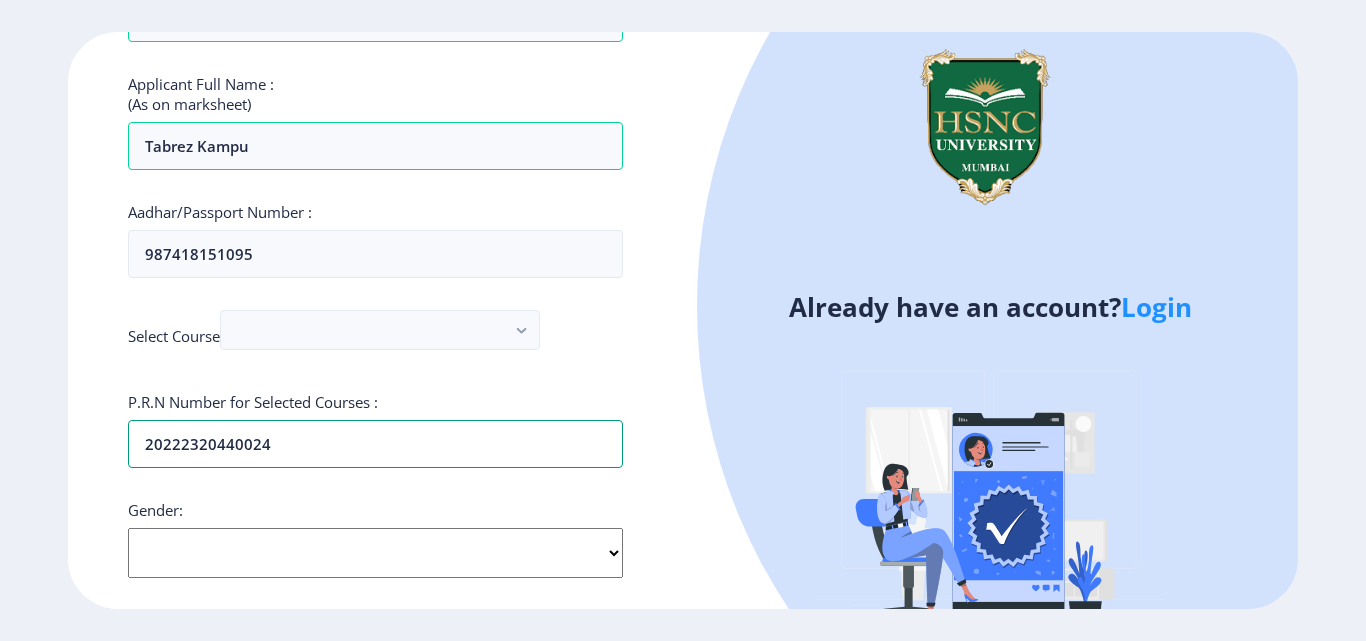 type on "20222320440024" 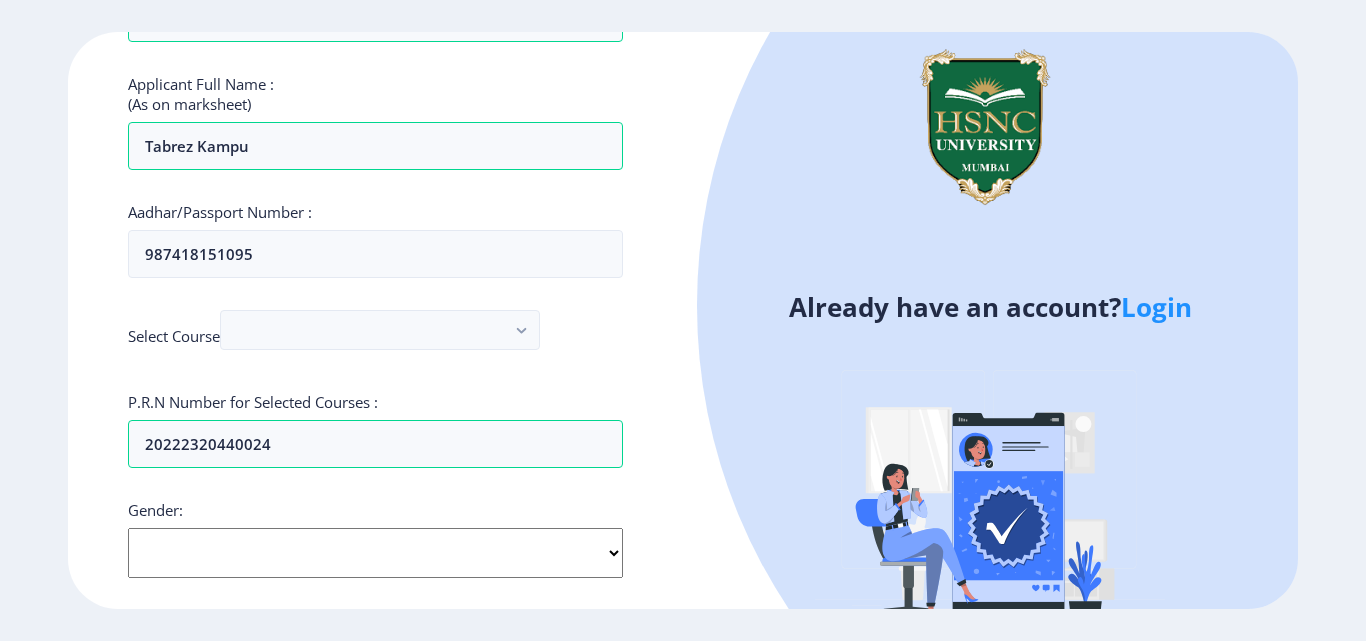 click on "Select Gender [DEMOGRAPHIC_DATA] [DEMOGRAPHIC_DATA] Other" 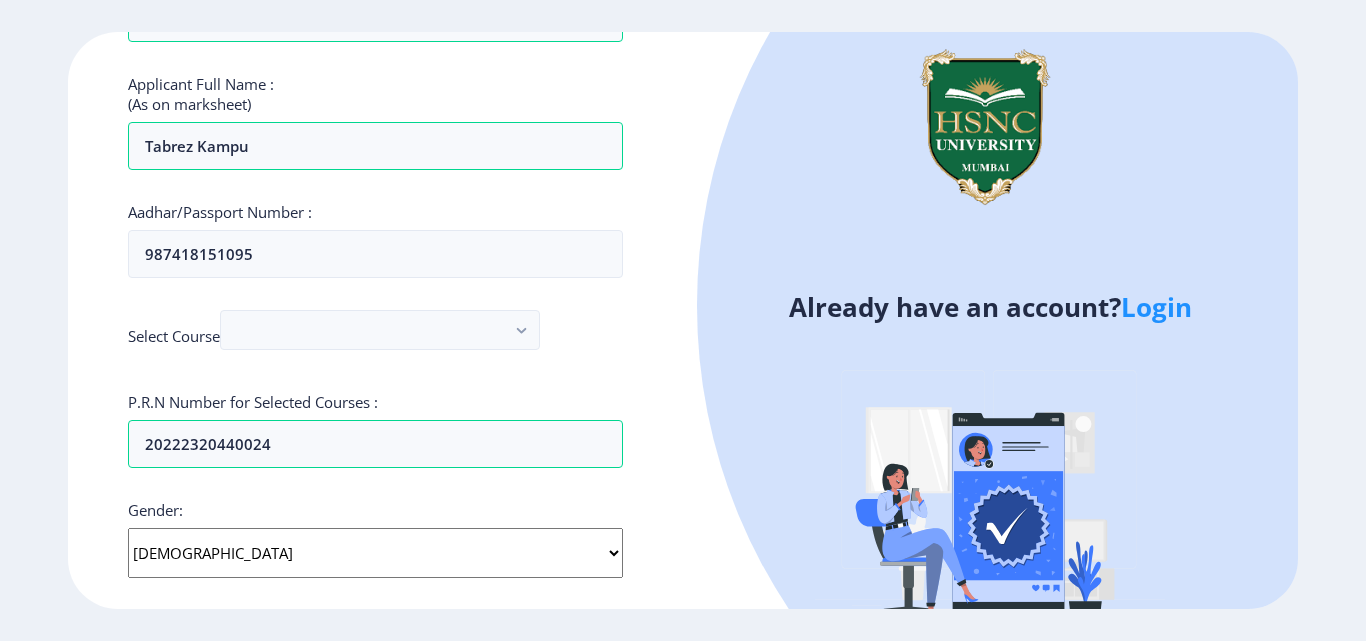 click on "Select Gender [DEMOGRAPHIC_DATA] [DEMOGRAPHIC_DATA] Other" 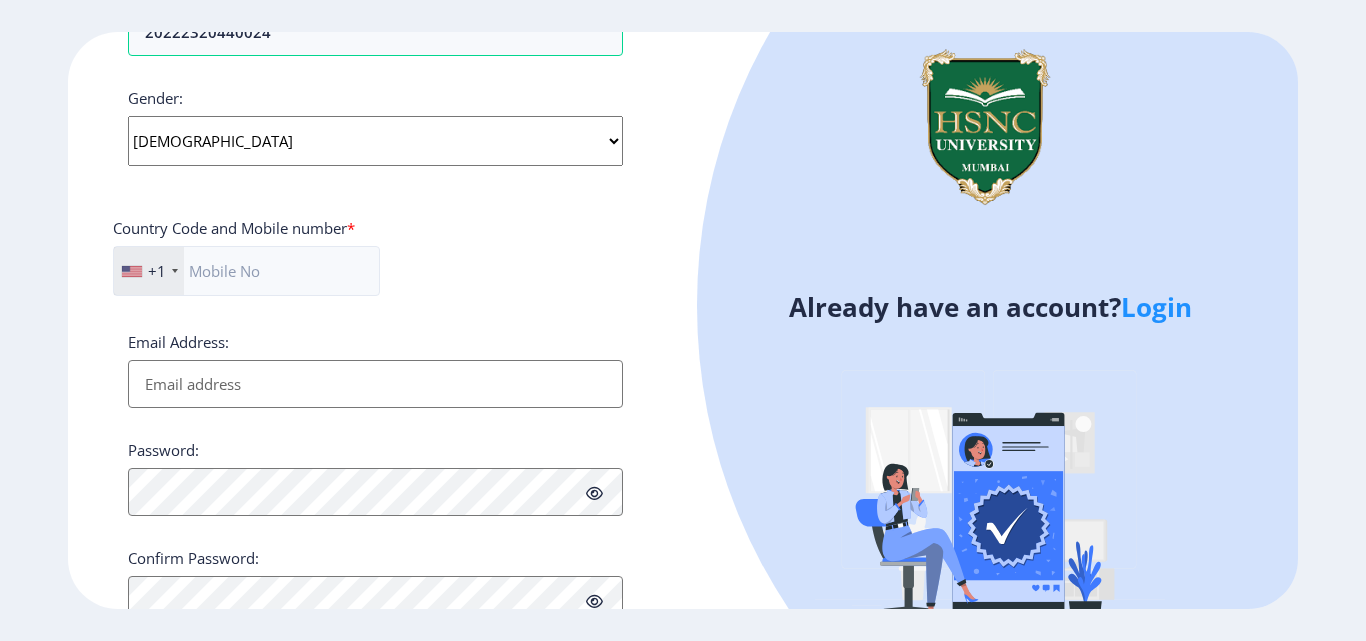 scroll, scrollTop: 789, scrollLeft: 0, axis: vertical 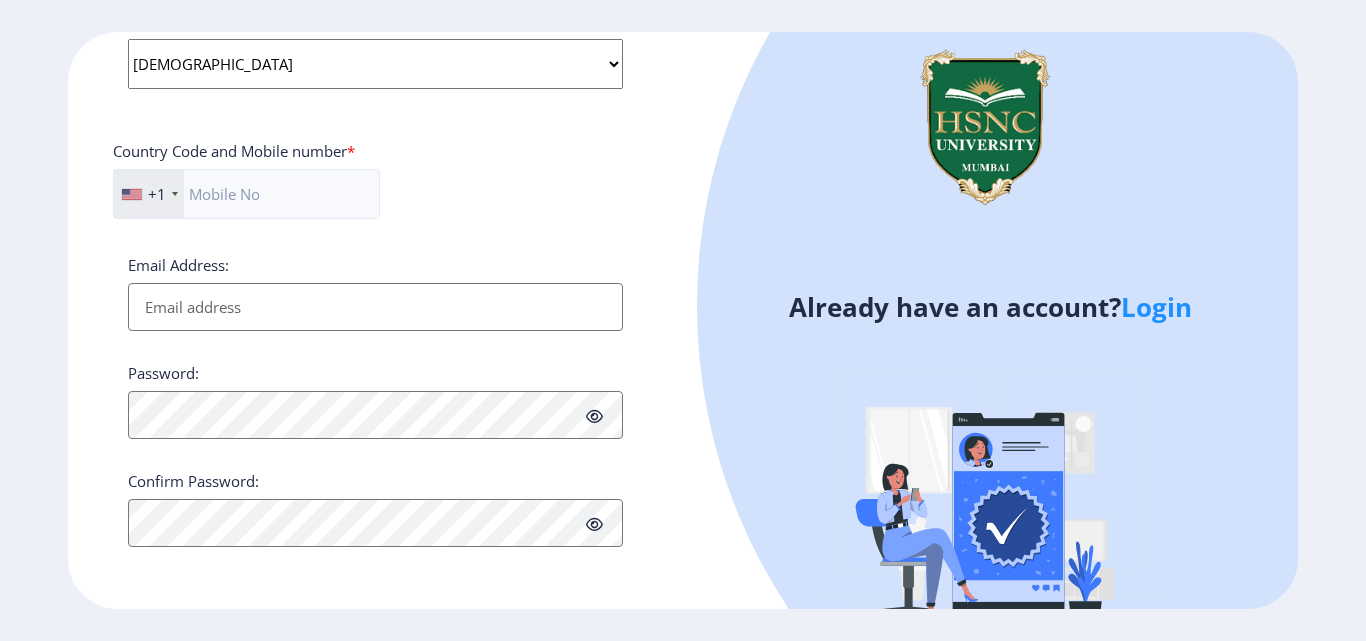 click on "Email Address:" at bounding box center (375, 307) 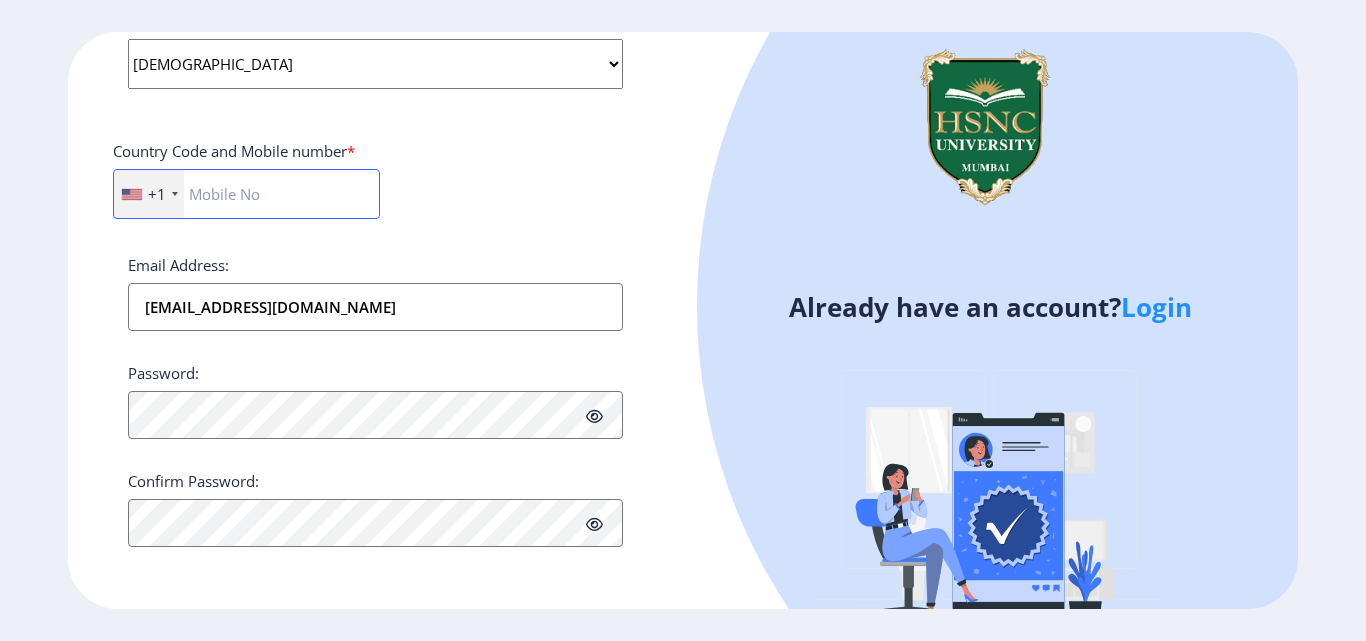 type on "9321558702" 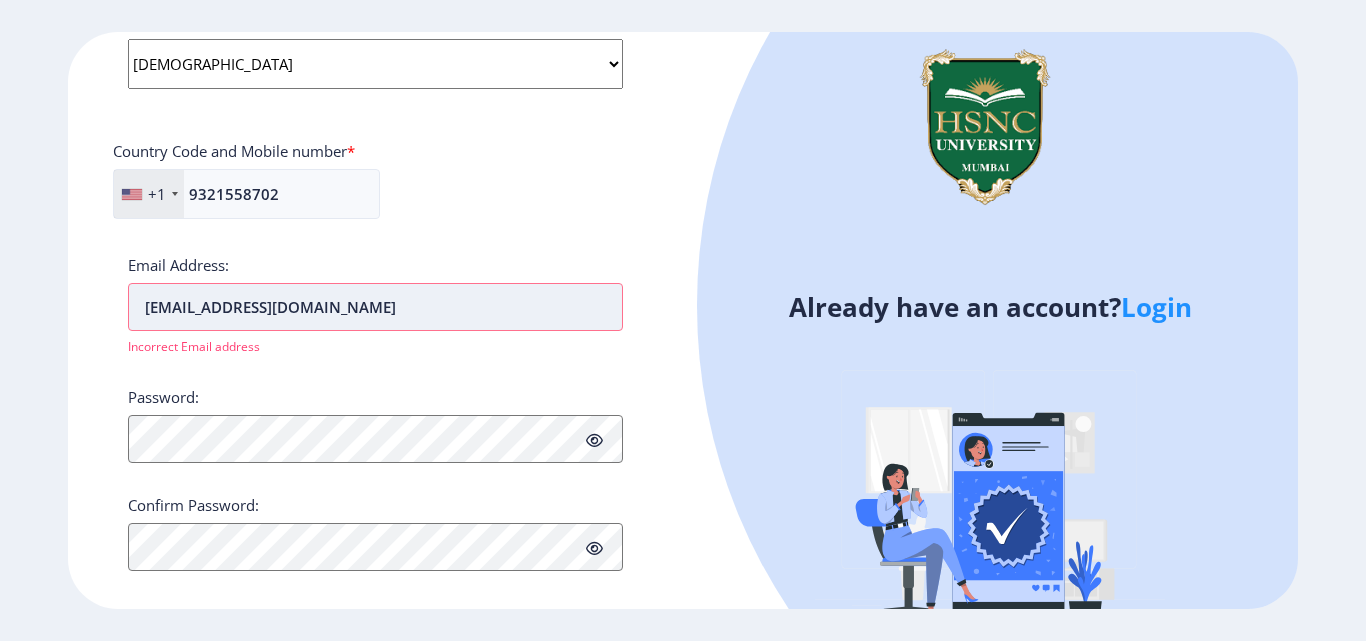 click on "[EMAIL_ADDRESS][DOMAIN_NAME]" at bounding box center [375, 307] 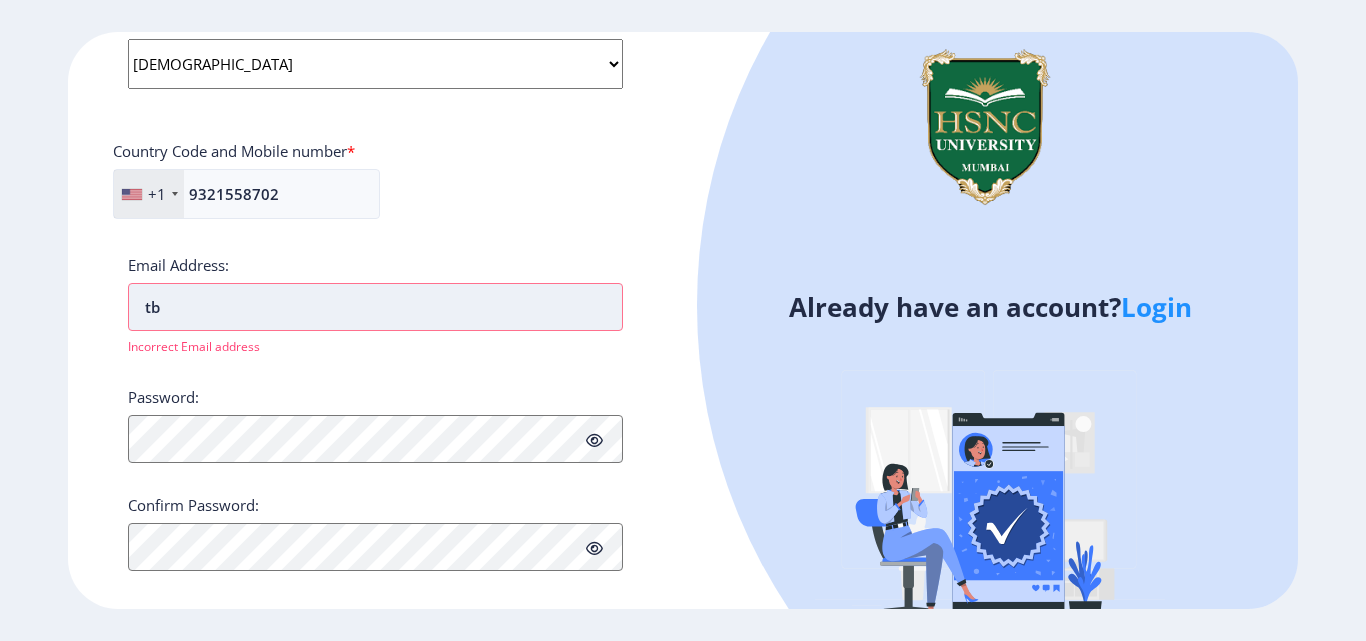 type on "t" 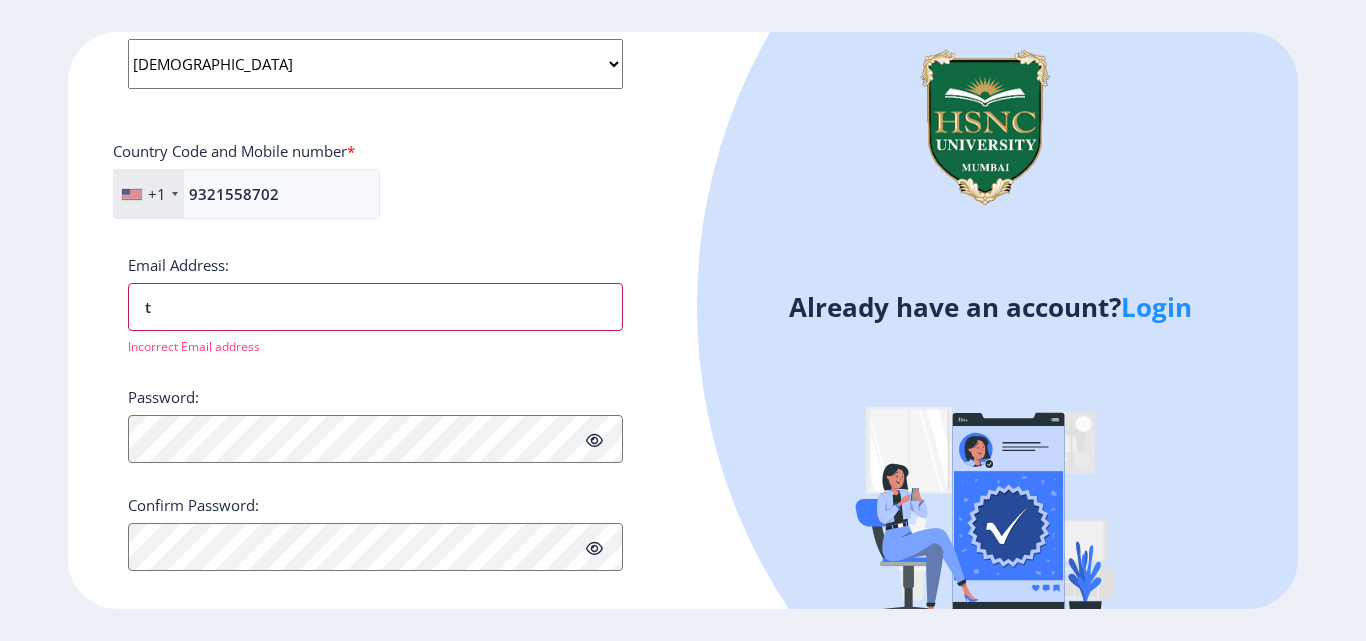 type on "[EMAIL_ADDRESS][DOMAIN_NAME]" 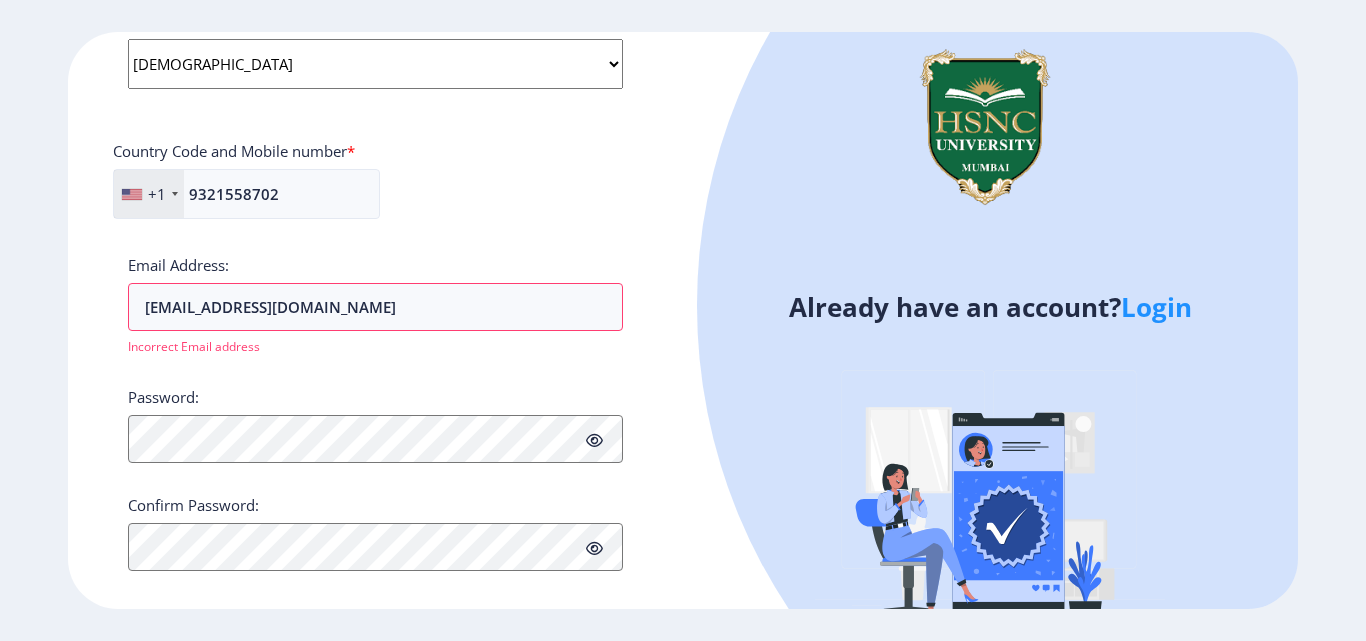 click 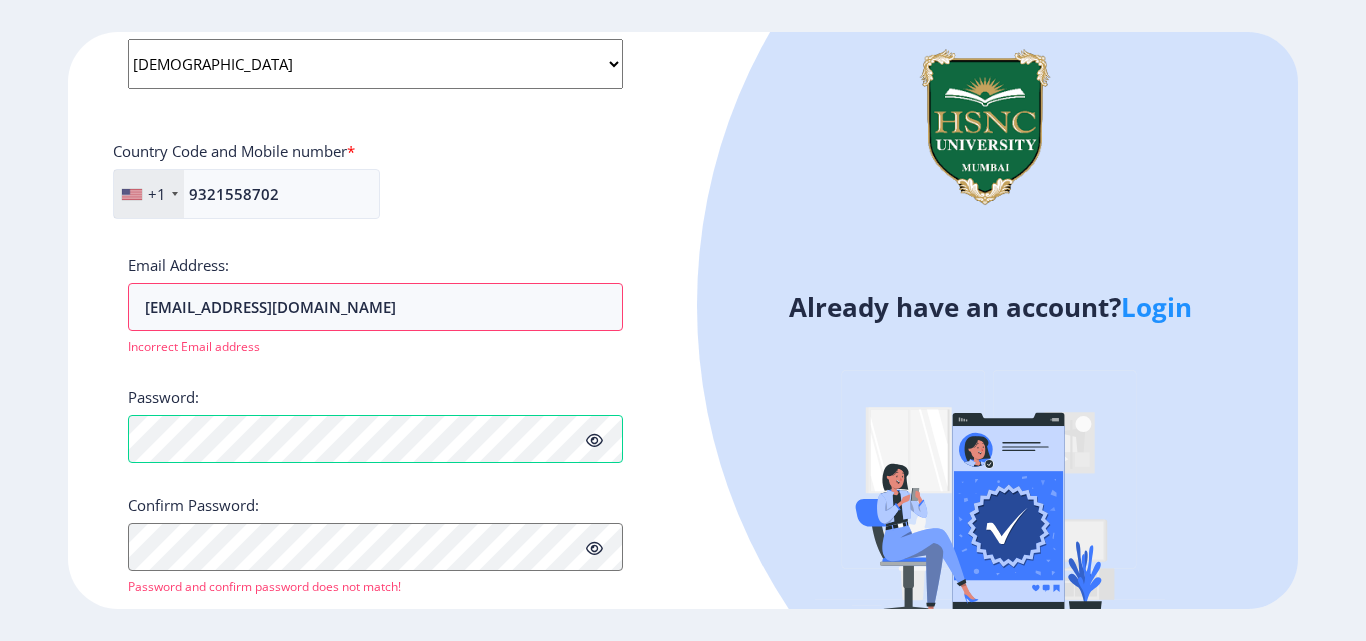 click on "+1" 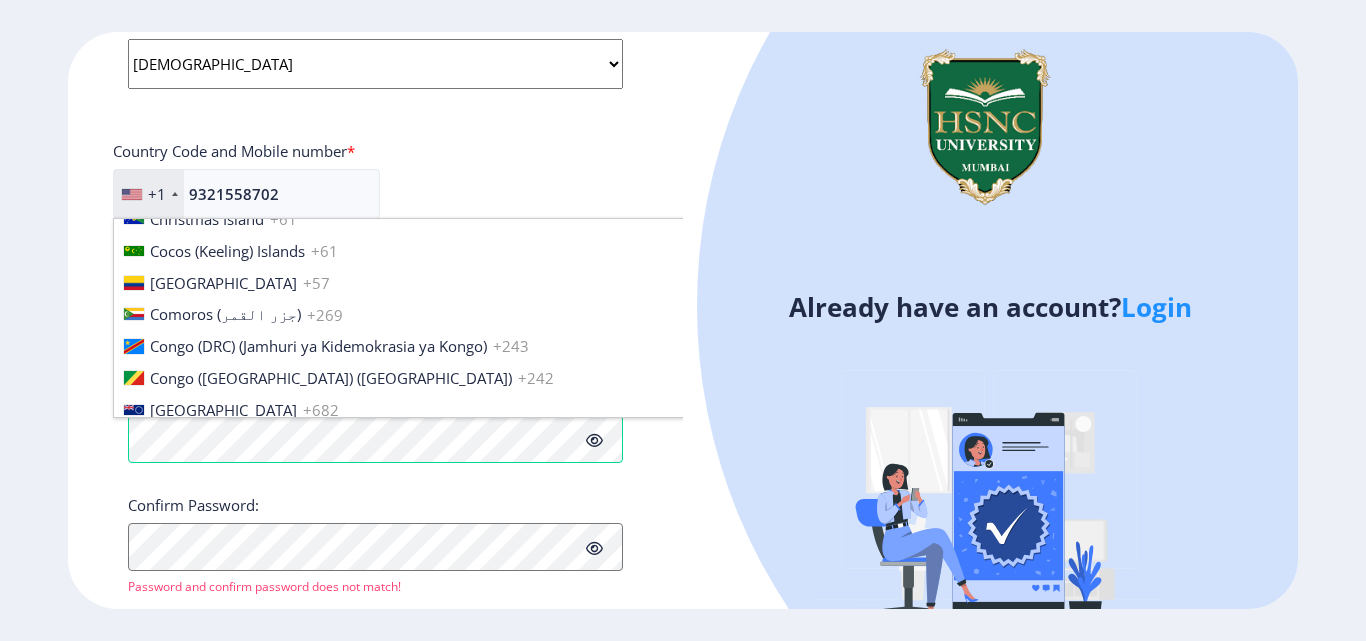 scroll, scrollTop: 3062, scrollLeft: 0, axis: vertical 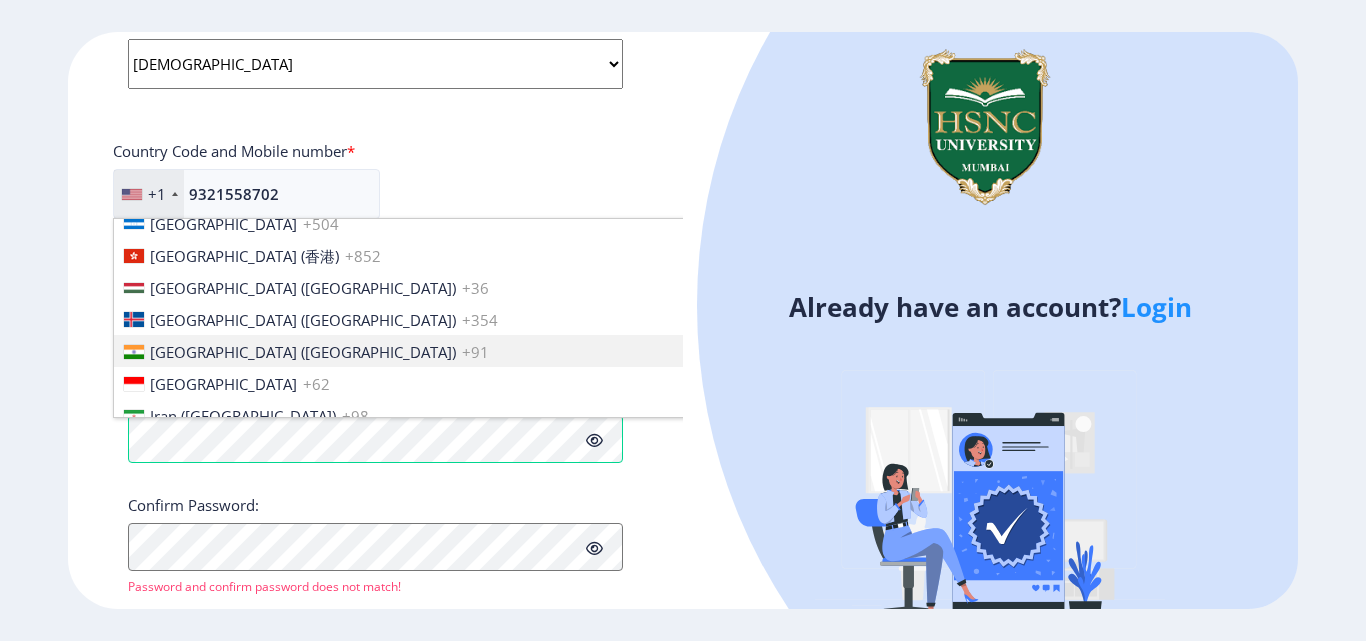 click on "[GEOGRAPHIC_DATA] ([GEOGRAPHIC_DATA]) +91" at bounding box center (430, 351) 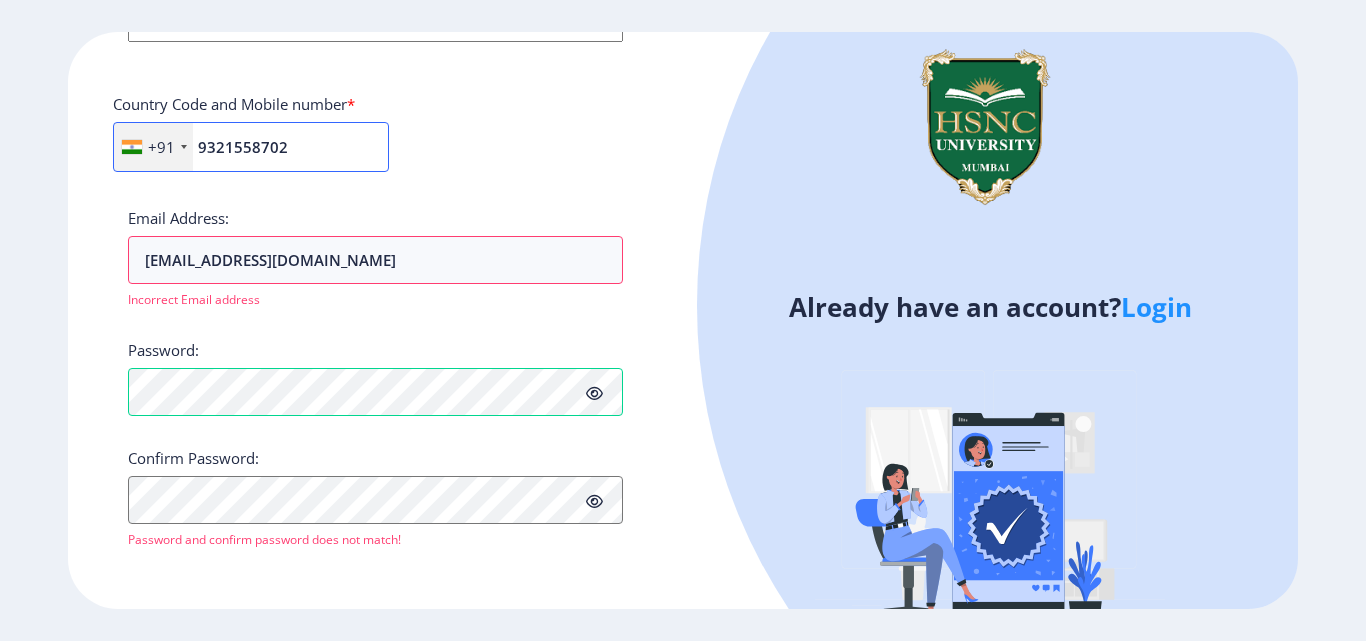 scroll, scrollTop: 837, scrollLeft: 0, axis: vertical 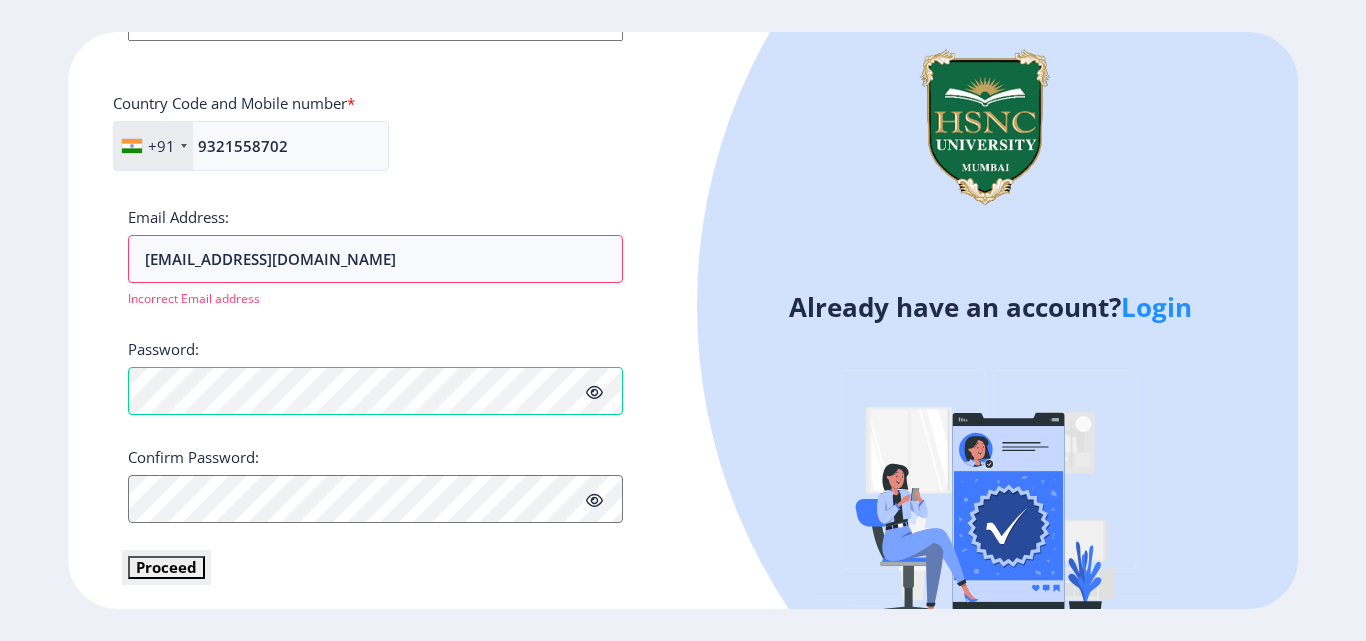 click on "Proceed" 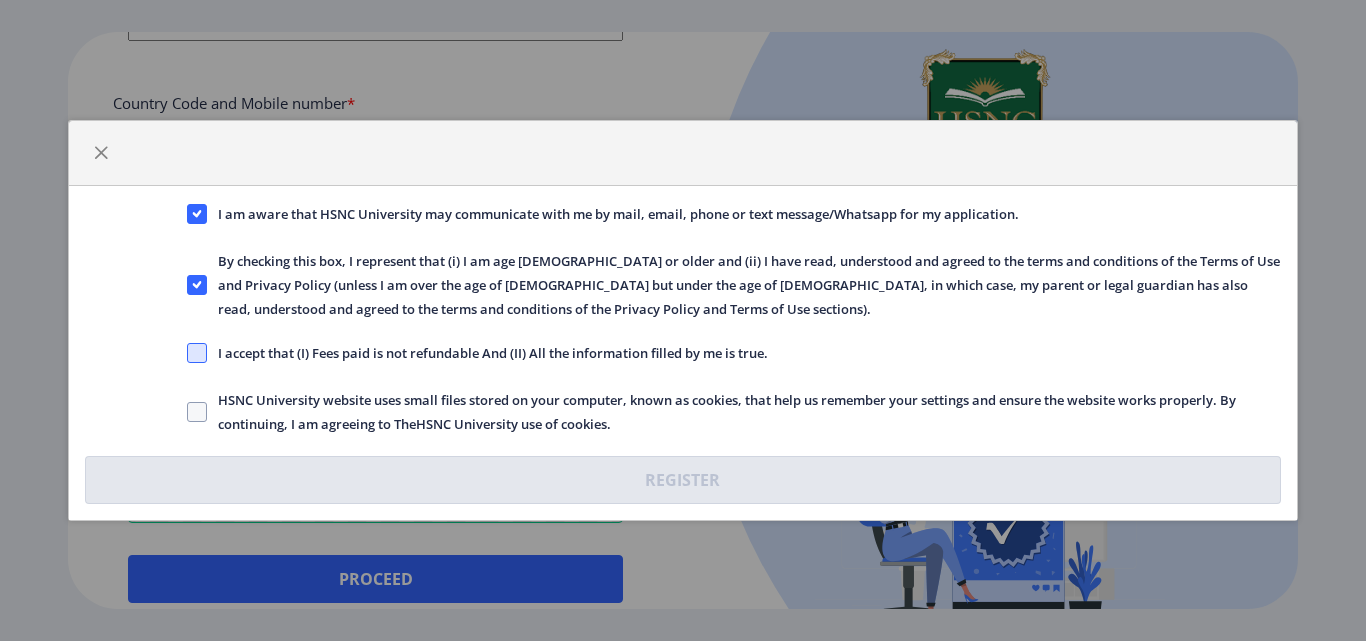 click 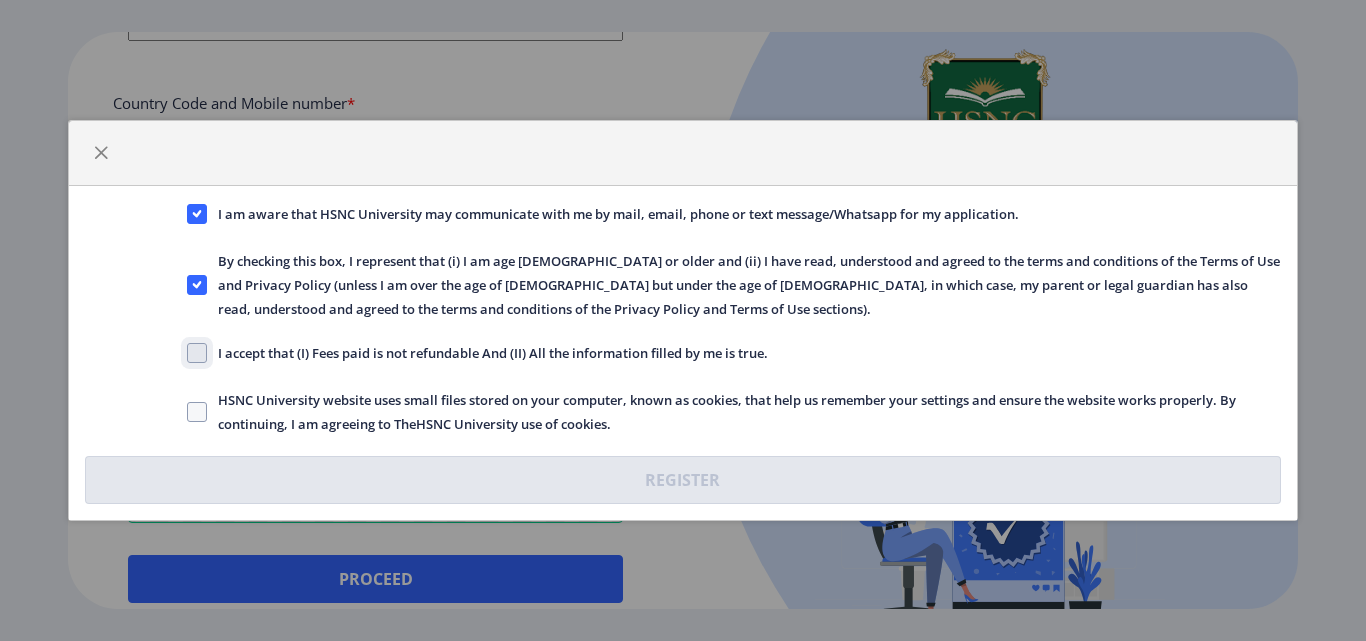 click on "I accept that (I) Fees paid is not refundable And (II) All the information filled by me is true." 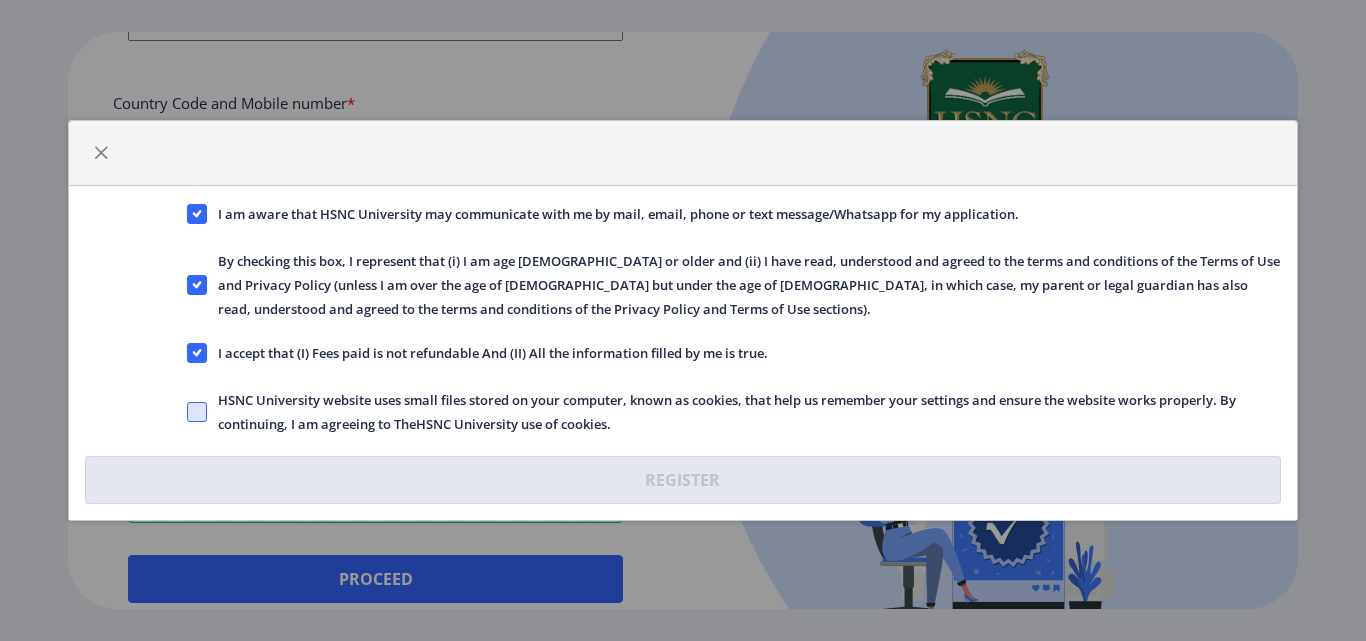 click 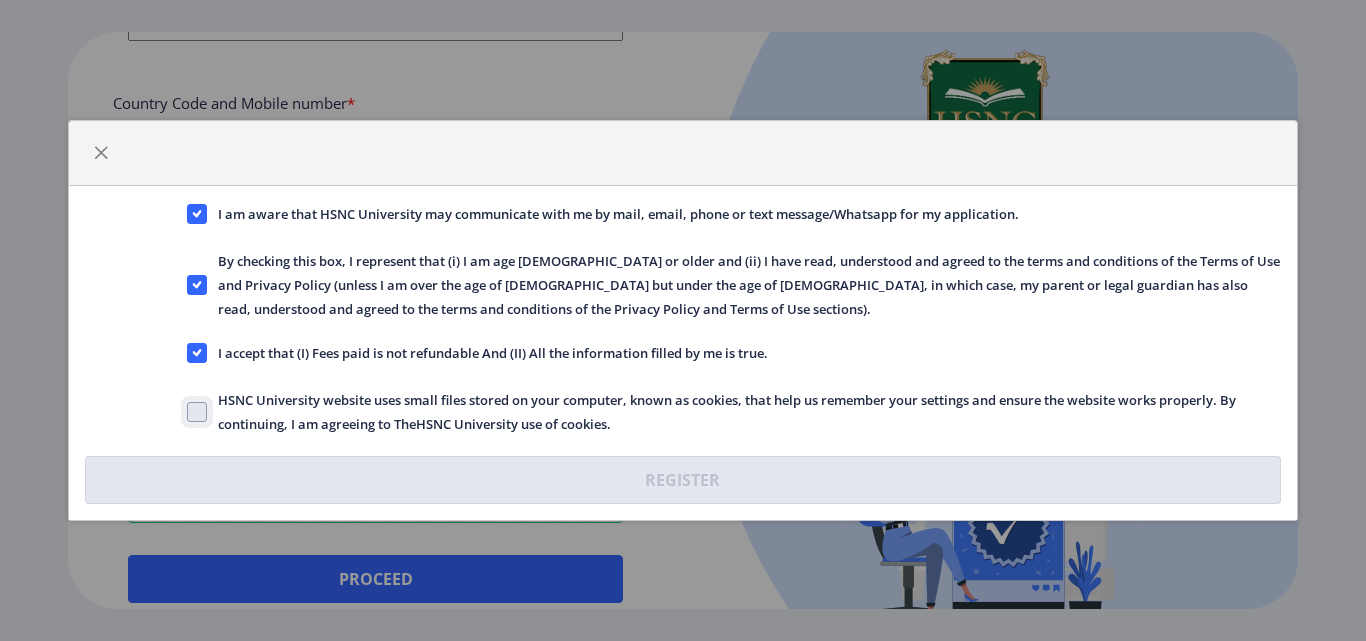 click on "HSNC University website uses small files stored on your computer, known as cookies, that help us remember your settings and ensure the website works properly. By continuing, I am agreeing to TheHSNC University use of cookies." 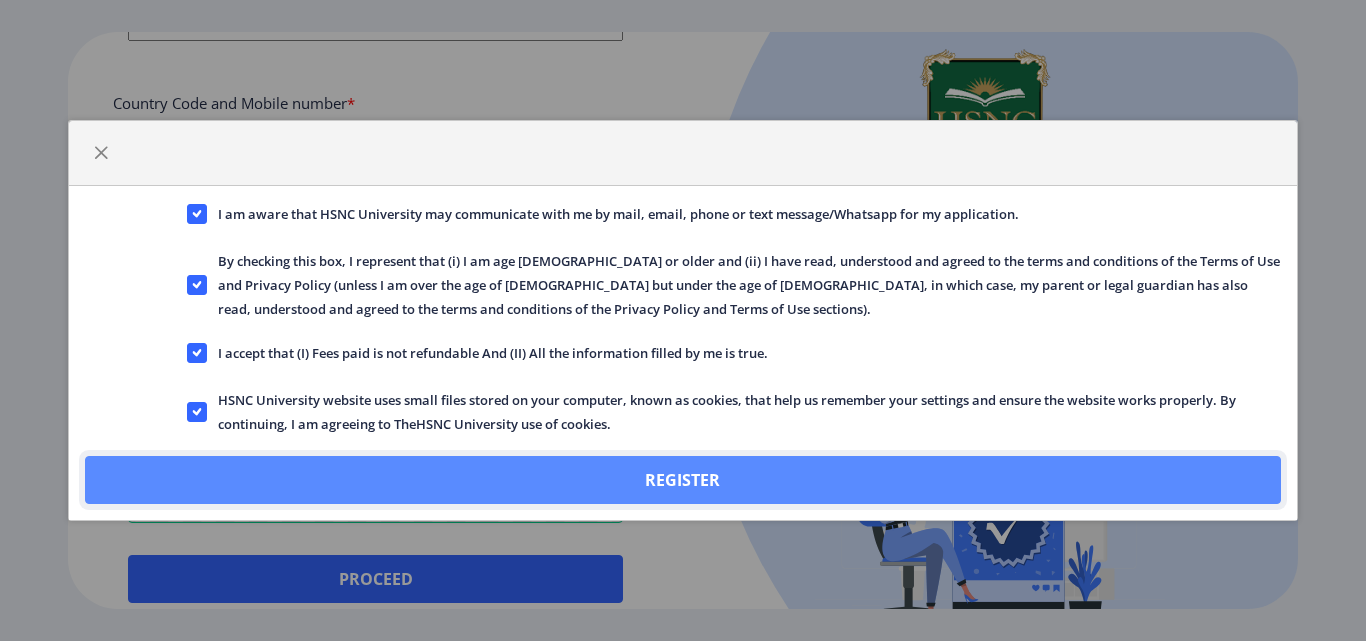 click on "Register" 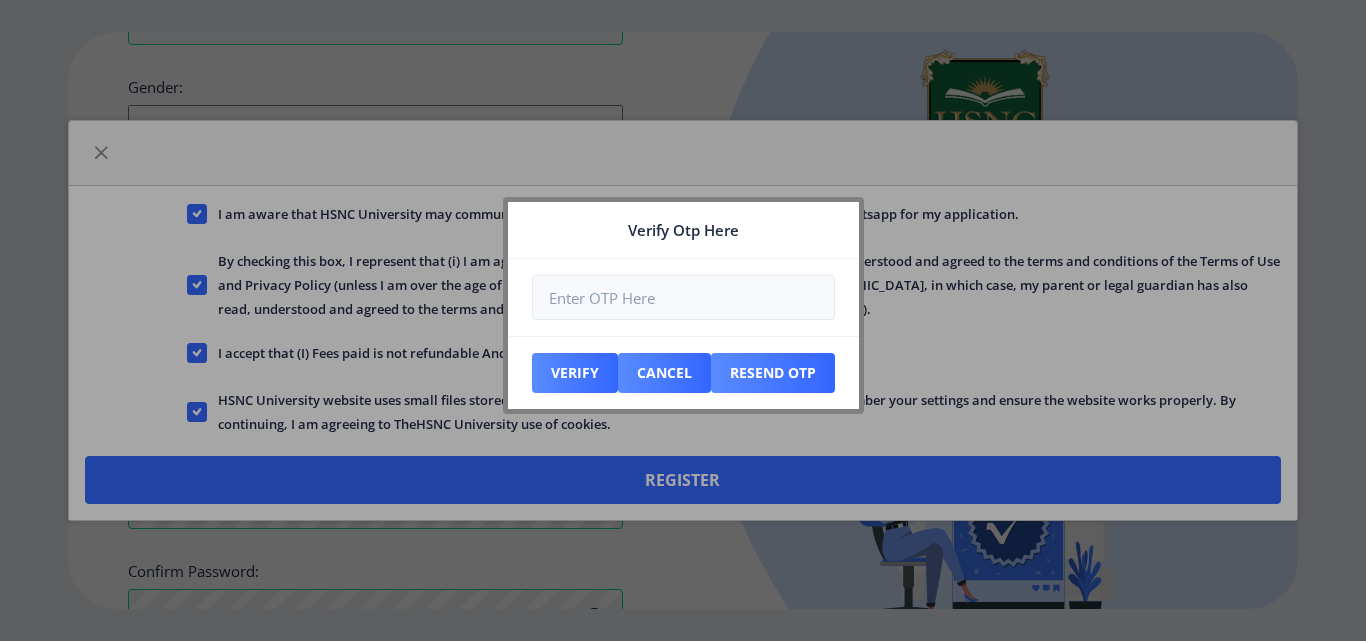 scroll, scrollTop: 951, scrollLeft: 0, axis: vertical 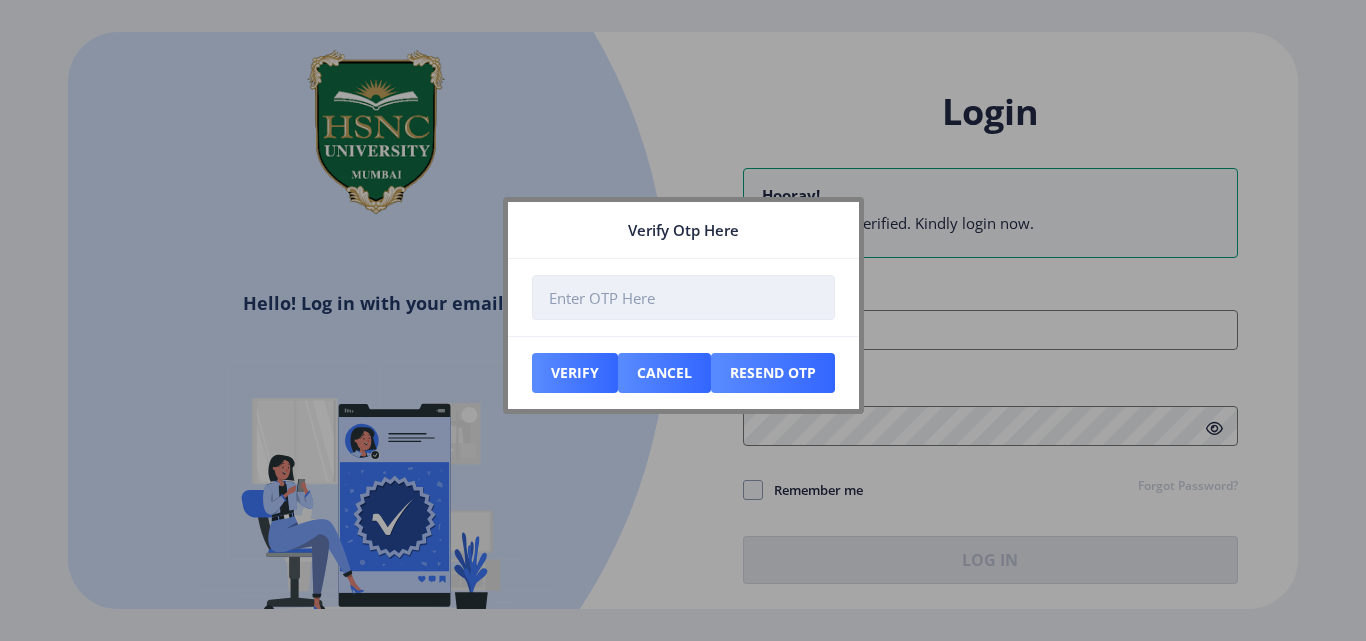 click at bounding box center (683, 297) 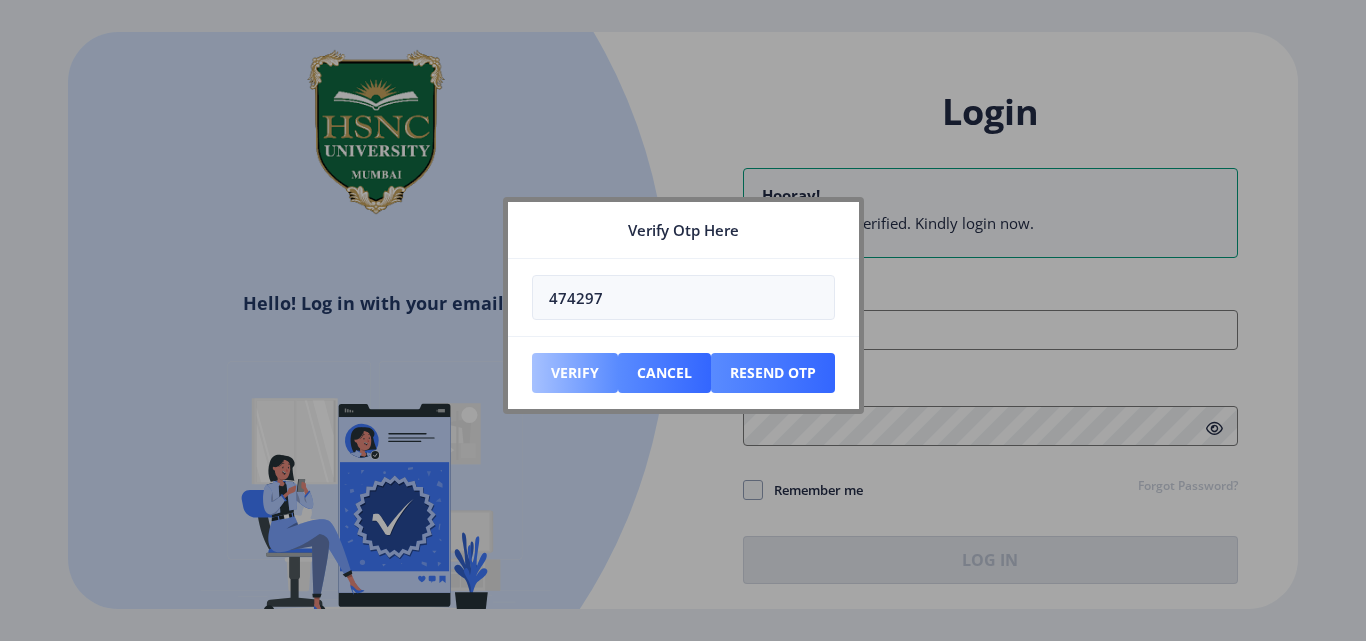 type on "474297" 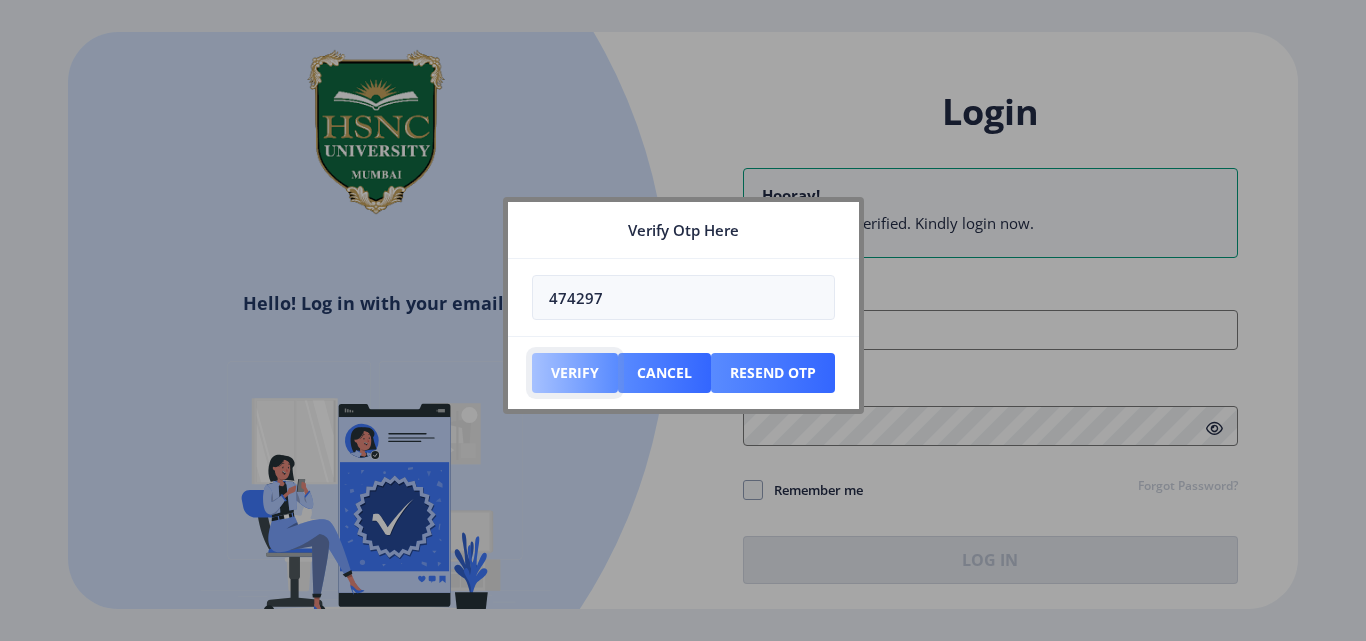 click on "Verify" at bounding box center (575, 373) 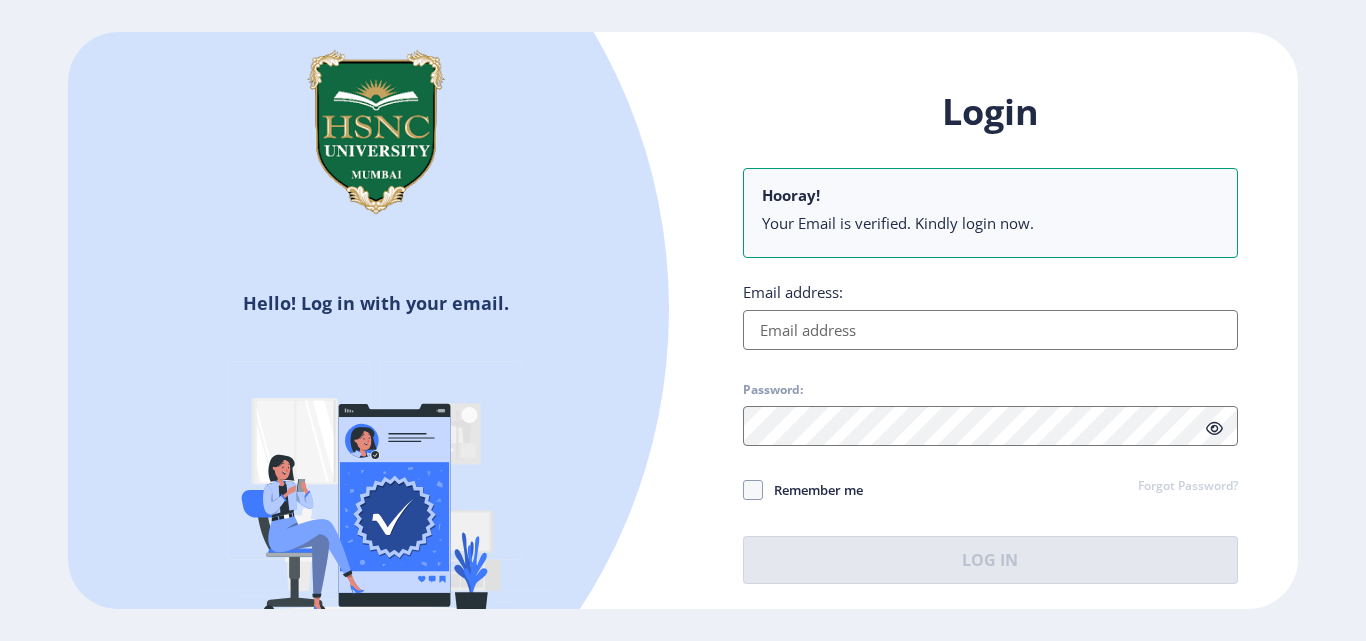 click on "Email address:" at bounding box center (990, 330) 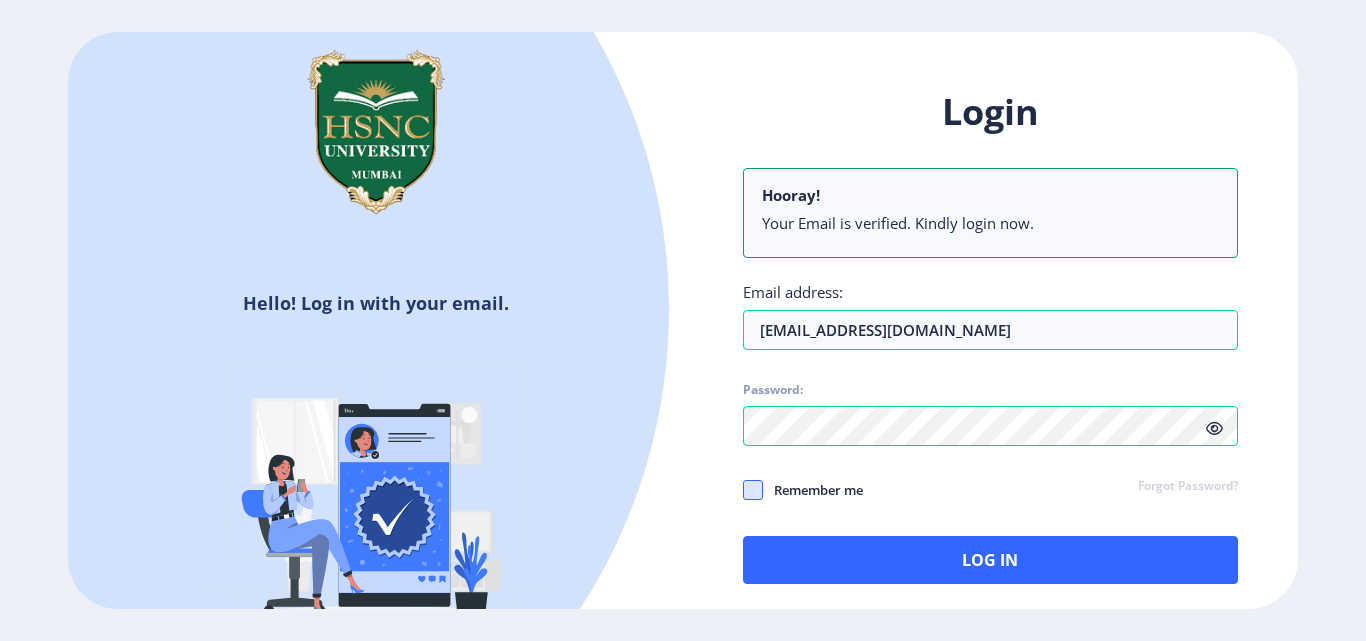 click 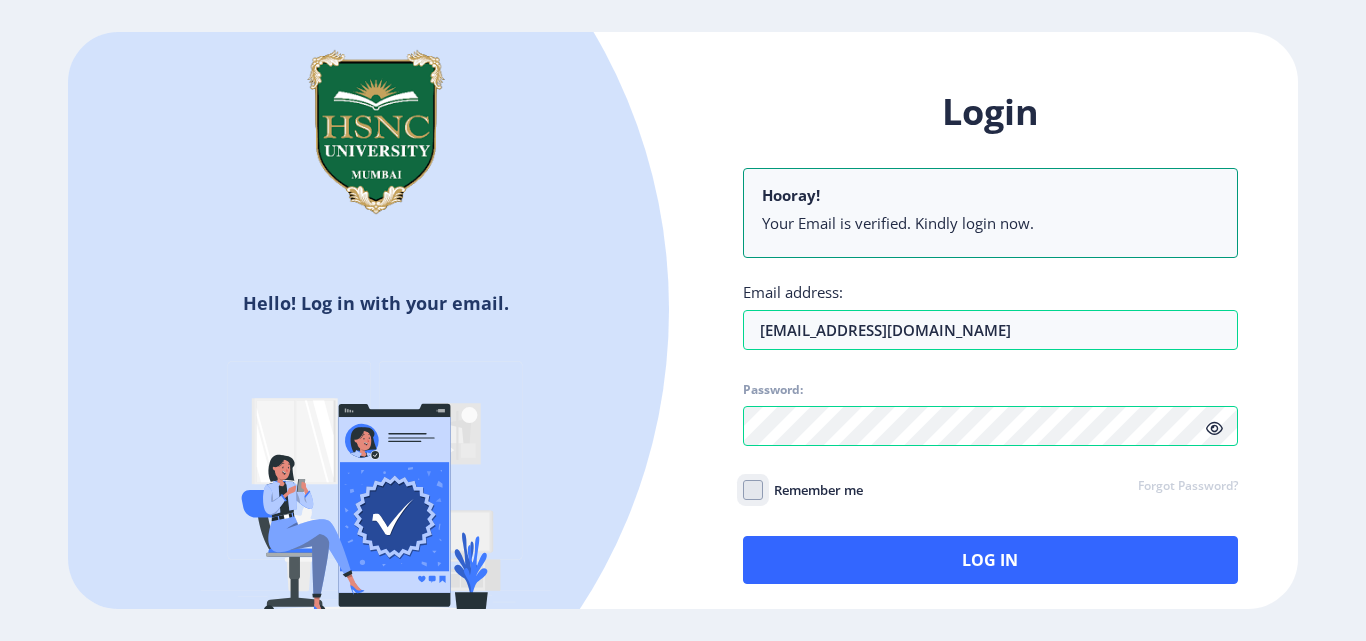 click on "Remember me" 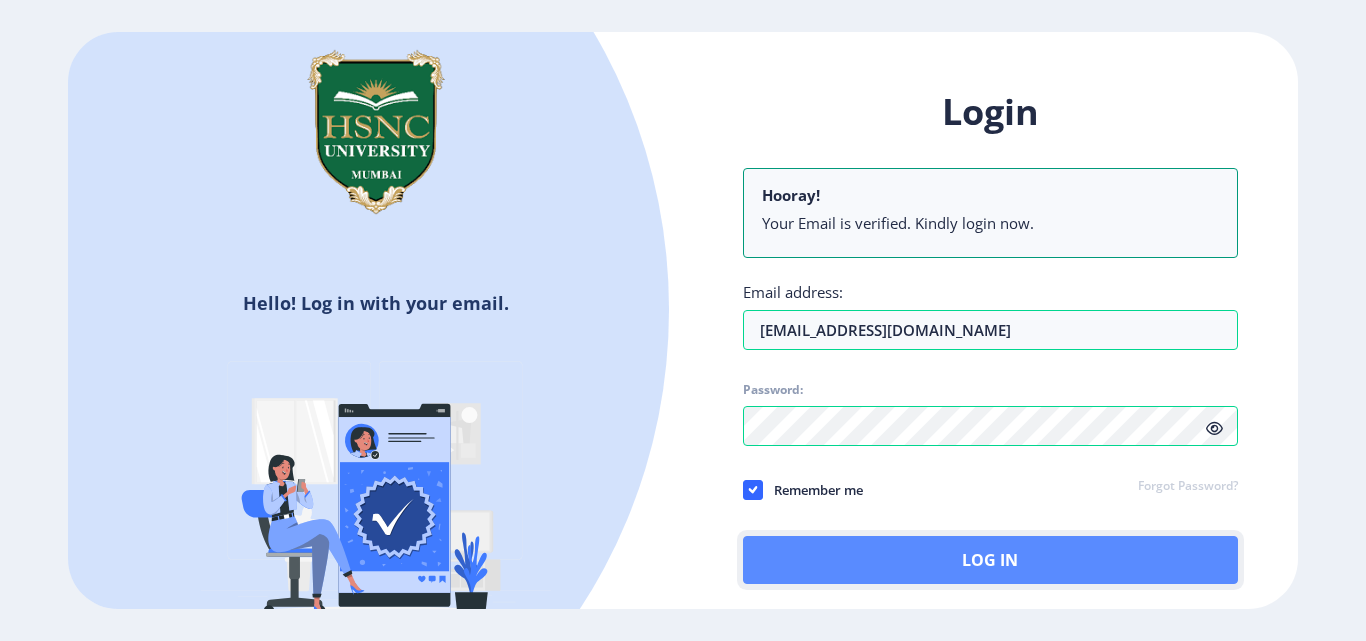 click on "Log In" 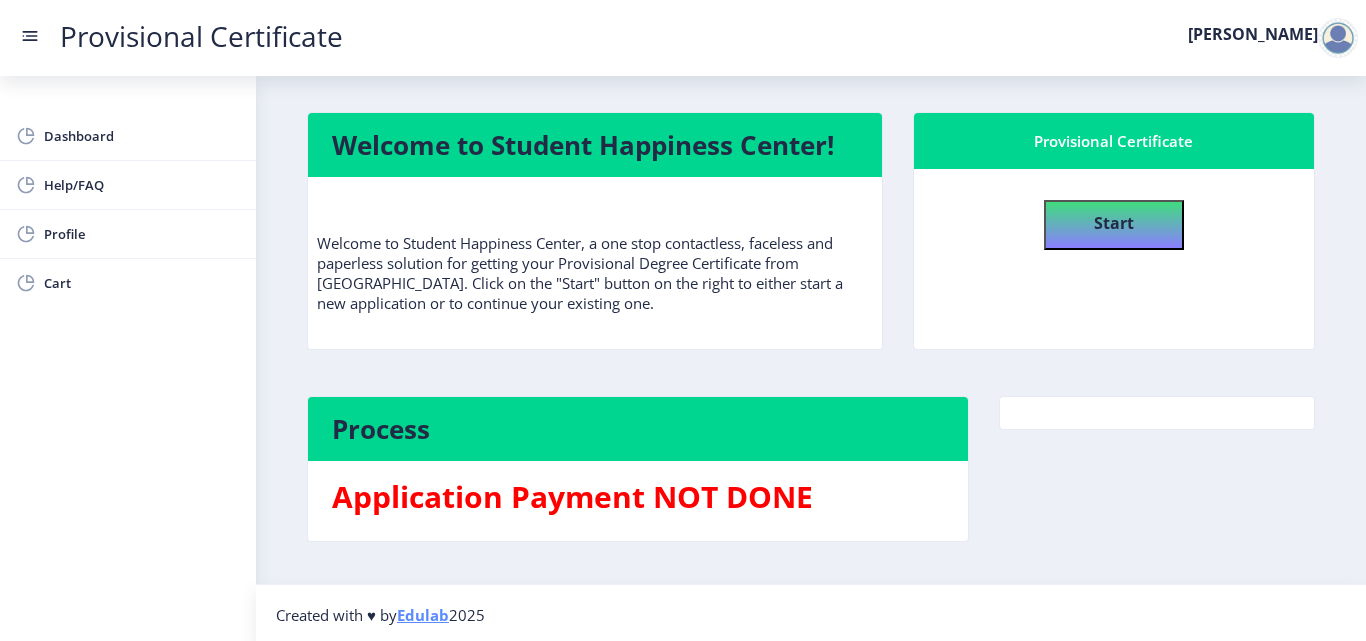 scroll, scrollTop: 4, scrollLeft: 0, axis: vertical 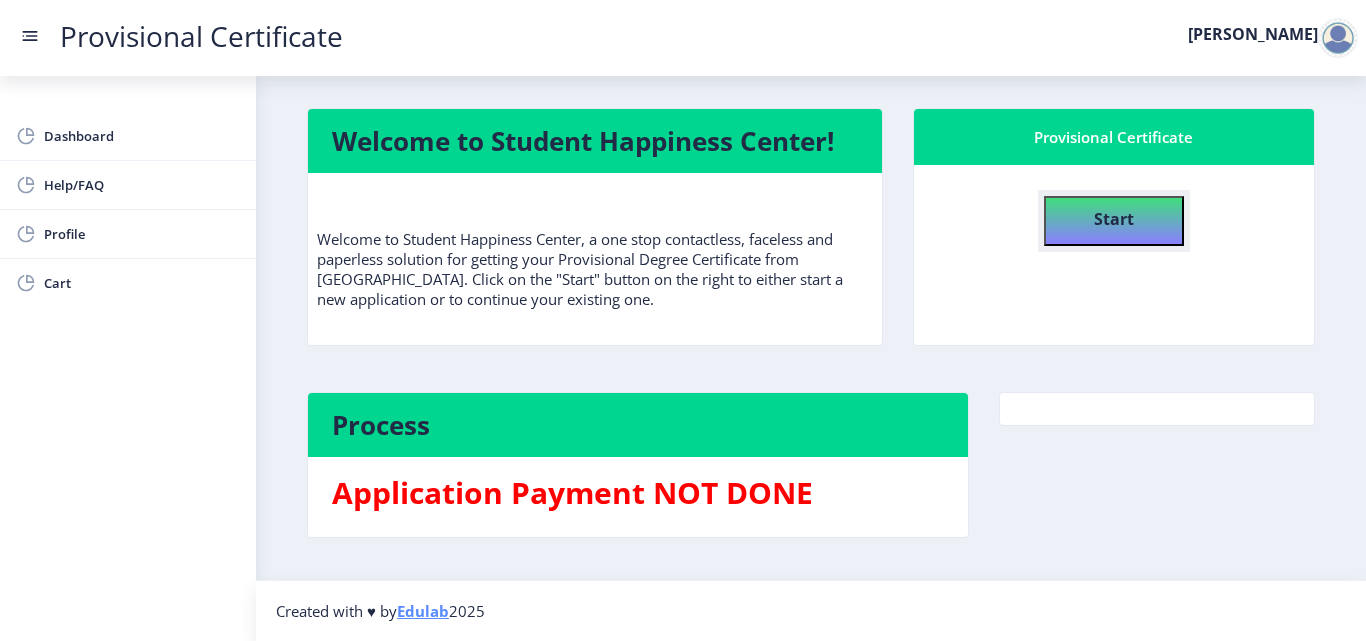 click on "Start" 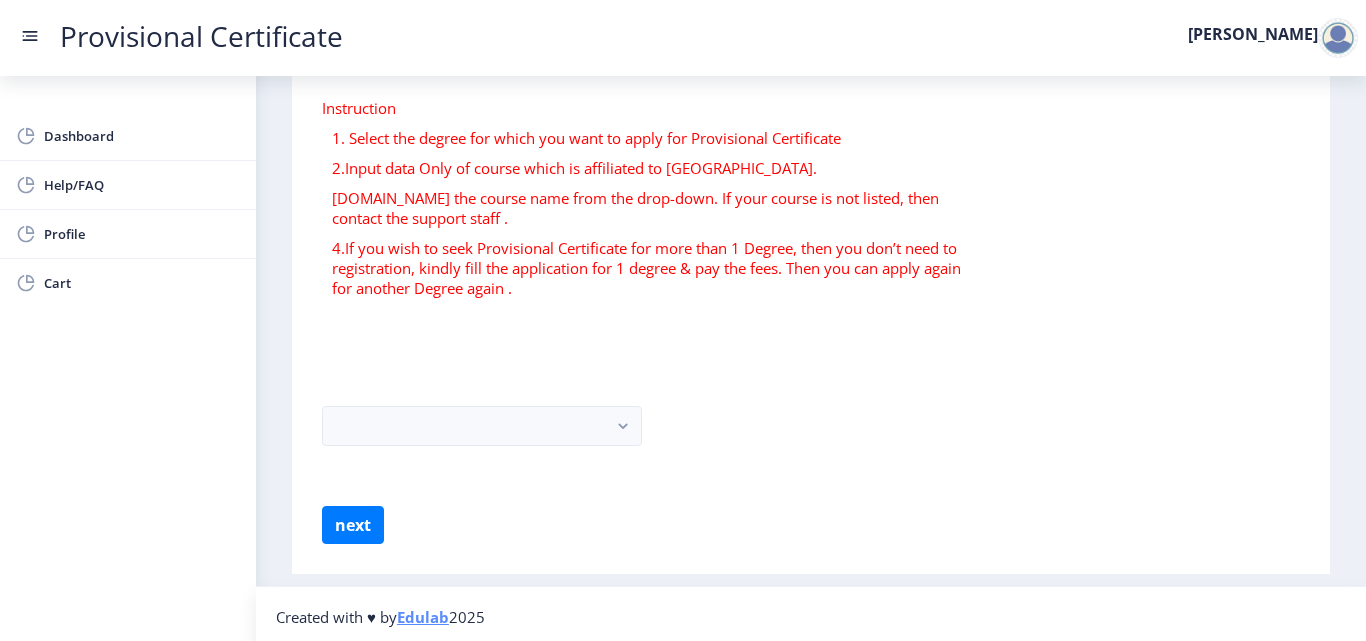 scroll, scrollTop: 117, scrollLeft: 0, axis: vertical 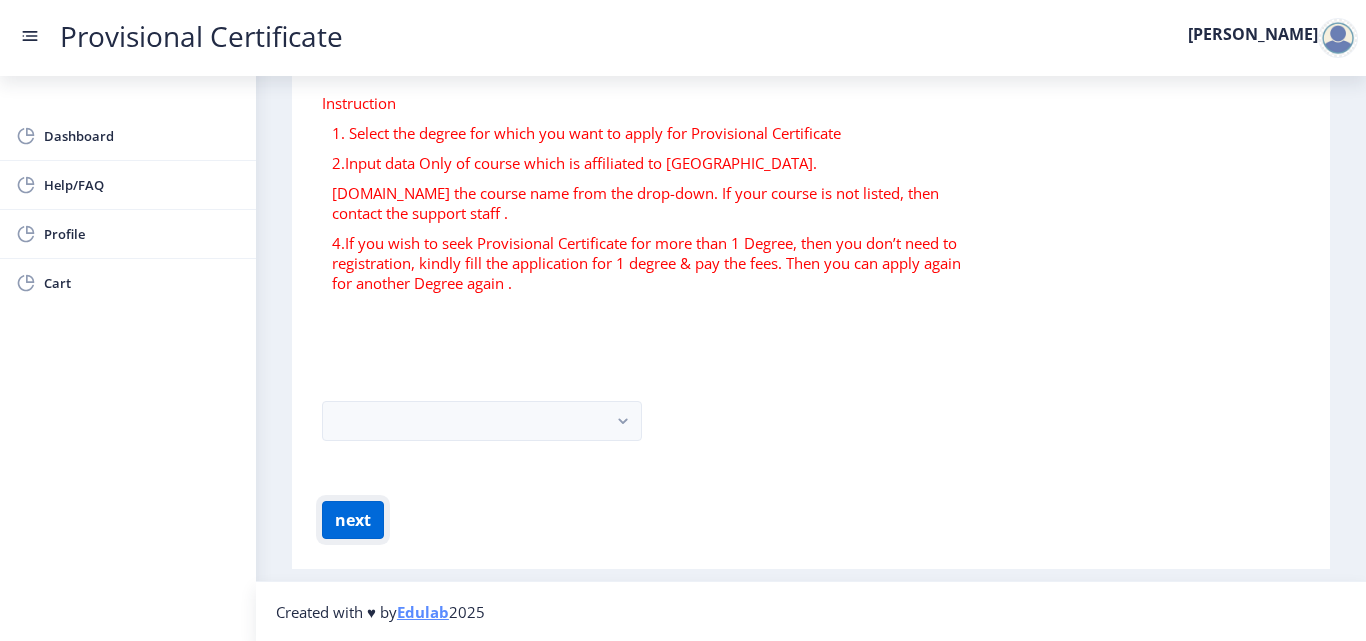 click on "next" 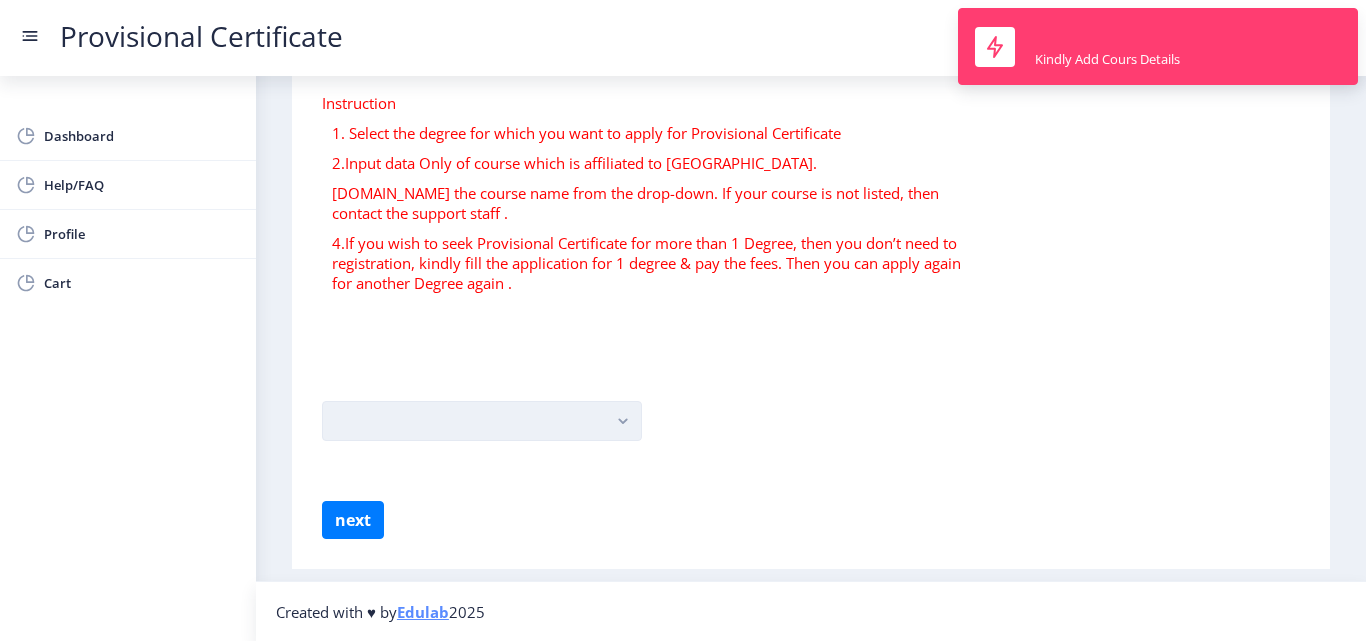 drag, startPoint x: 642, startPoint y: 418, endPoint x: 630, endPoint y: 422, distance: 12.649111 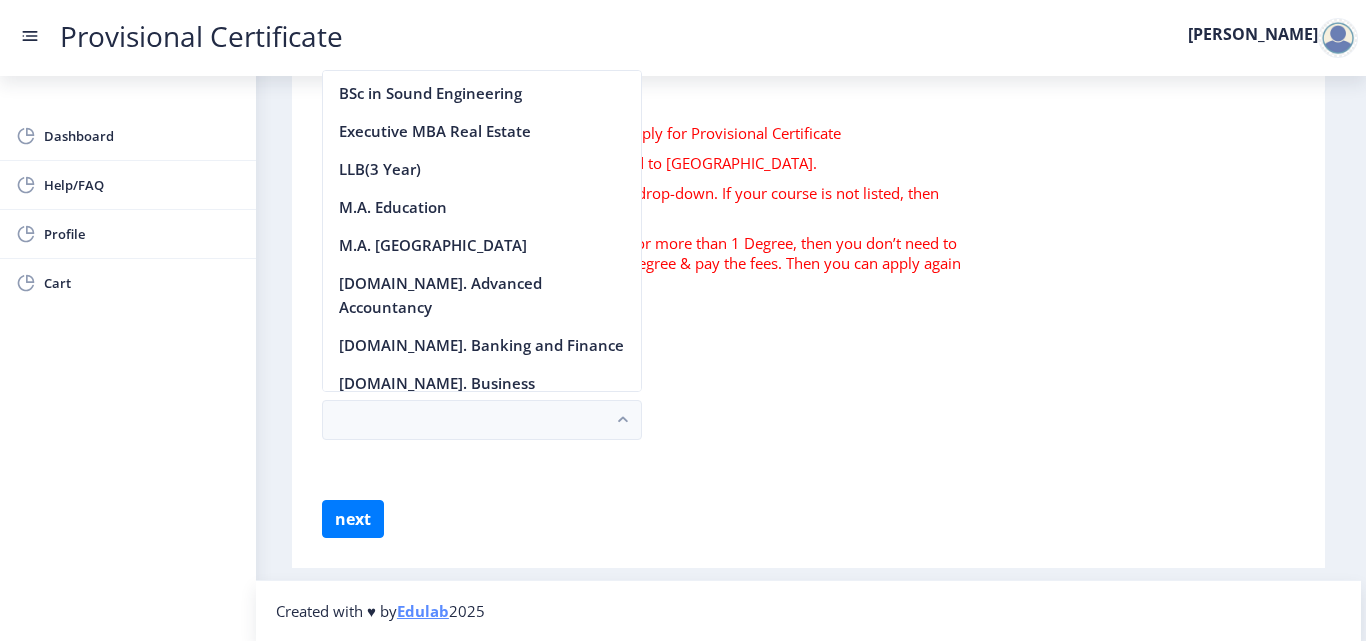 scroll, scrollTop: 2000, scrollLeft: 0, axis: vertical 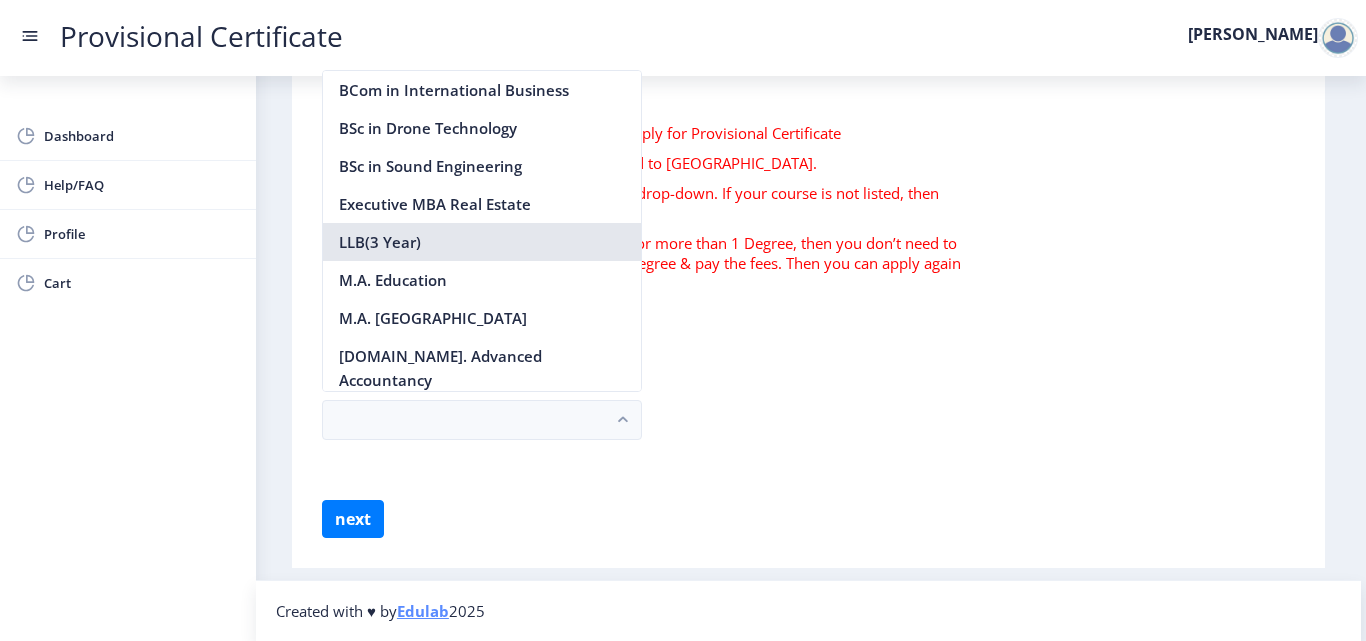 click on "LLB(3 Year)" at bounding box center [482, 242] 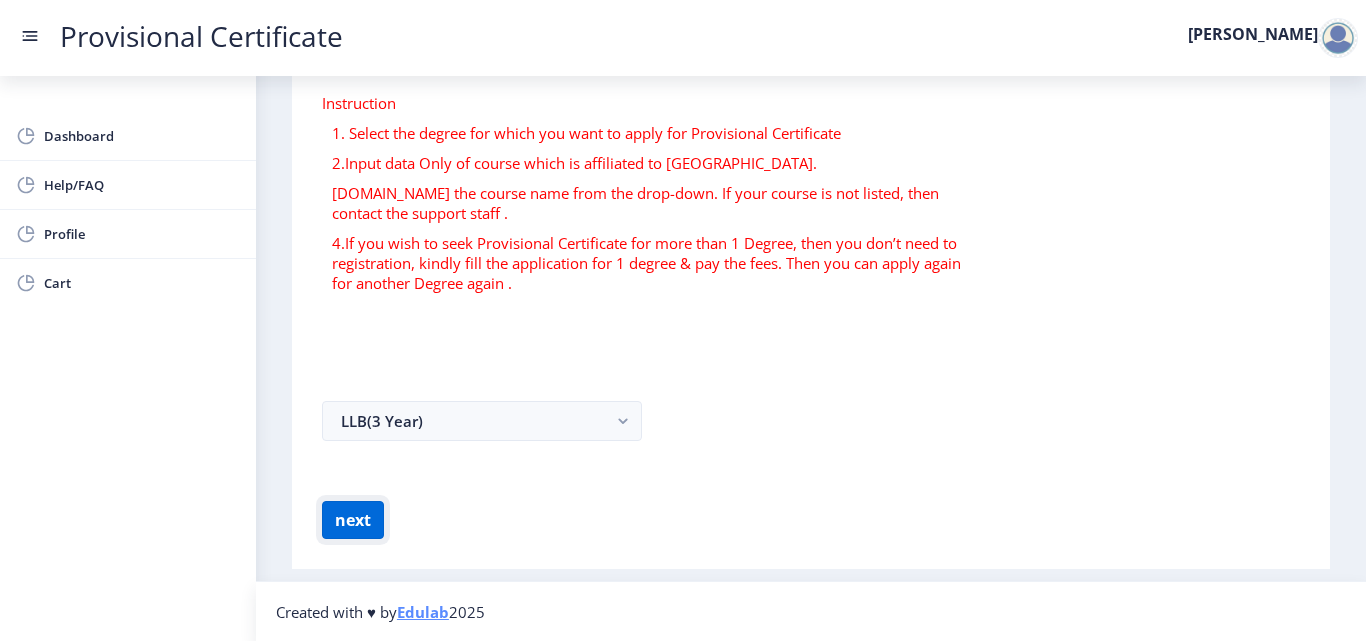 click on "next" 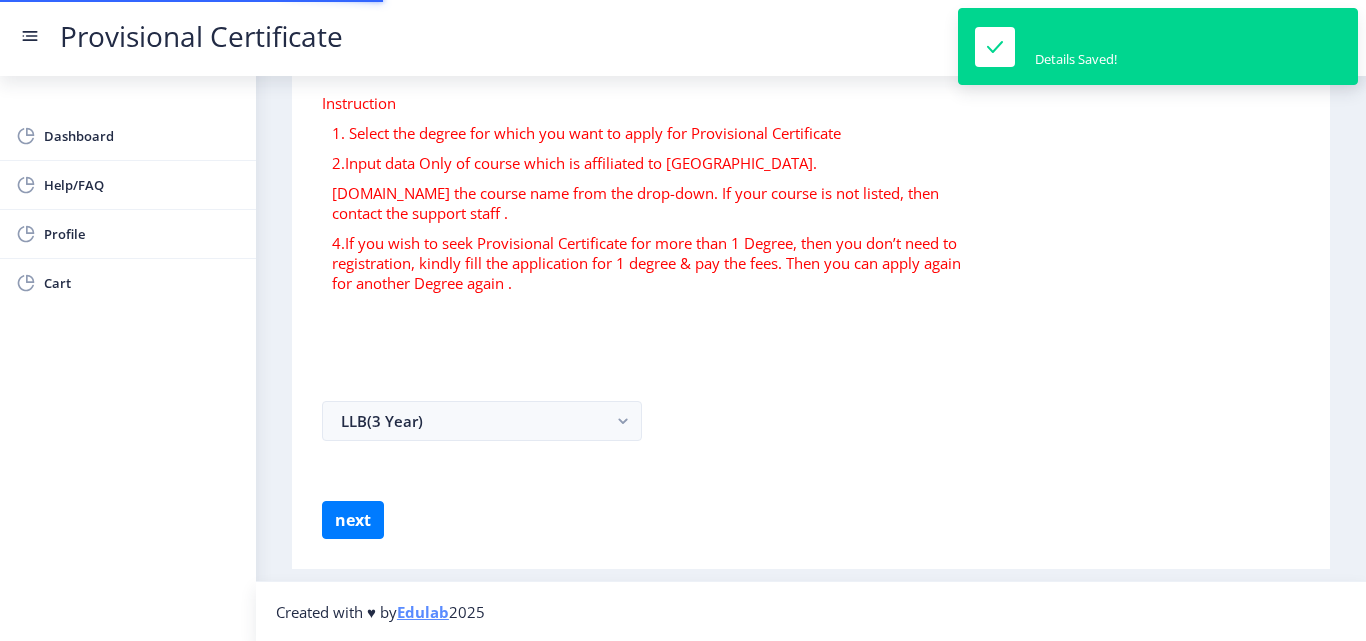 scroll, scrollTop: 0, scrollLeft: 0, axis: both 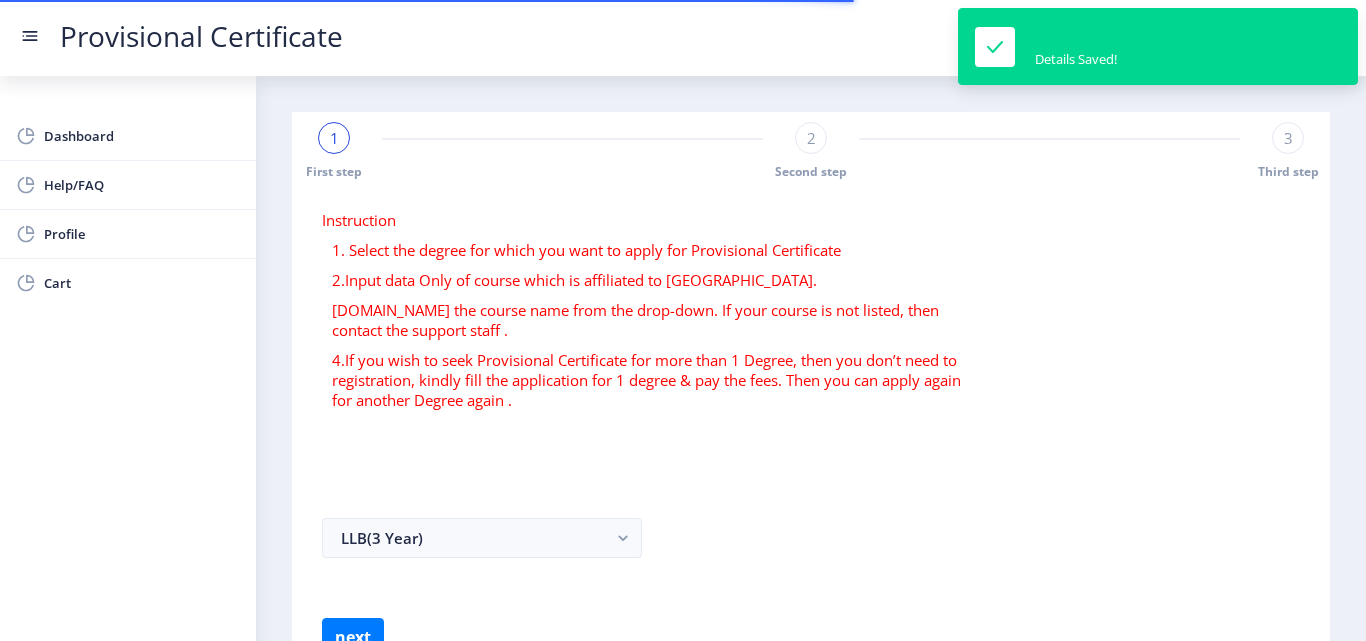 select 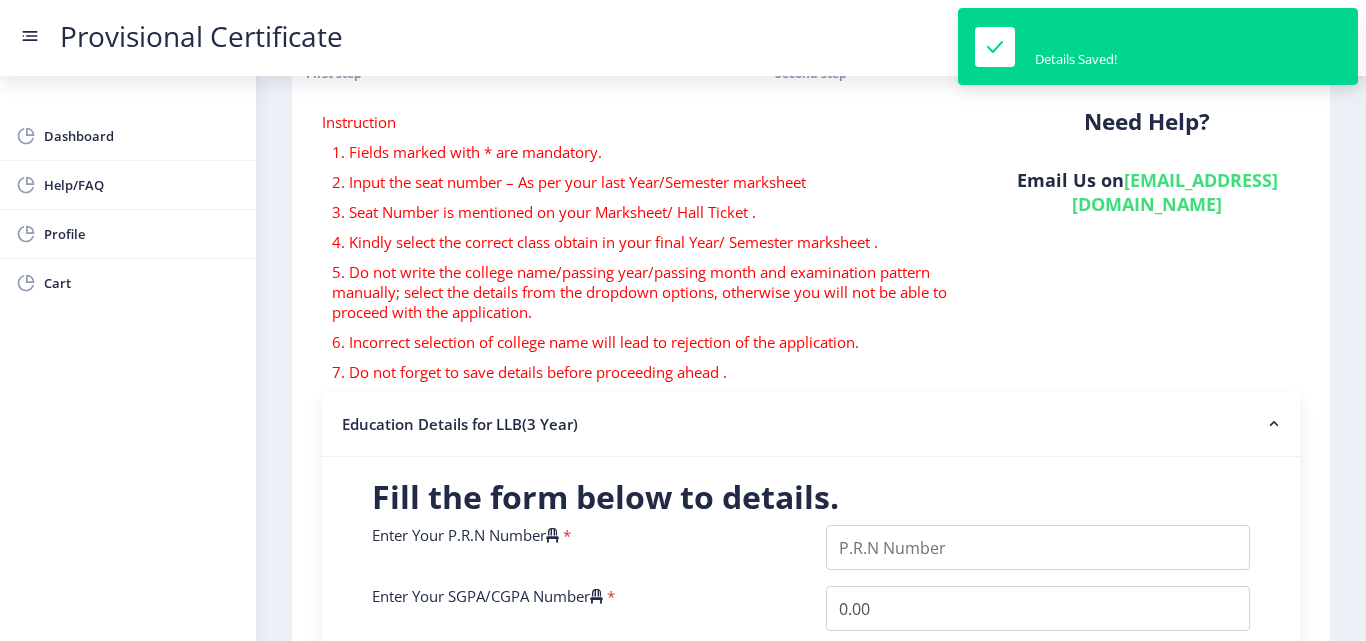 scroll, scrollTop: 400, scrollLeft: 0, axis: vertical 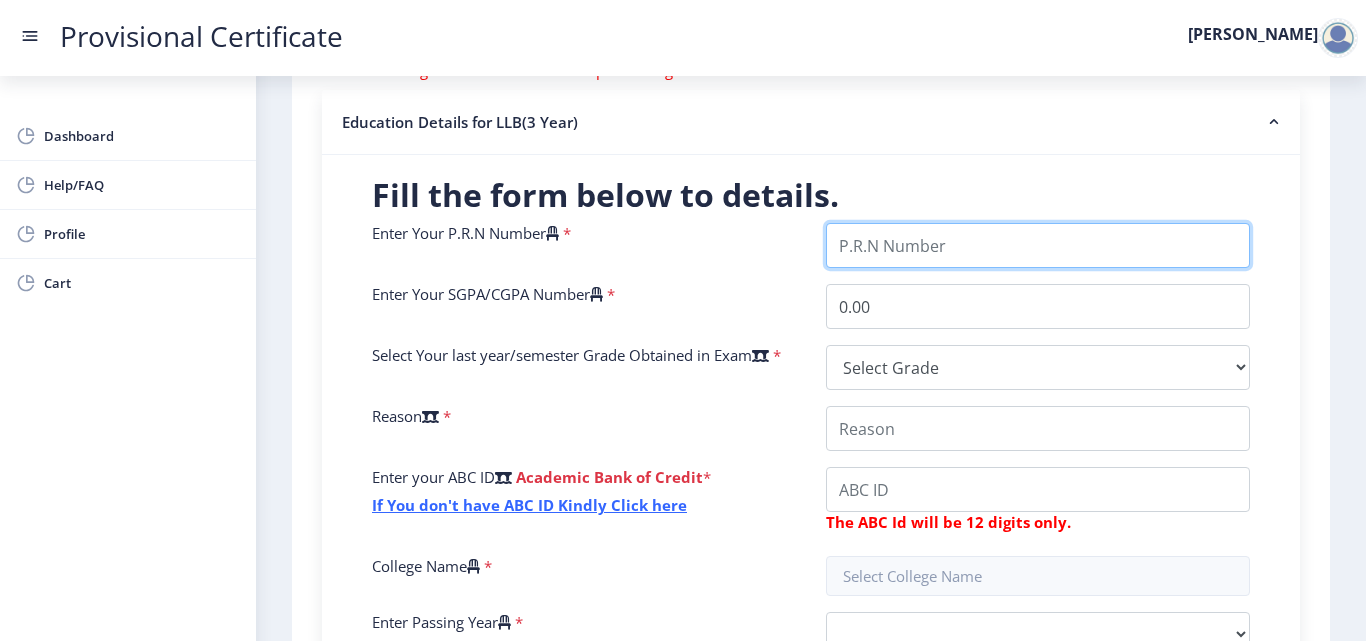 click on "Enter Your P.R.N Number" at bounding box center (1038, 245) 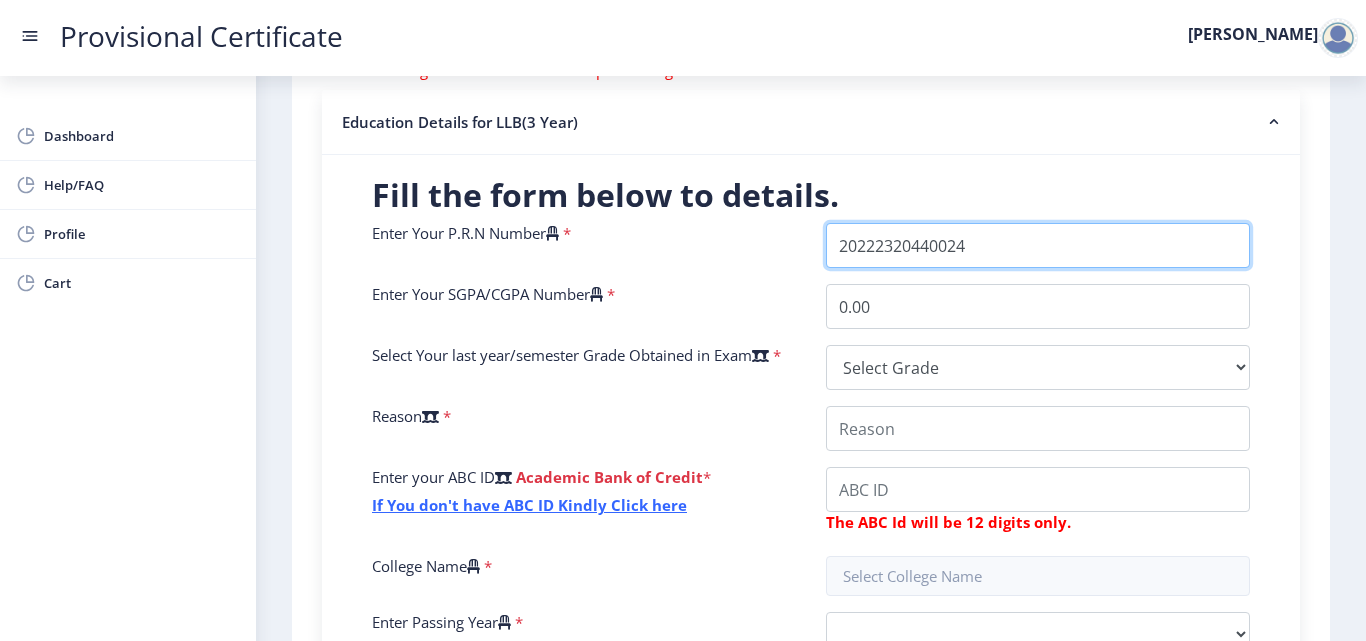 type on "20222320440024" 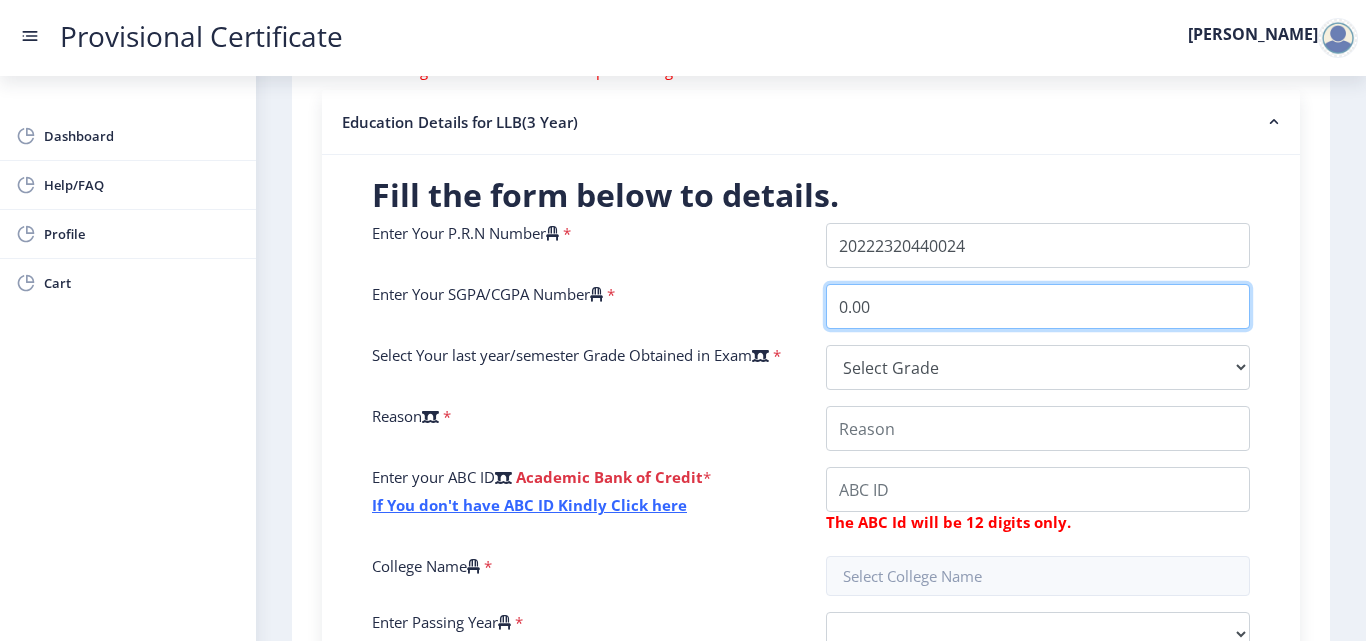 click on "0.00" at bounding box center [1038, 306] 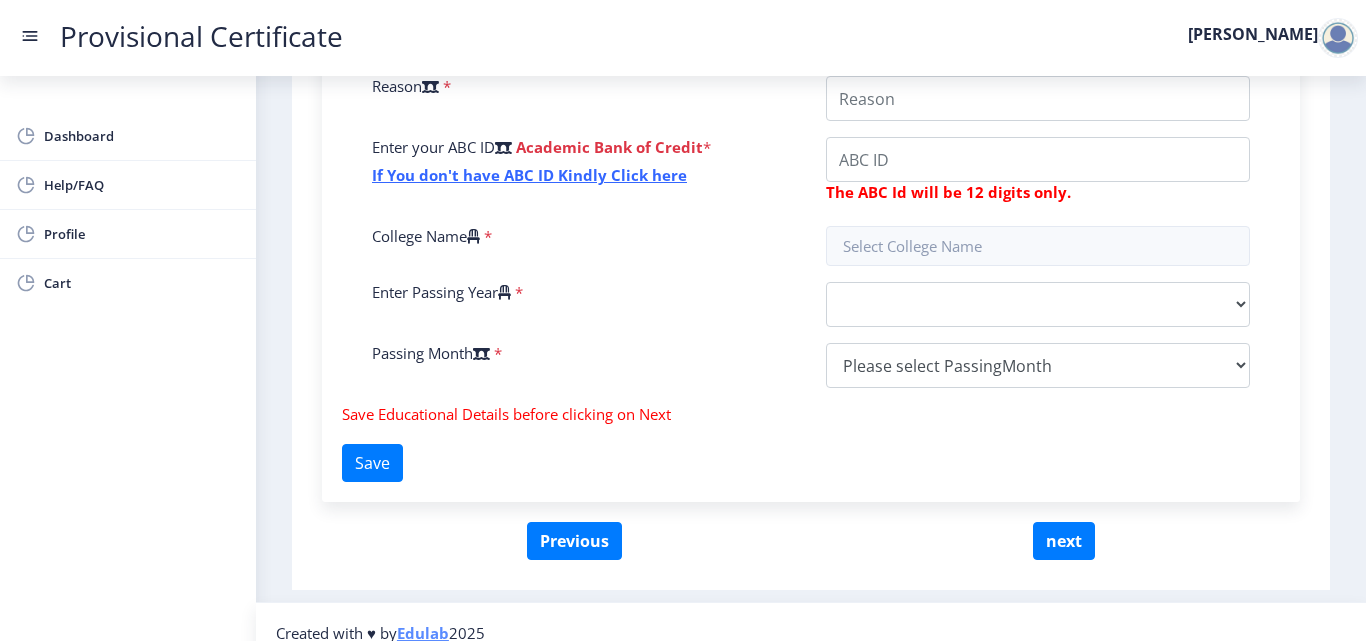 scroll, scrollTop: 755, scrollLeft: 0, axis: vertical 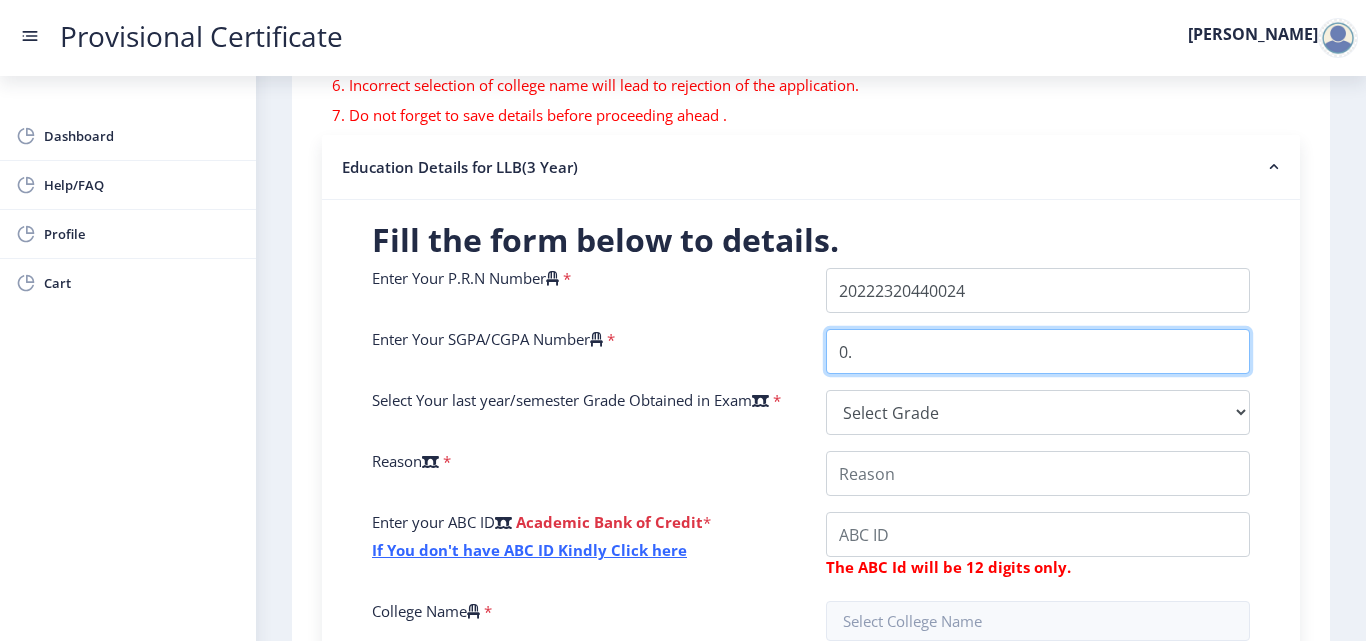 type on "0" 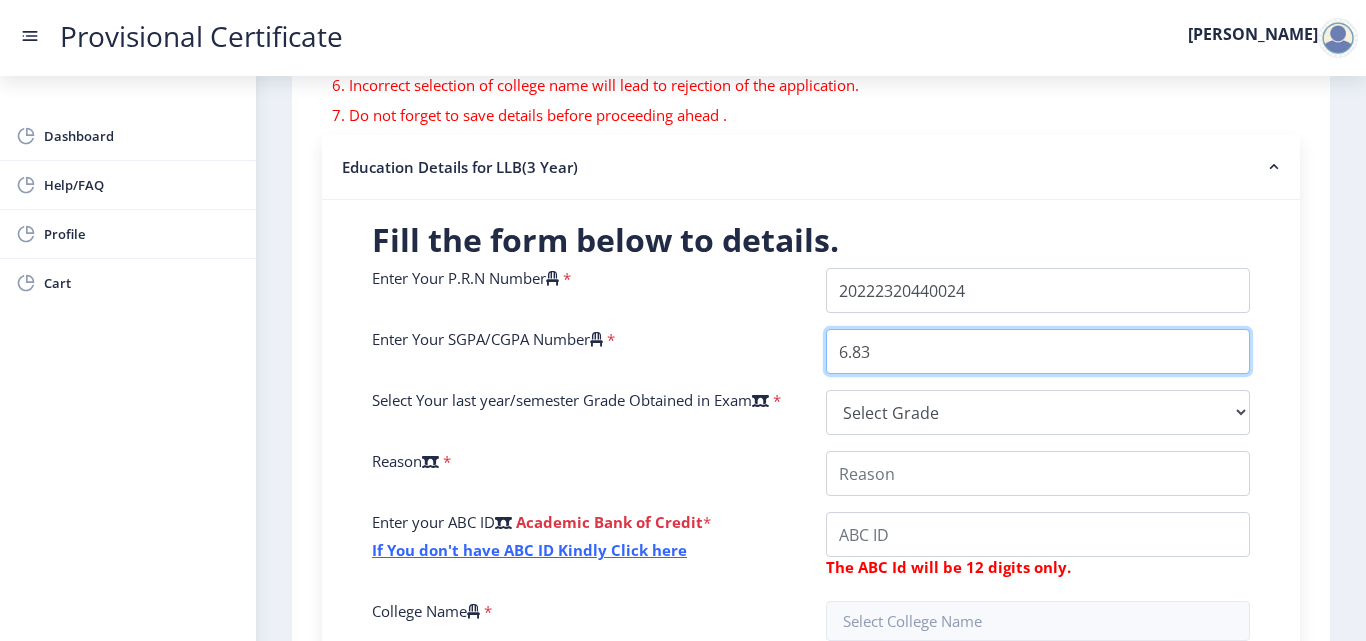 type on "6.83" 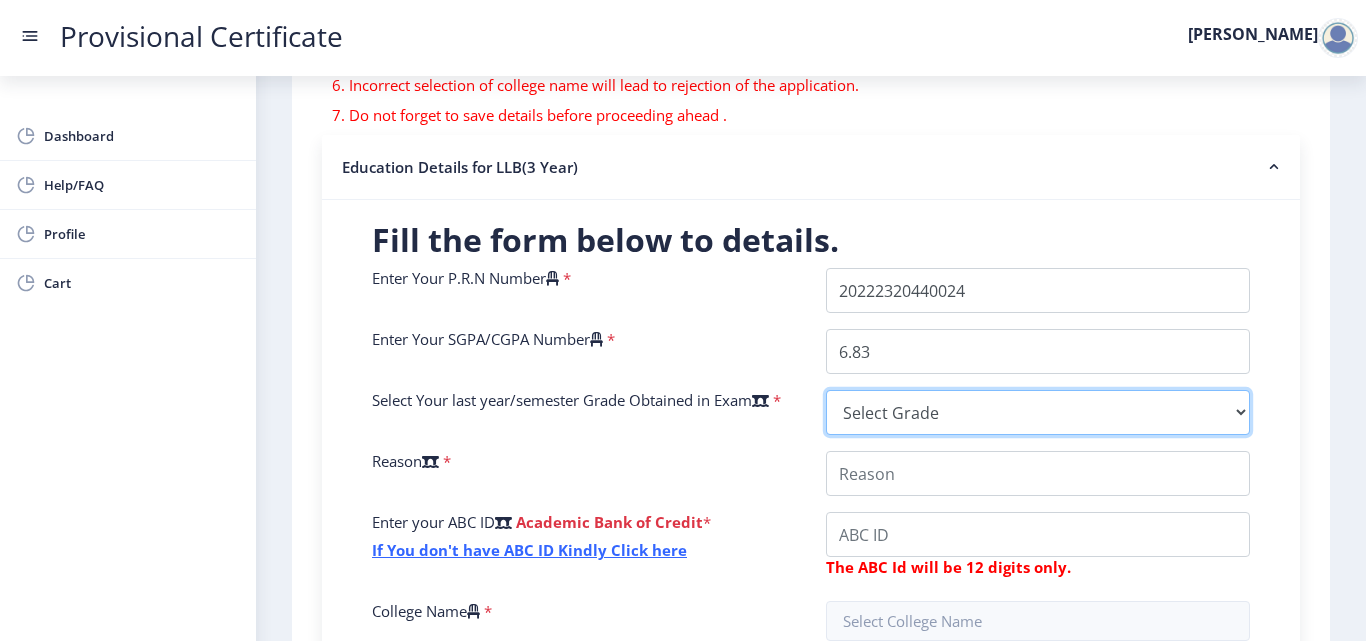 click on "Select Grade  O   A+   A   B+   B   C   D   F(Fail)" at bounding box center [1038, 412] 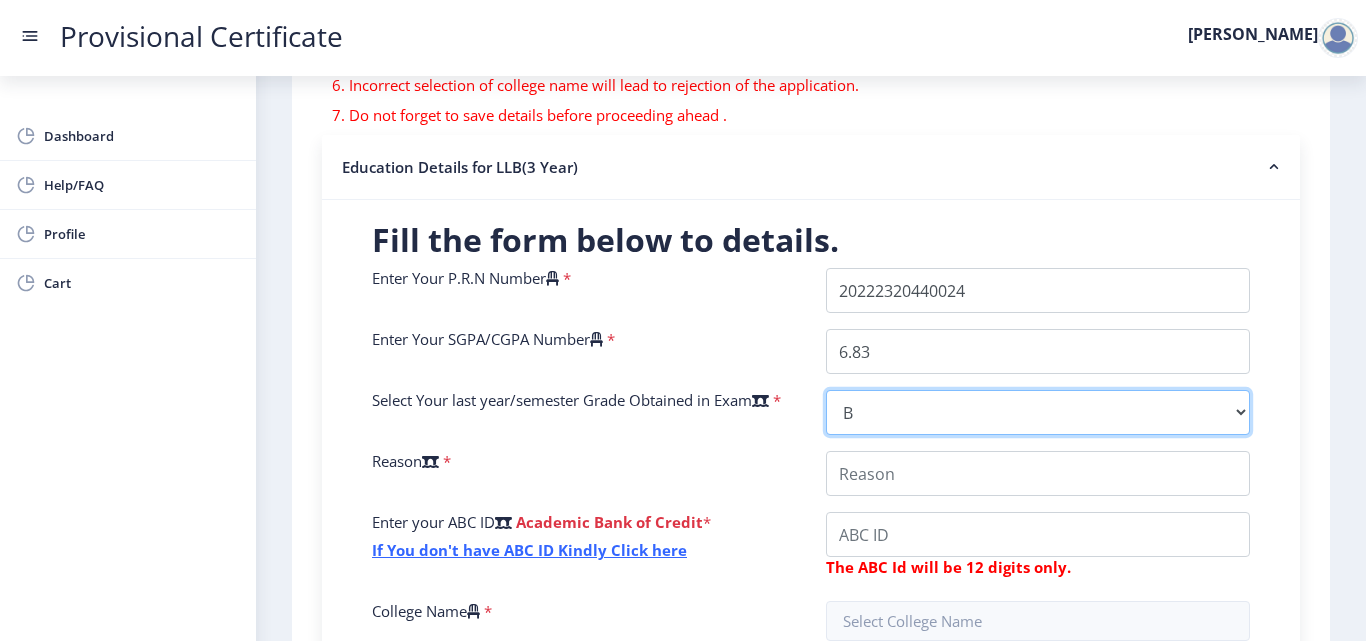 click on "Select Grade  O   A+   A   B+   B   C   D   F(Fail)" at bounding box center [1038, 412] 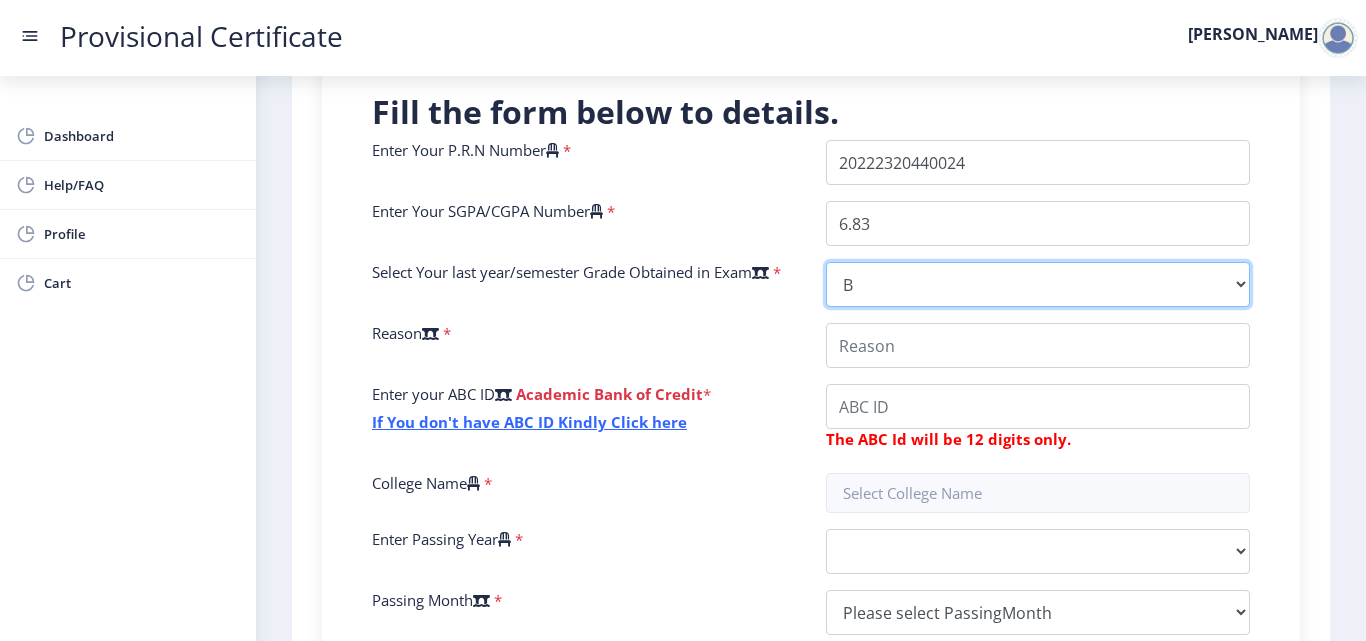 scroll, scrollTop: 555, scrollLeft: 0, axis: vertical 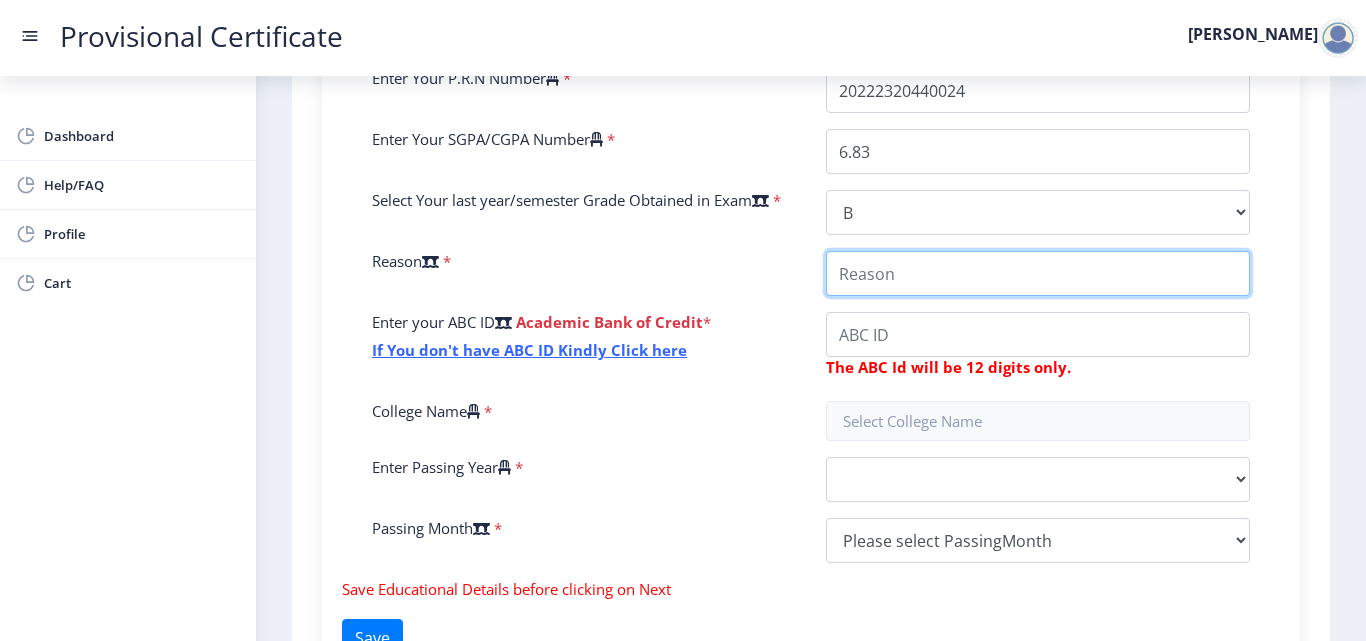 click on "College Name" at bounding box center (1038, 273) 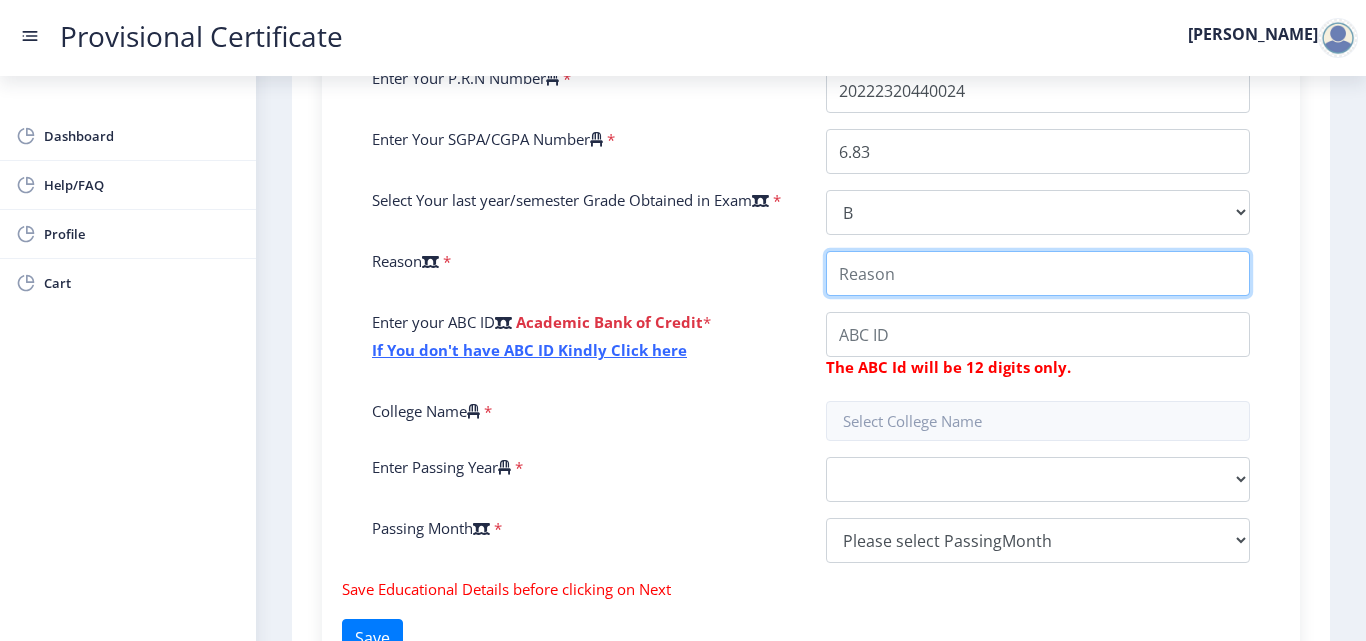 click on "College Name" at bounding box center [1038, 273] 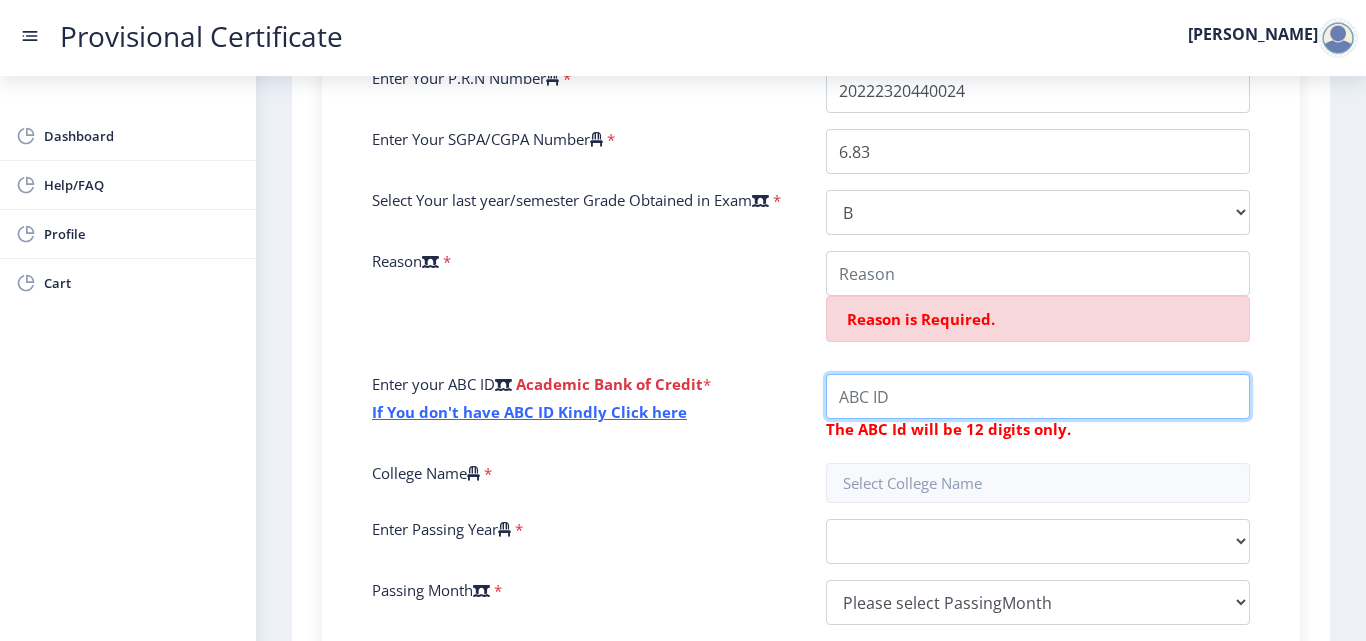 click on "Enter Your P.R.N Number   *  Enter Your SGPA/CGPA Number   * 6.83 Select Your last year/semester Grade Obtained in Exam   * Select Grade  O   A+   A   B+   B   C   D   F(Fail)  Reason   * Reason is Required. Enter your ABC ID   Academic Bank of Credit  * If You don't have ABC ID Kindly Click here  The ABC Id will be 12 digits only.  College Name   * Enter Passing Year   *  2025   2024   2023   2022   2021   2020   2019   2018   2017   2016   2015   2014   2013   2012   2011   2010   2009   2008   2007   2006   2005   2004   2003   2002   2001   2000   1999   1998   1997   1996   1995   1994   1993   1992   1991   1990   1989   1988   1987   1986   1985   1984   1983   1982   1981   1980   1979   1978   1977   1976   1975   1974   1973   1972   1971   1970   1969   1968   1967  Passing Month   *  Please select PassingMonth  (01) January (02) February (03) March (04) April (05) May (06) June (07) July (08) August (09) September (10) October (11) November (12) December" 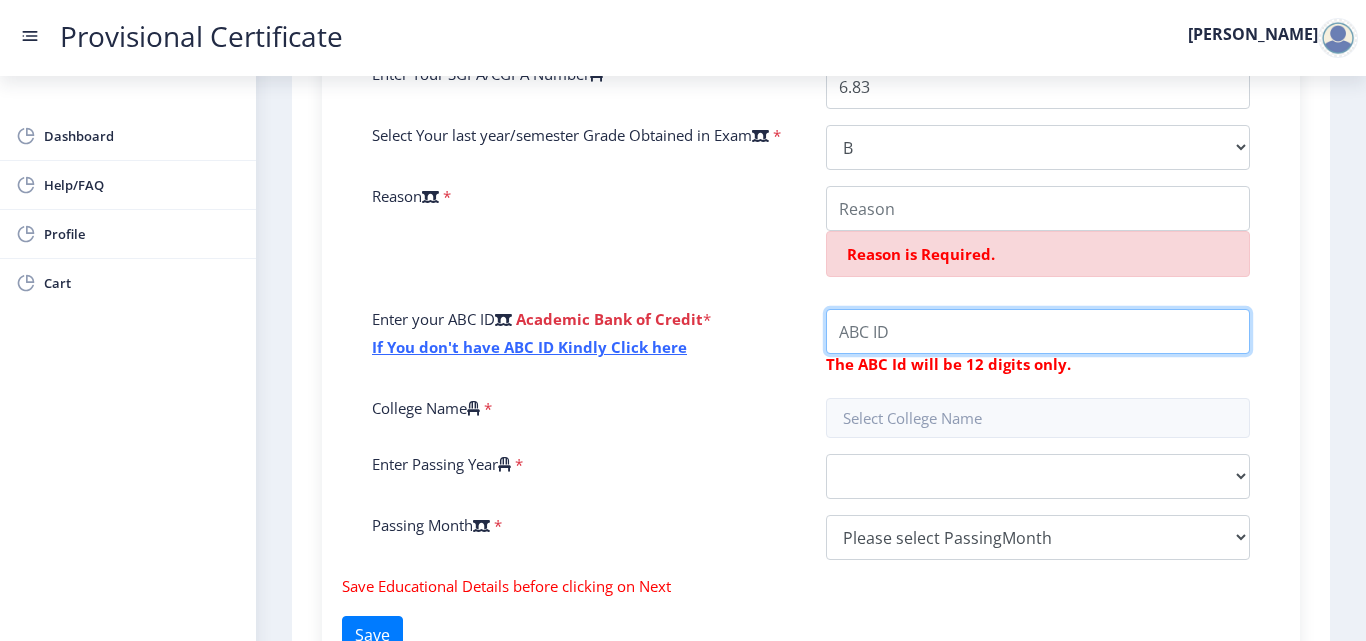 scroll, scrollTop: 655, scrollLeft: 0, axis: vertical 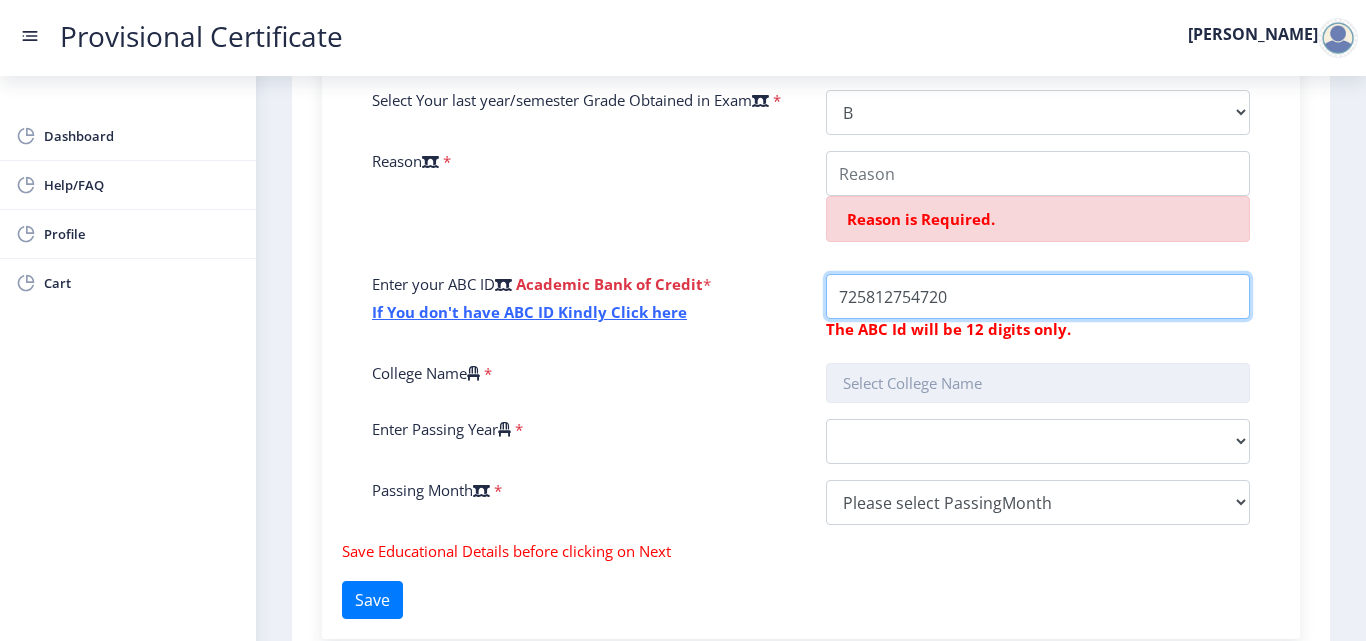 type on "725812754720" 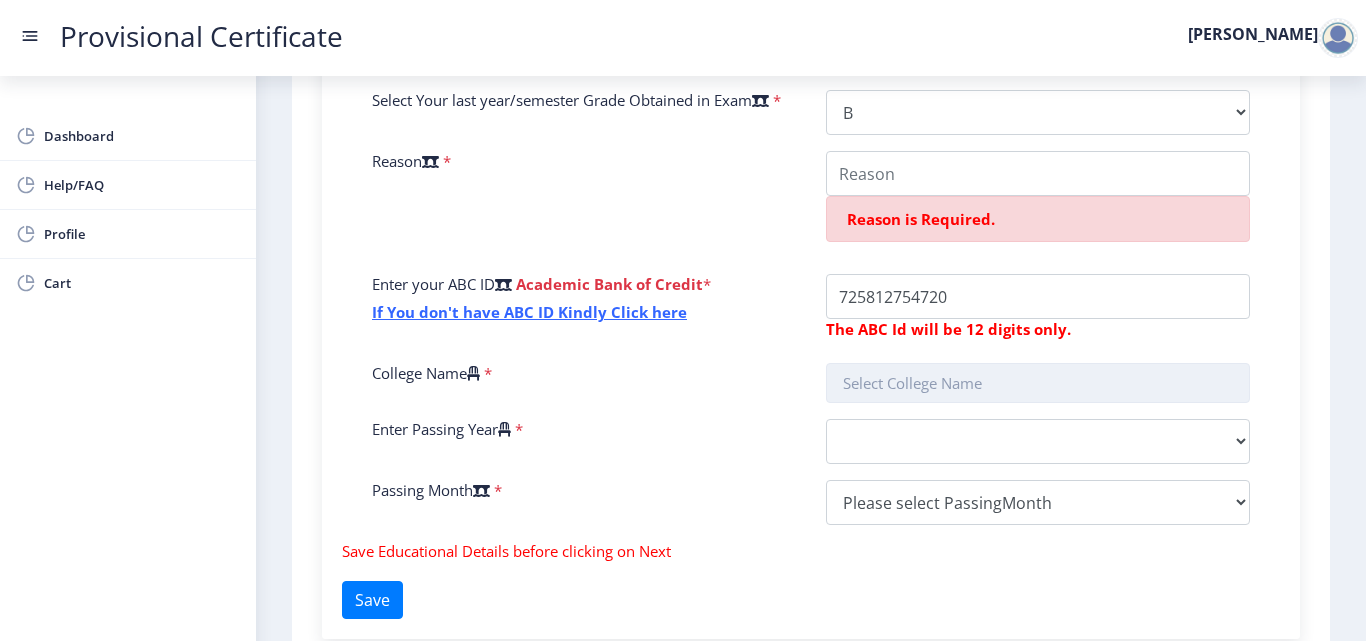 click 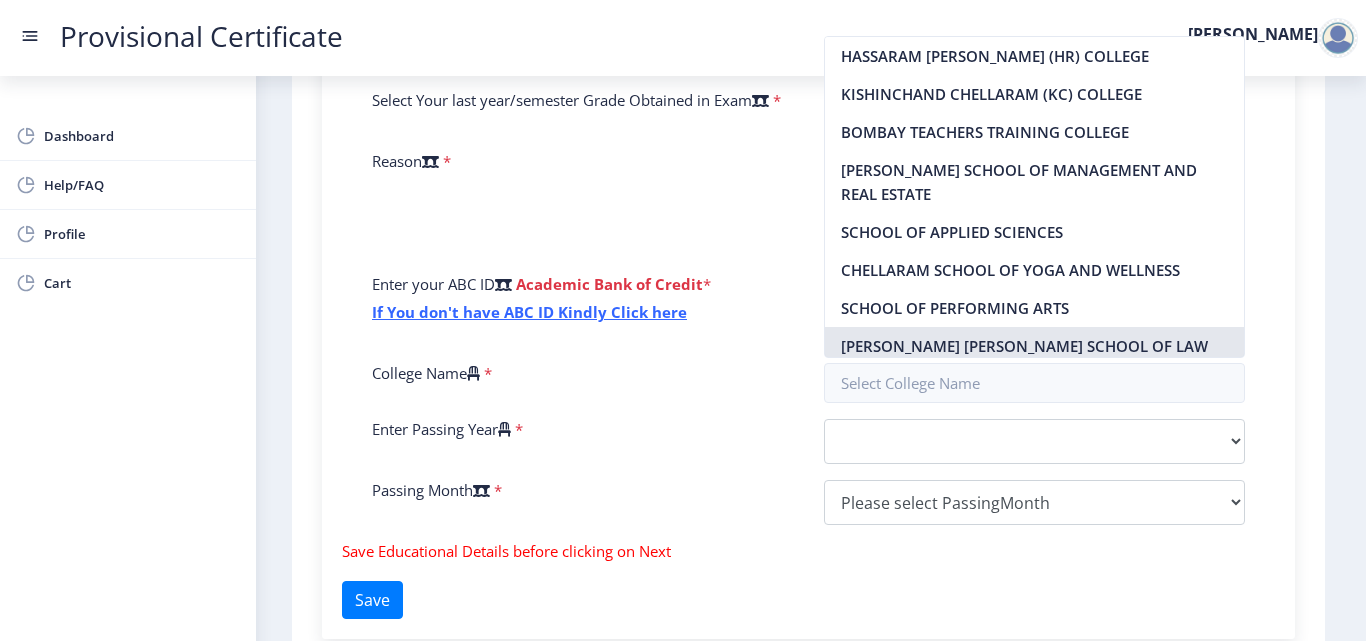 click on "[PERSON_NAME] [PERSON_NAME] SCHOOL OF LAW" at bounding box center (1035, 346) 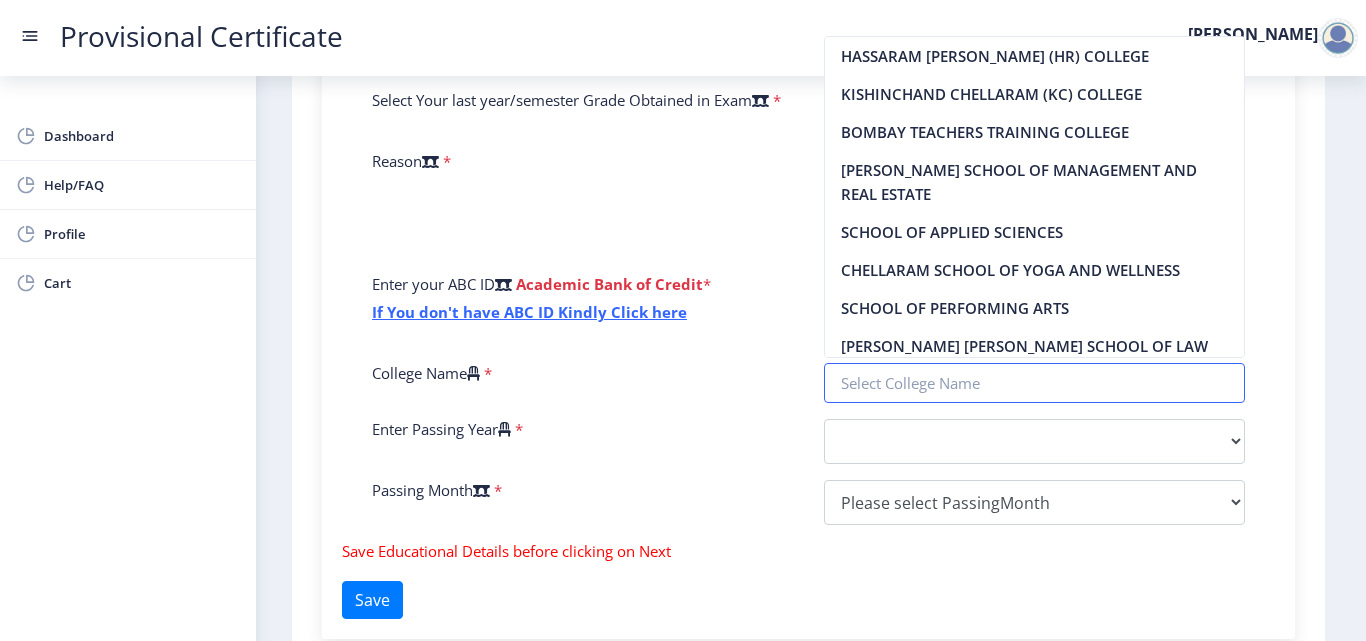 type on "[PERSON_NAME] [PERSON_NAME] SCHOOL OF LAW" 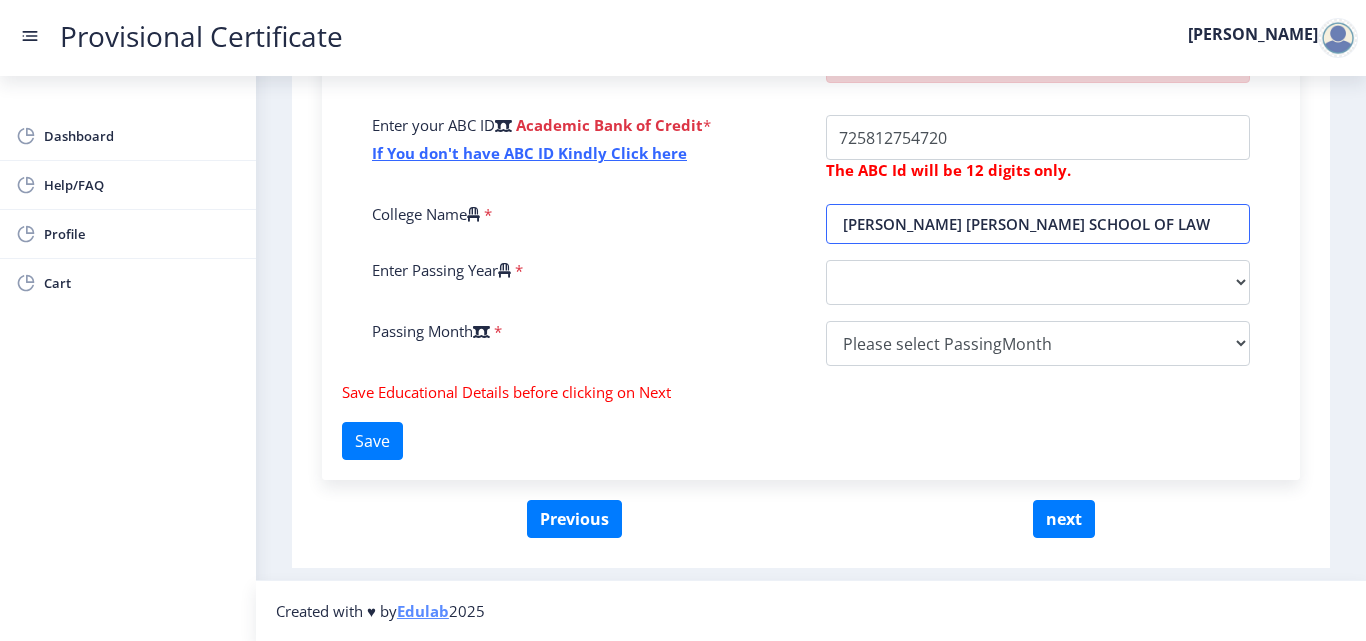 scroll, scrollTop: 817, scrollLeft: 0, axis: vertical 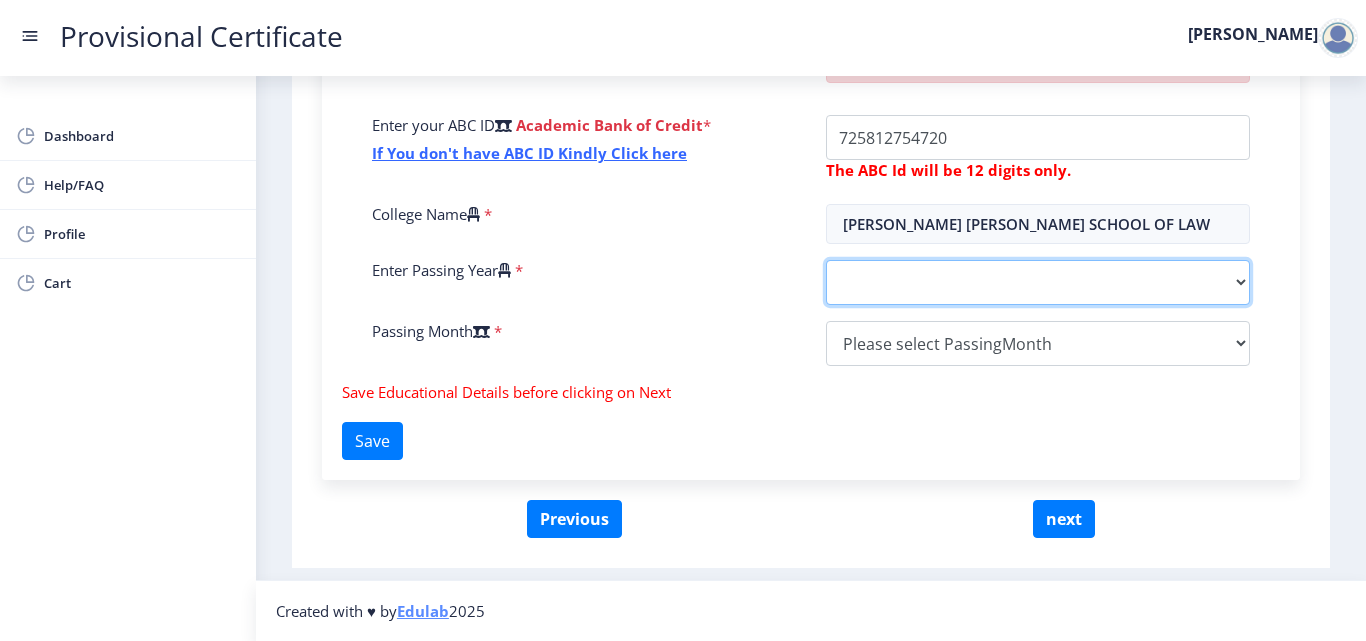 click on "2025   2024   2023   2022   2021   2020   2019   2018   2017   2016   2015   2014   2013   2012   2011   2010   2009   2008   2007   2006   2005   2004   2003   2002   2001   2000   1999   1998   1997   1996   1995   1994   1993   1992   1991   1990   1989   1988   1987   1986   1985   1984   1983   1982   1981   1980   1979   1978   1977   1976   1975   1974   1973   1972   1971   1970   1969   1968   1967" 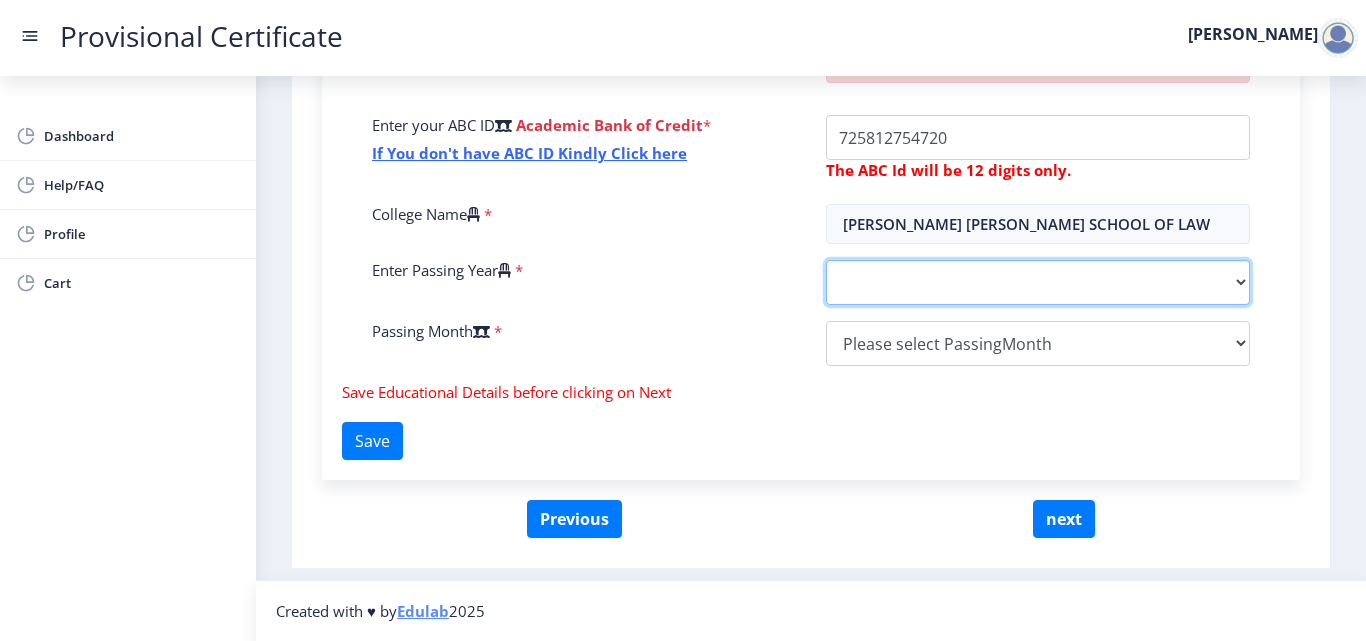 select on "2025" 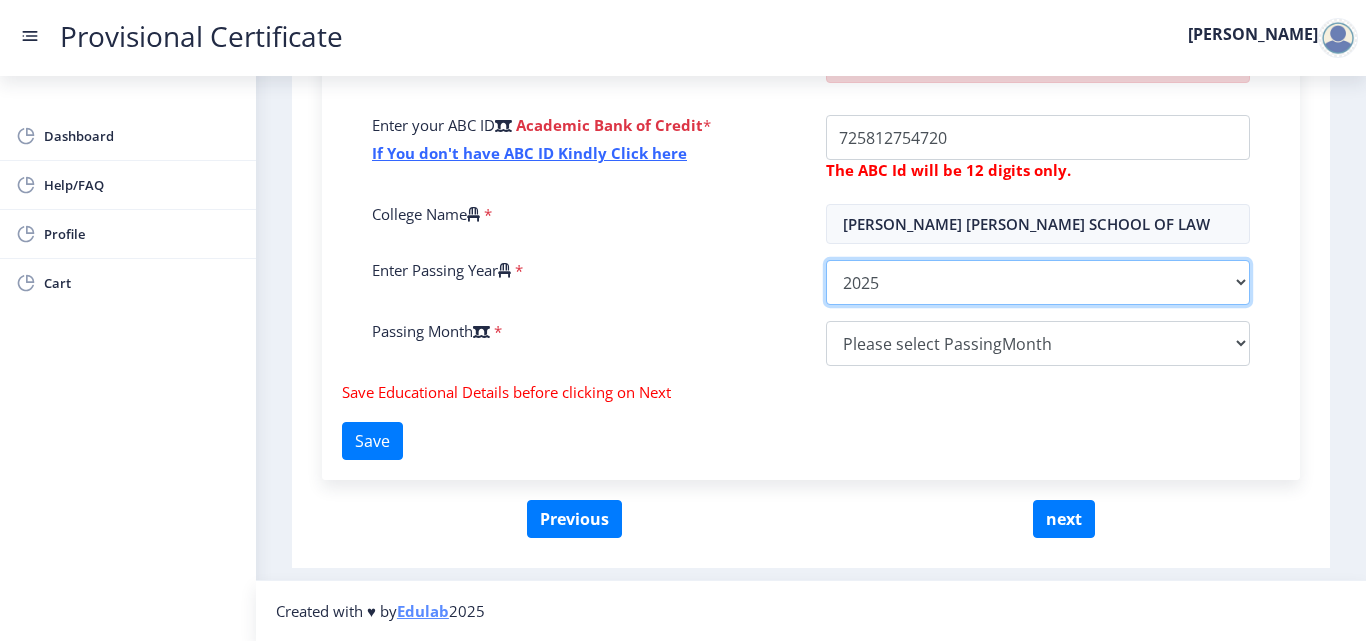 click on "2025   2024   2023   2022   2021   2020   2019   2018   2017   2016   2015   2014   2013   2012   2011   2010   2009   2008   2007   2006   2005   2004   2003   2002   2001   2000   1999   1998   1997   1996   1995   1994   1993   1992   1991   1990   1989   1988   1987   1986   1985   1984   1983   1982   1981   1980   1979   1978   1977   1976   1975   1974   1973   1972   1971   1970   1969   1968   1967" 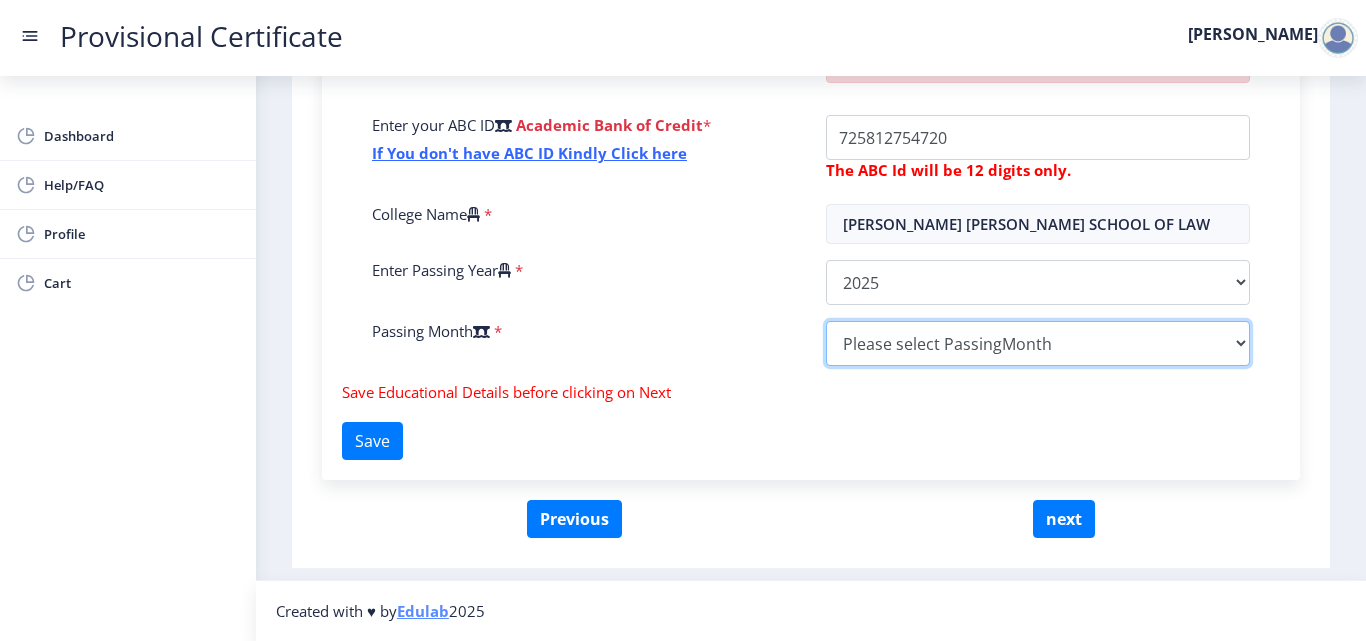 click on "Please select PassingMonth  (01) January (02) February (03) March (04) April (05) May (06) June (07) July (08) August (09) September (10) October (11) November (12) December" at bounding box center [1038, 343] 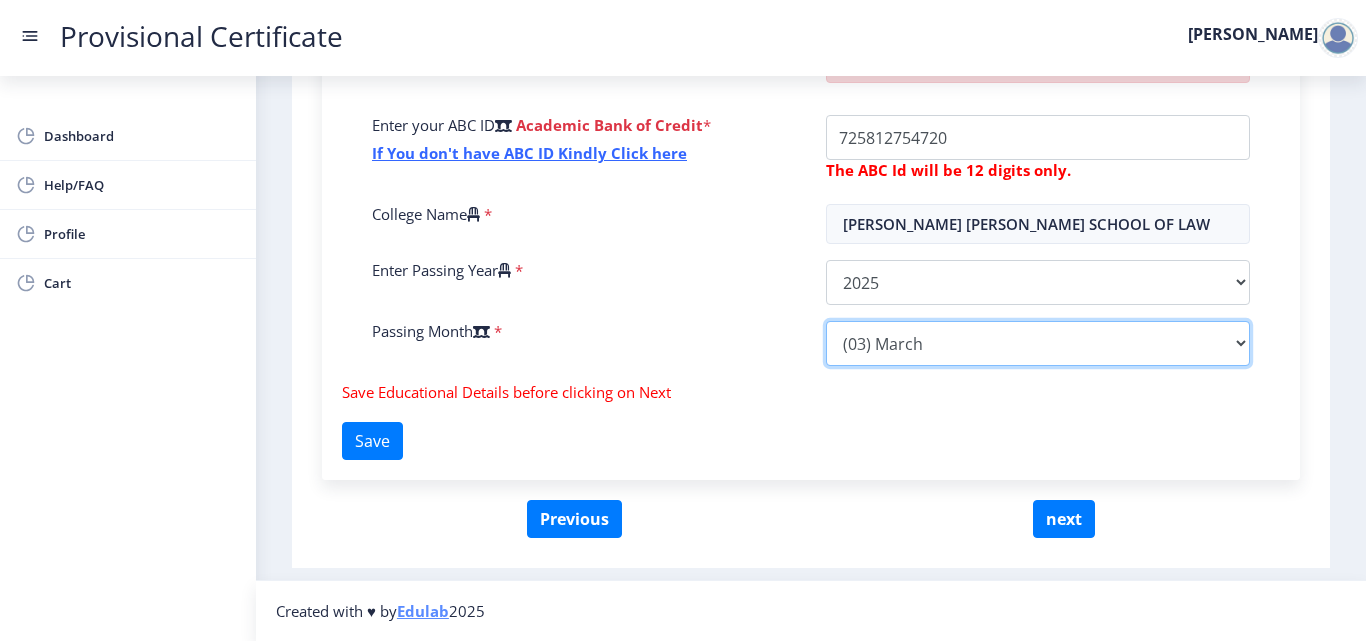 click on "Please select PassingMonth  (01) January (02) February (03) March (04) April (05) May (06) June (07) July (08) August (09) September (10) October (11) November (12) December" at bounding box center [1038, 343] 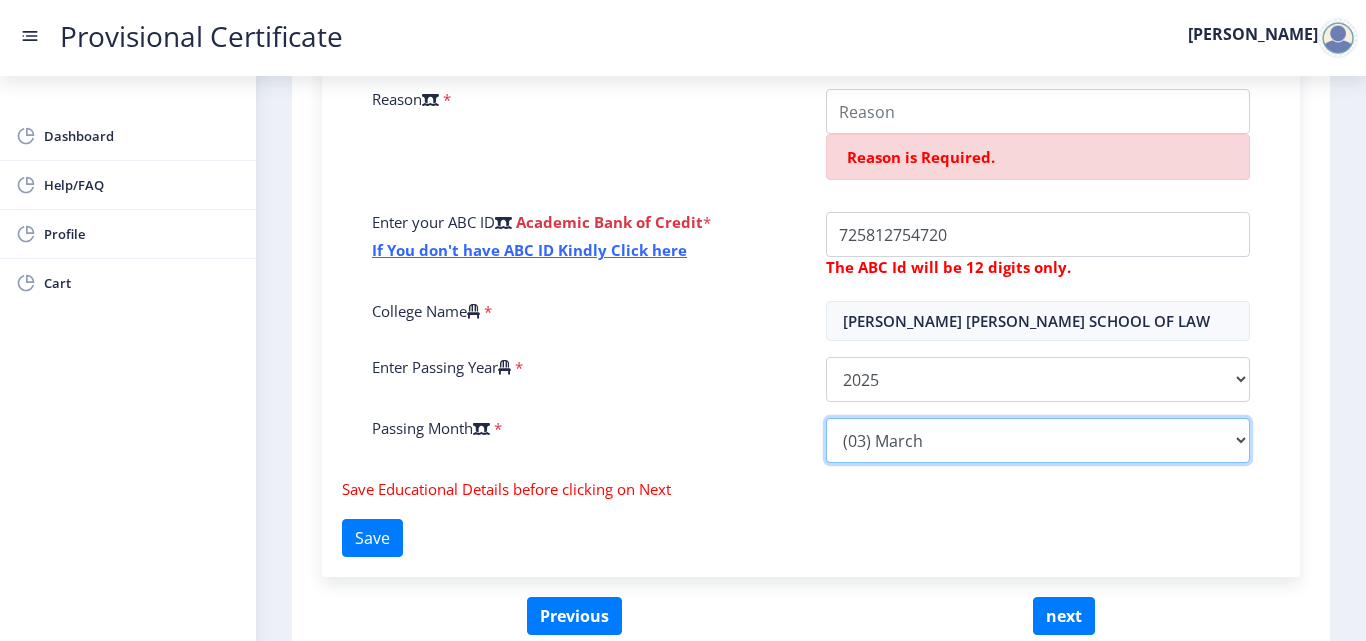 scroll, scrollTop: 617, scrollLeft: 0, axis: vertical 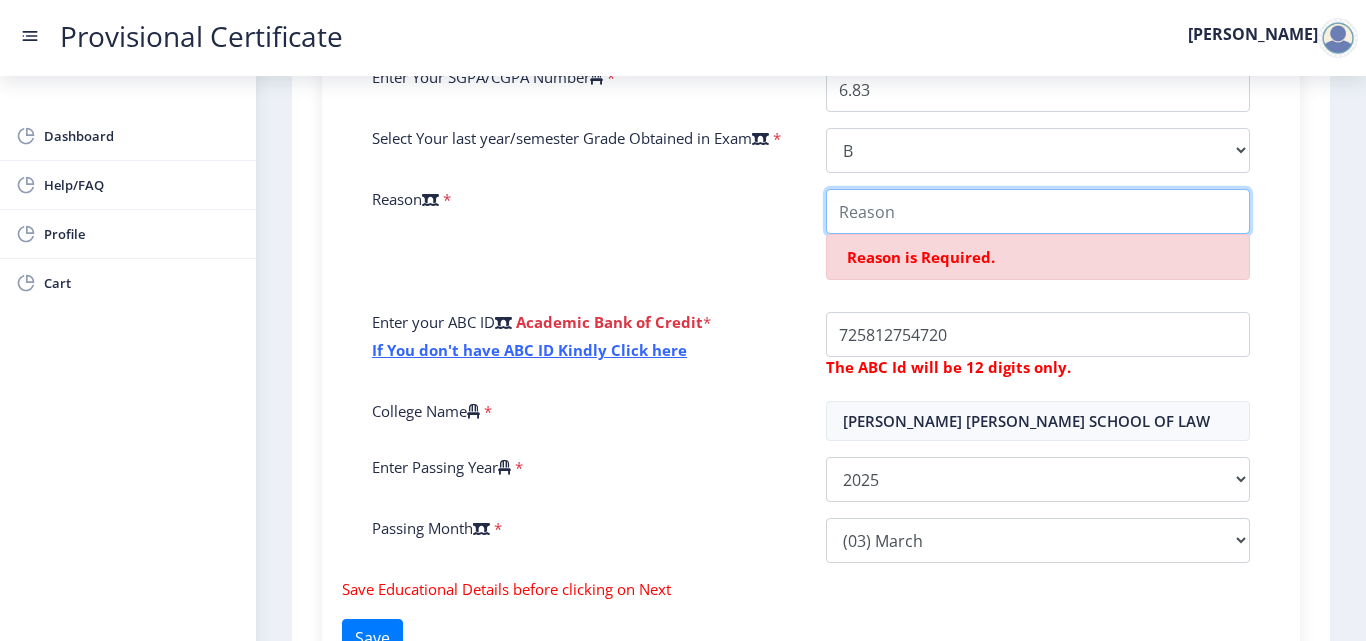click on "College Name" at bounding box center (1038, 211) 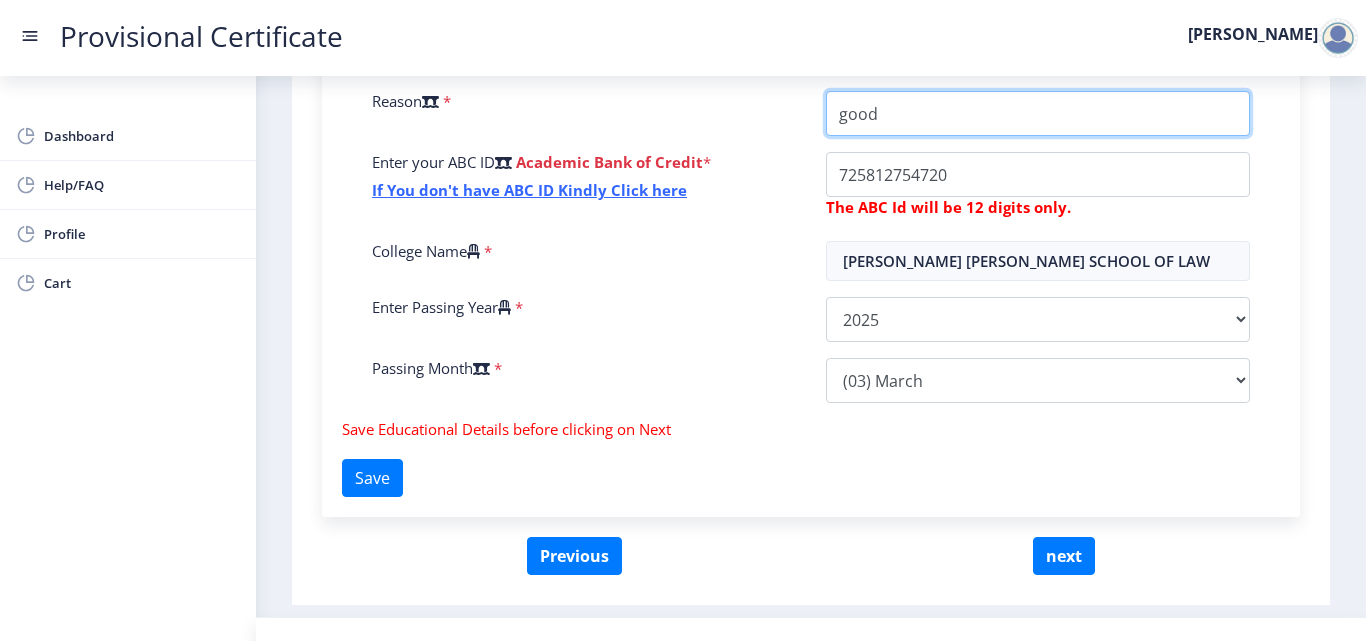 scroll, scrollTop: 717, scrollLeft: 0, axis: vertical 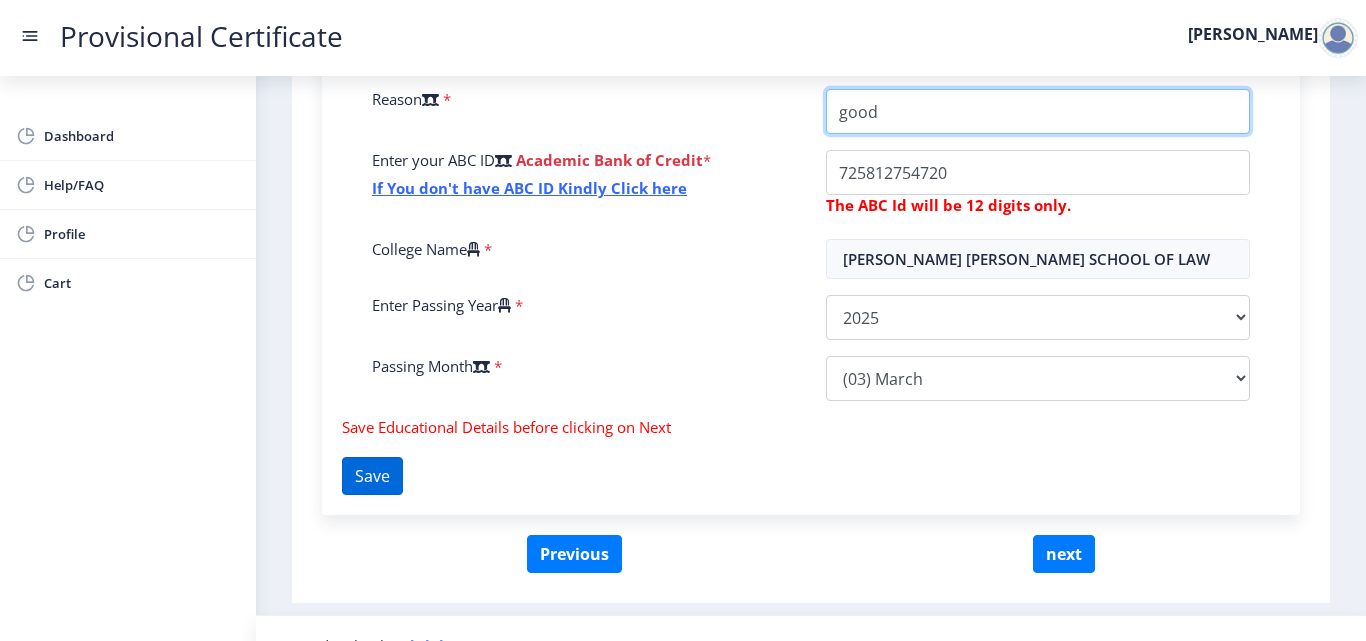 type on "good" 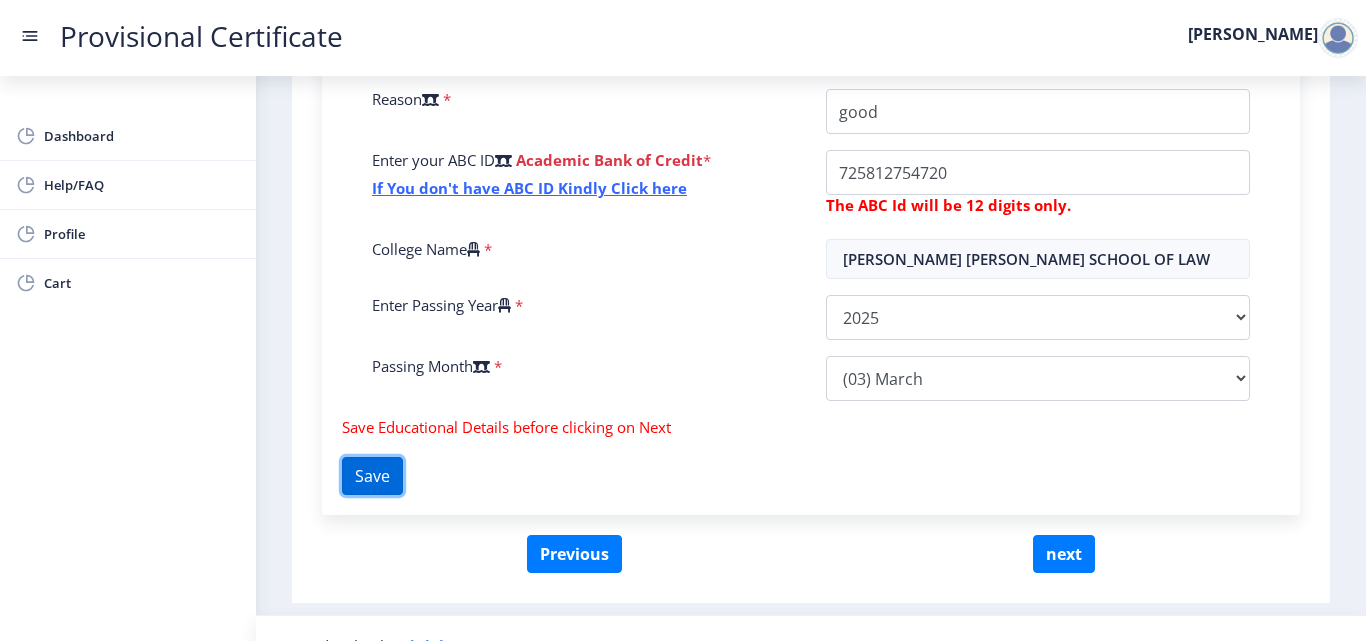 click on "Save" 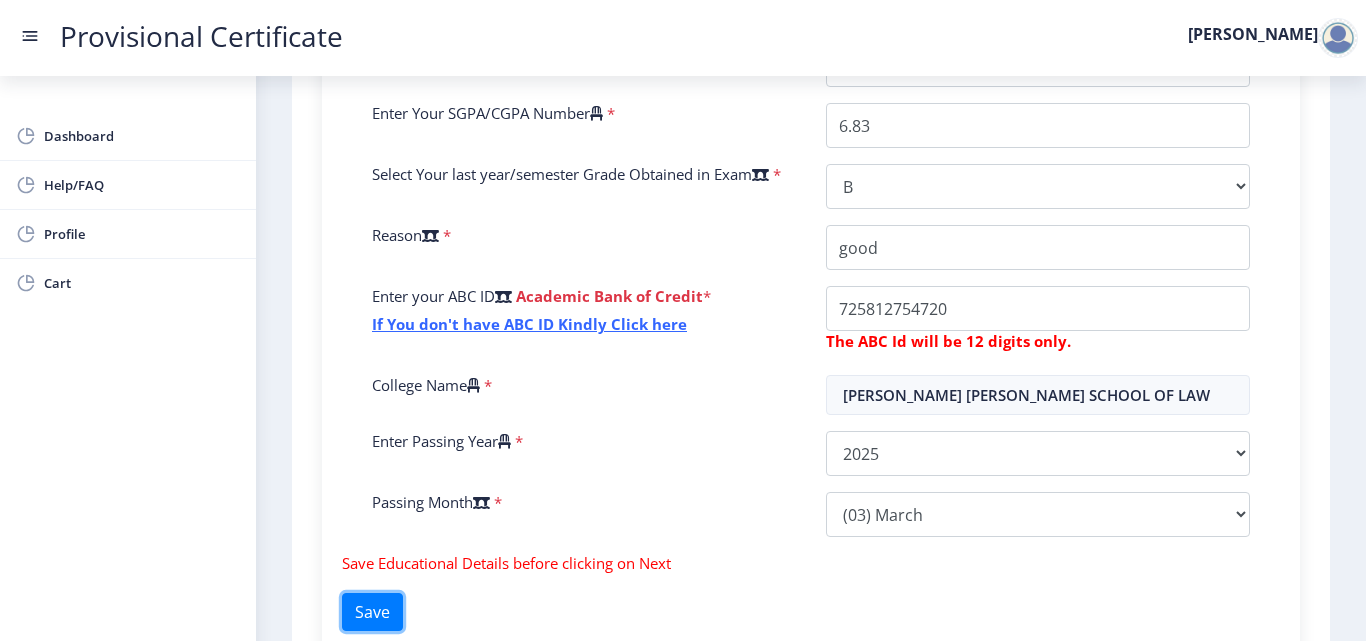 scroll, scrollTop: 600, scrollLeft: 0, axis: vertical 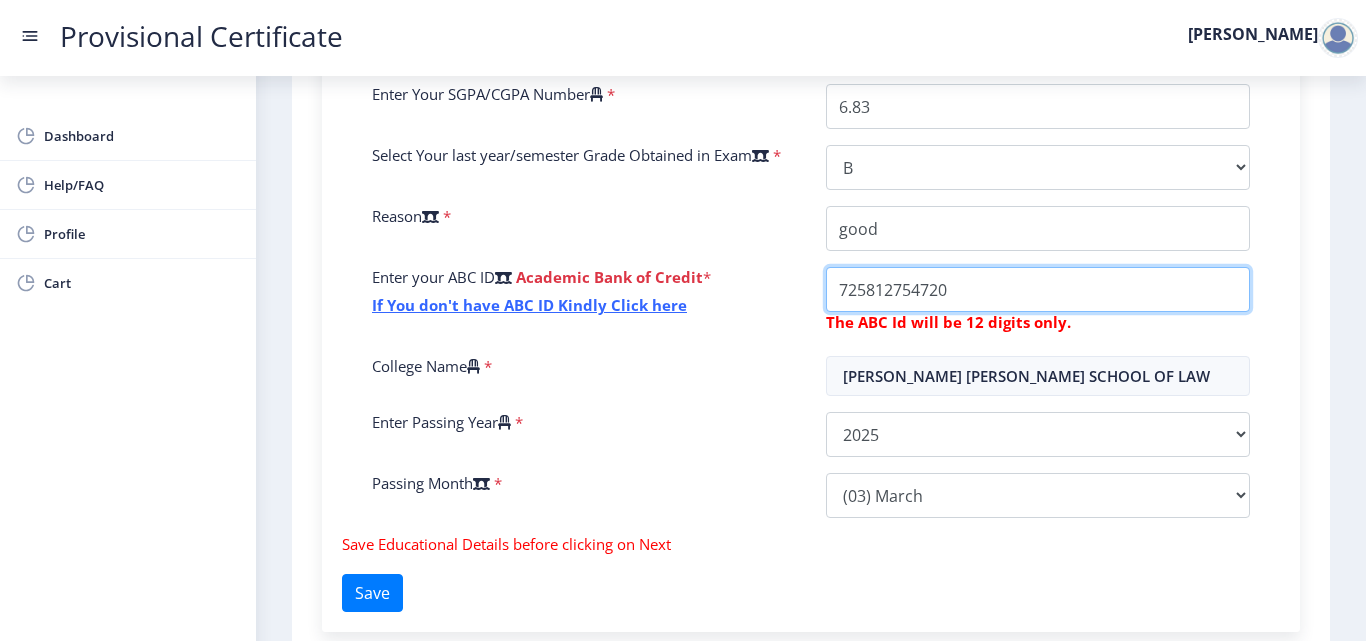click on "College Name" at bounding box center (1038, 228) 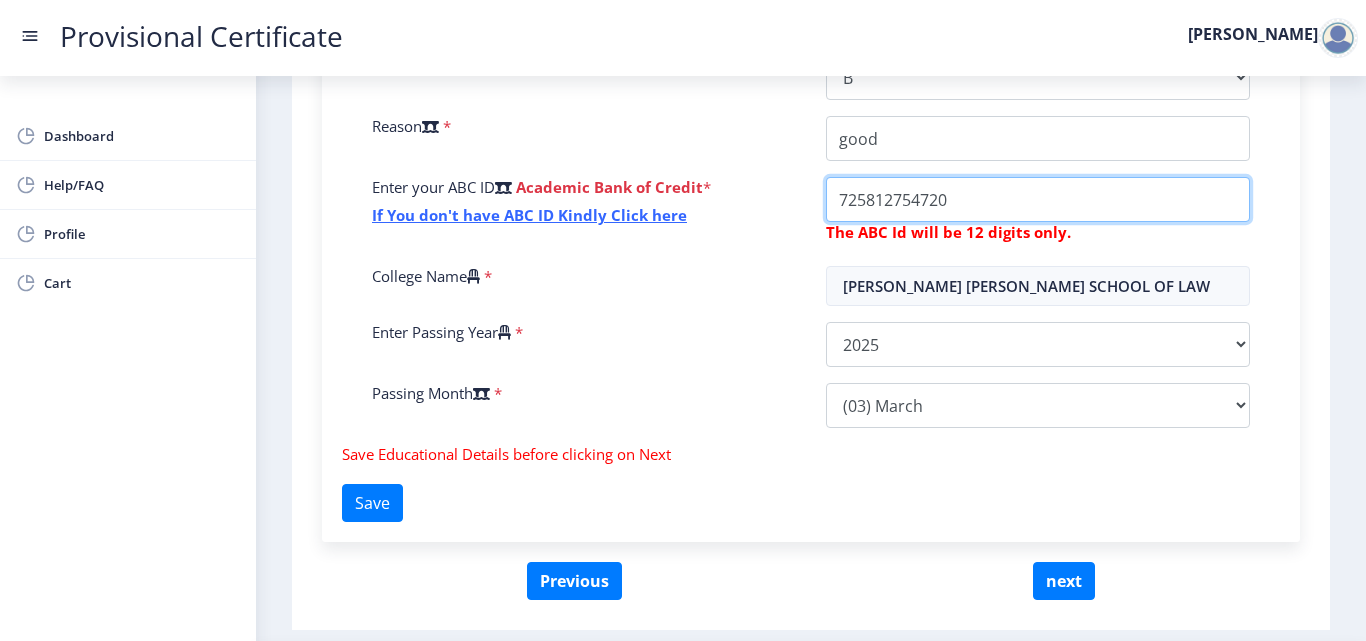 scroll, scrollTop: 755, scrollLeft: 0, axis: vertical 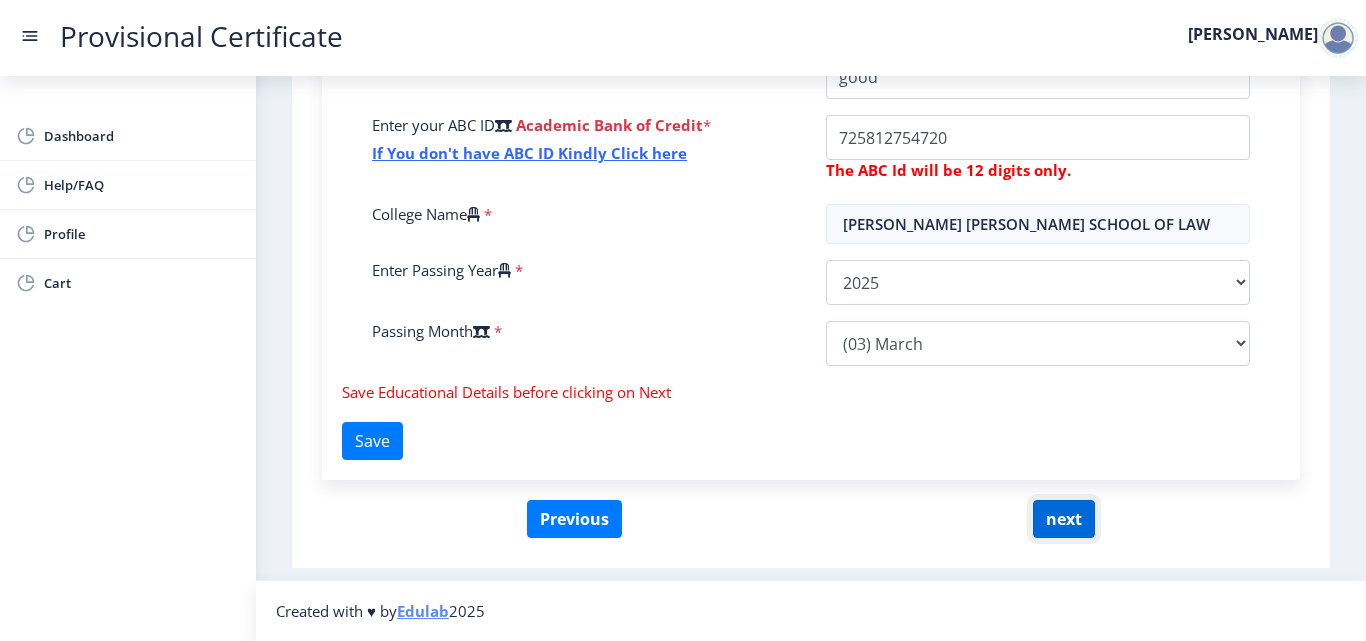 click on "next" 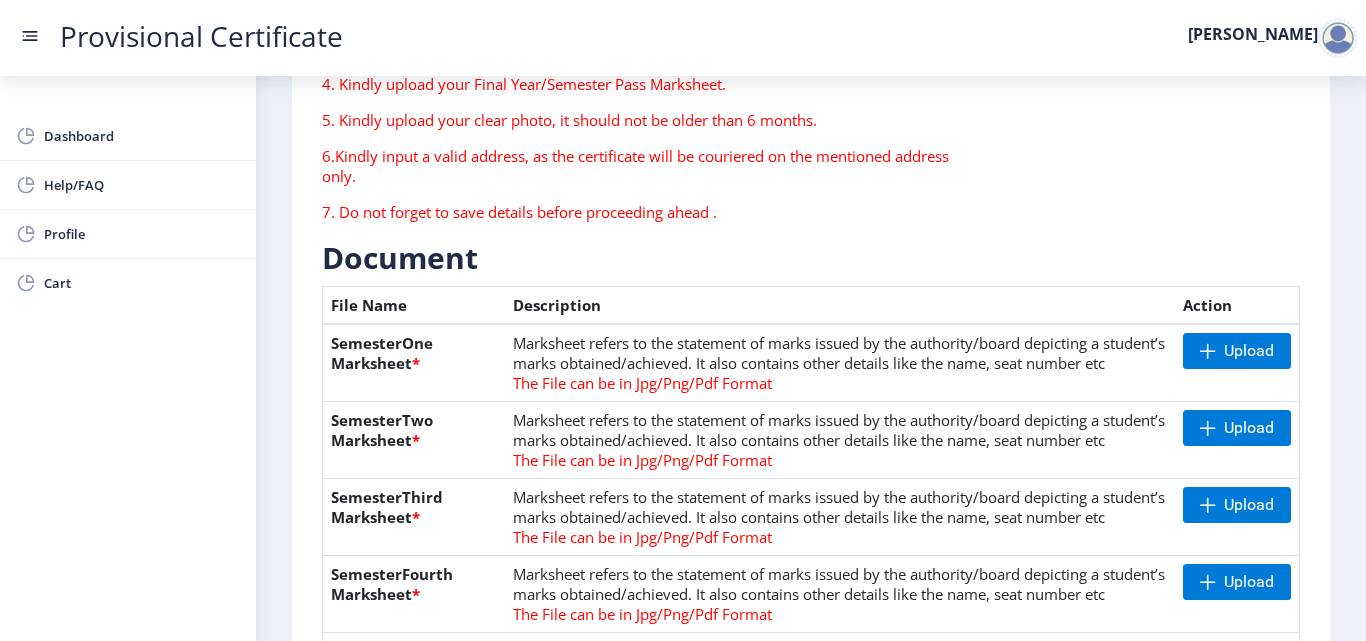 scroll, scrollTop: 400, scrollLeft: 0, axis: vertical 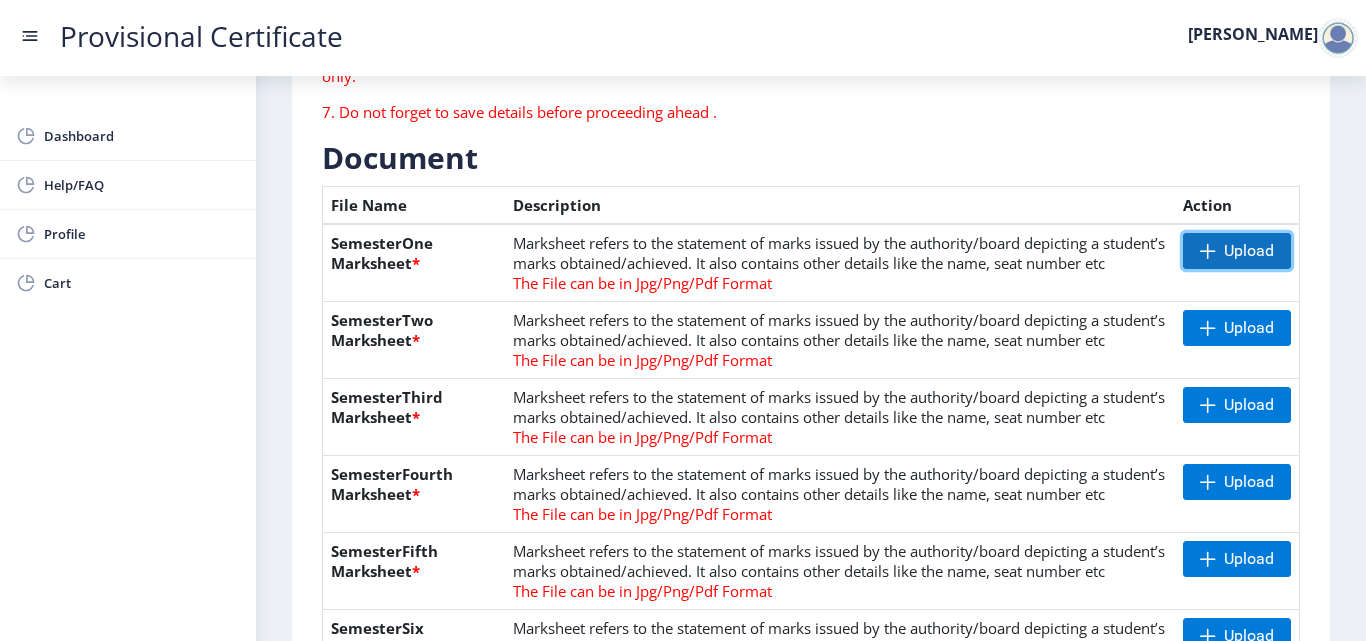 click on "Upload" 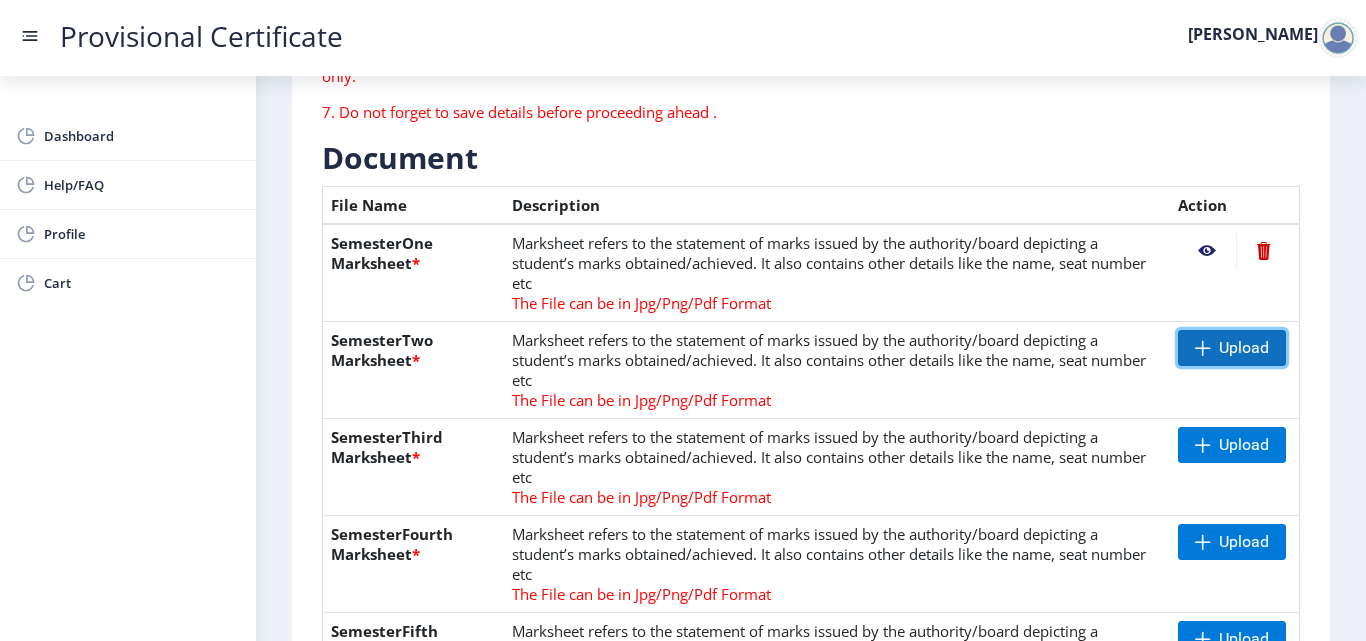 click 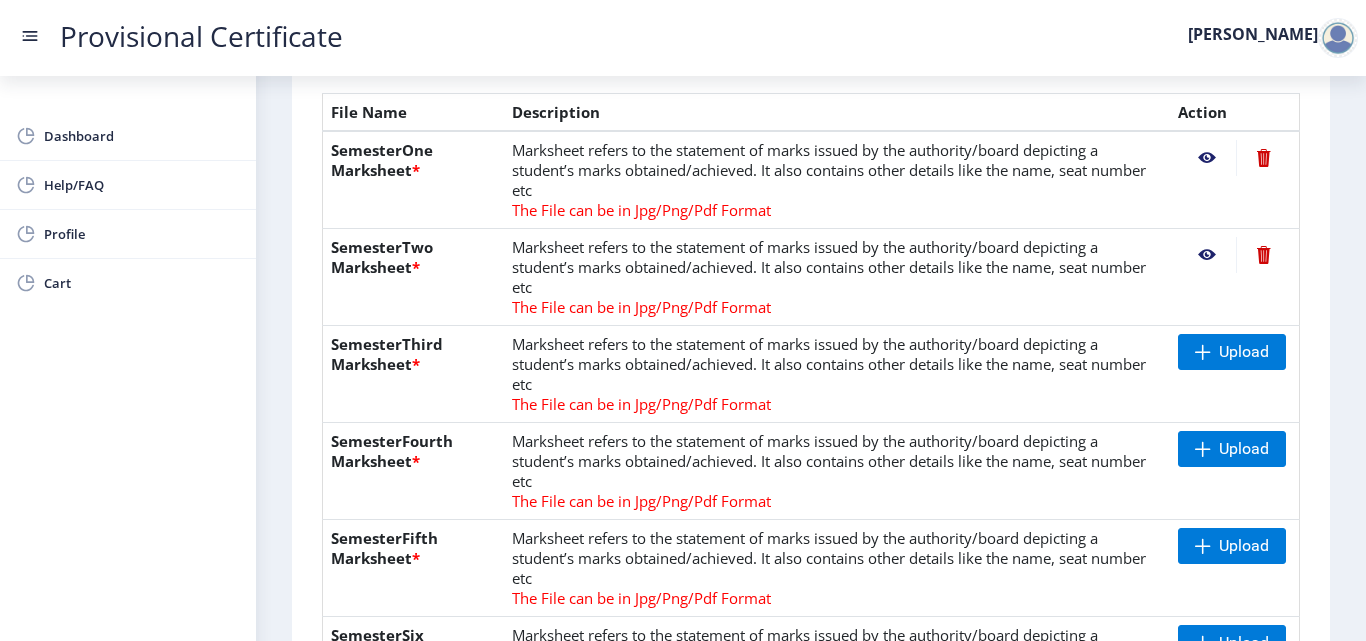 scroll, scrollTop: 600, scrollLeft: 0, axis: vertical 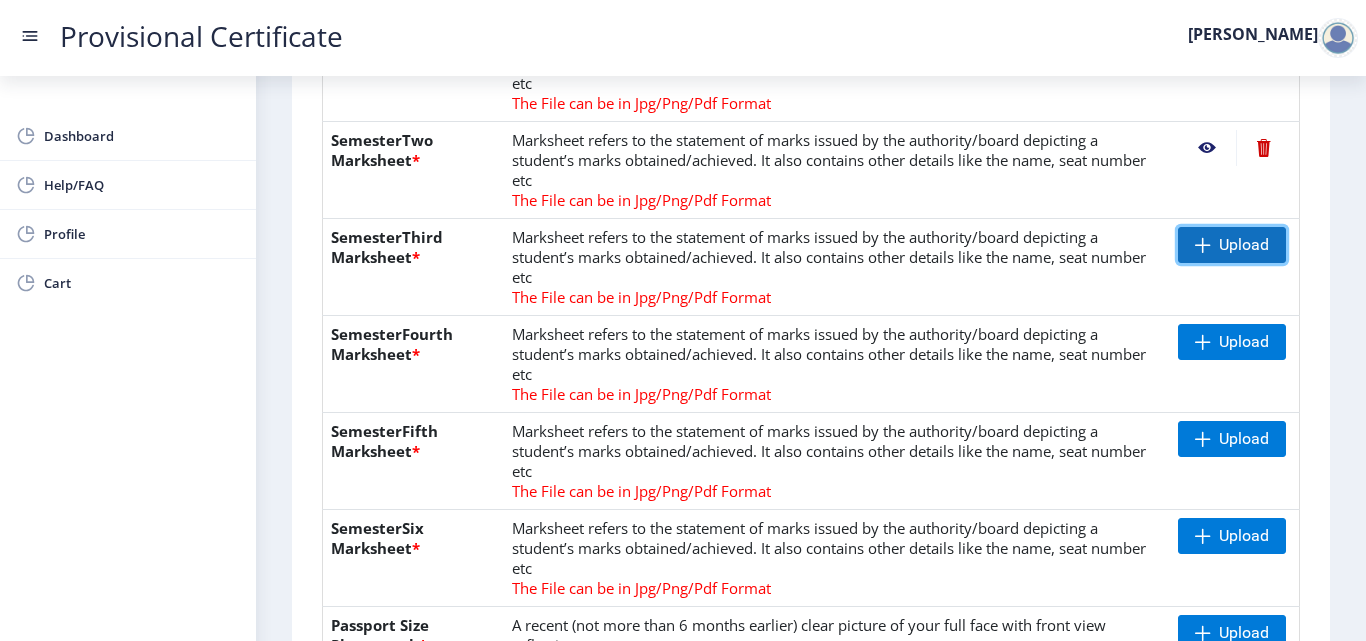 click on "Upload" 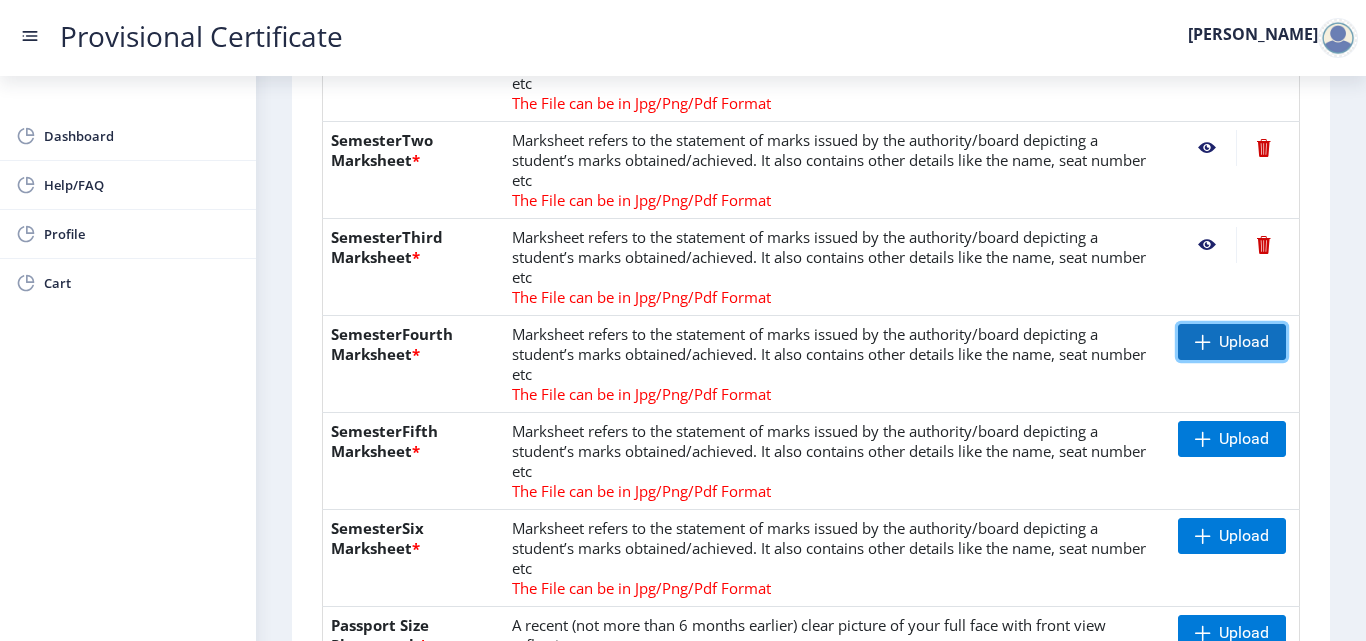 click on "Upload" 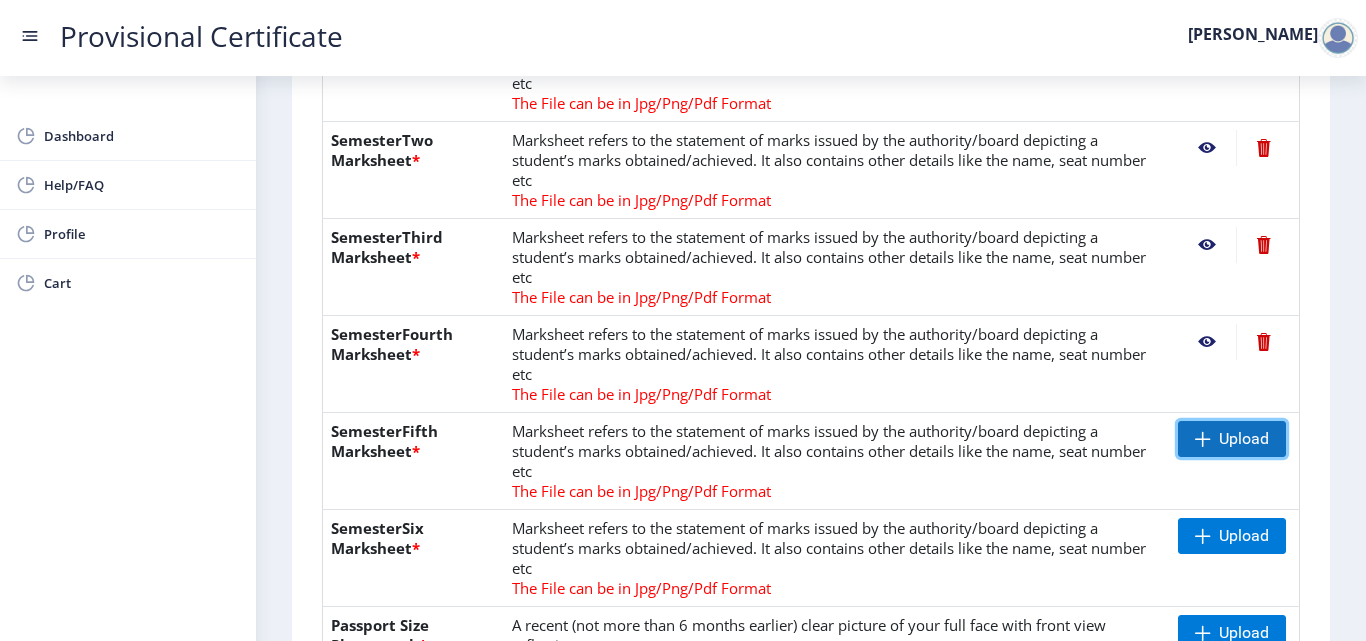 click on "Upload" 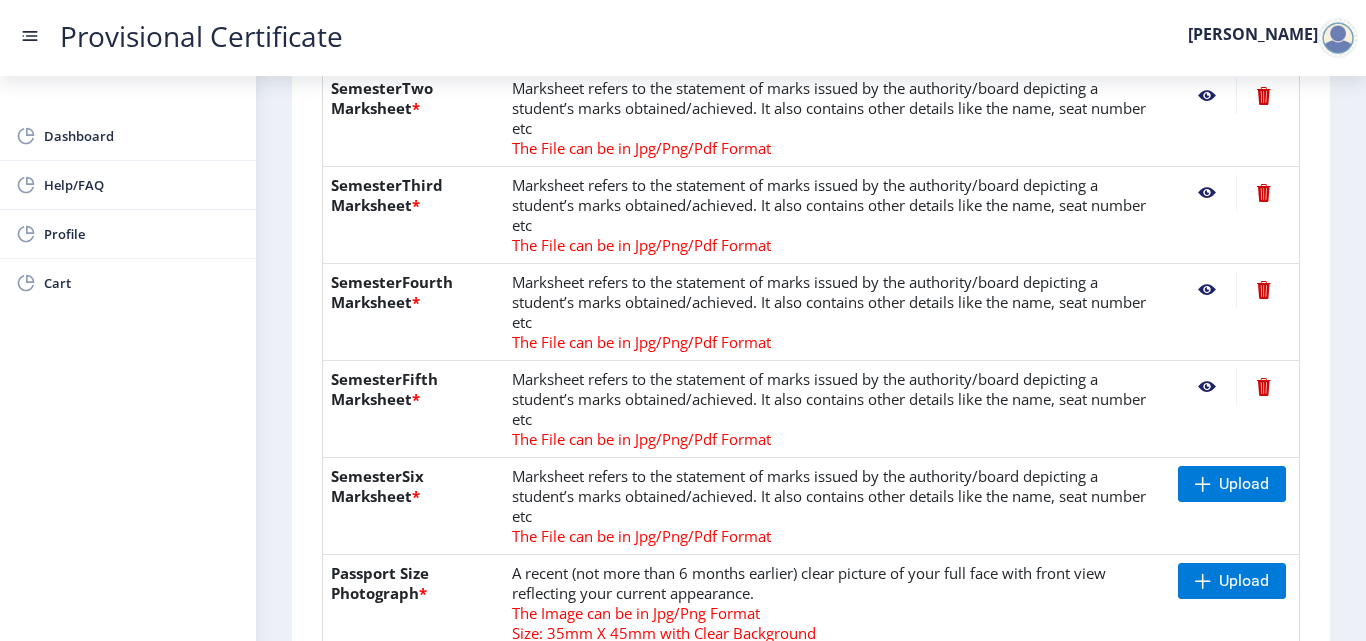 scroll, scrollTop: 700, scrollLeft: 0, axis: vertical 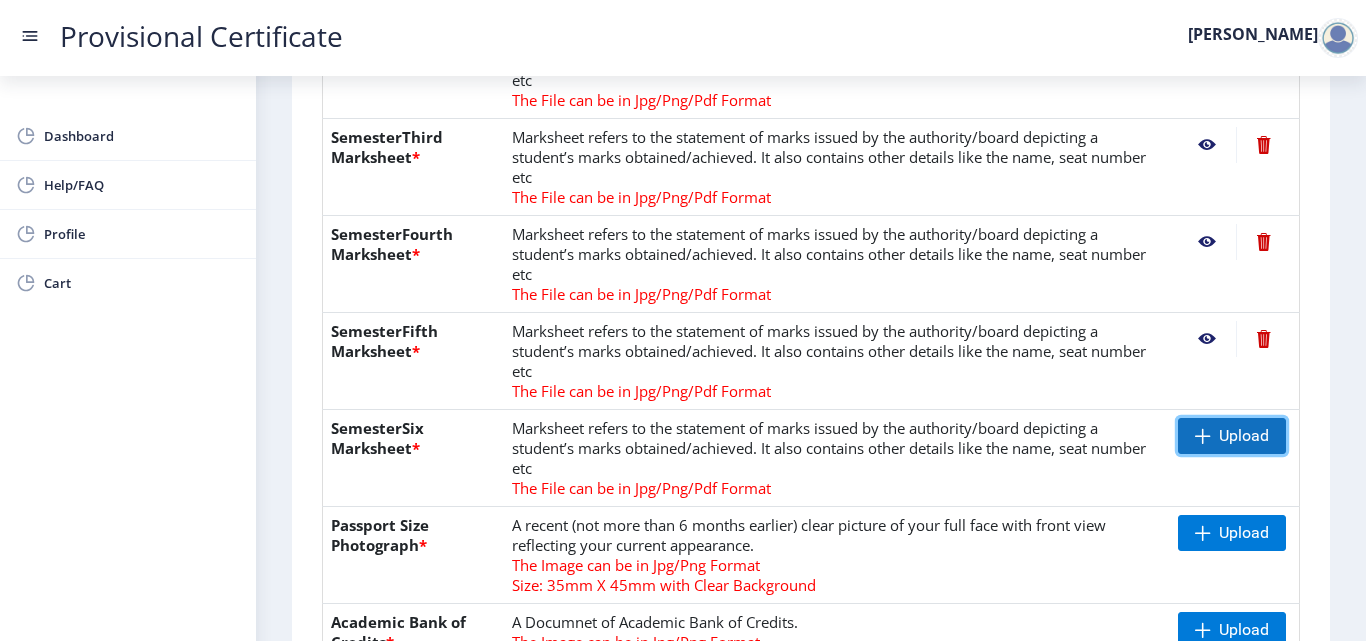 click on "Upload" 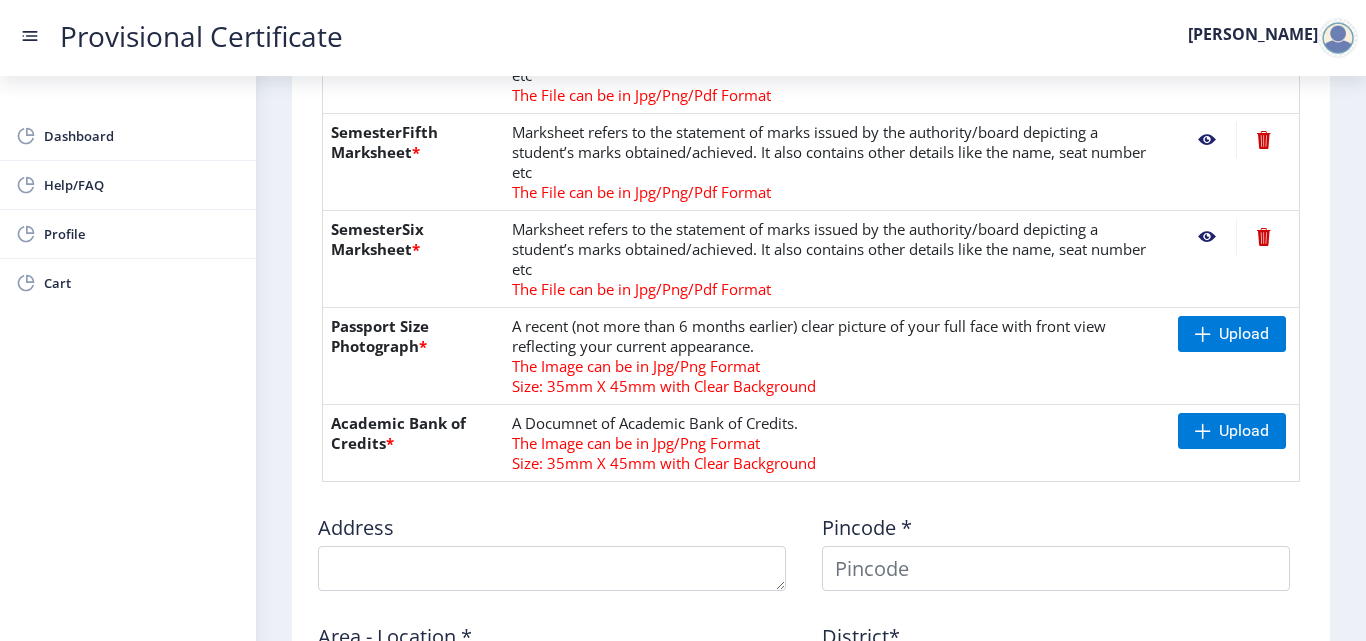 scroll, scrollTop: 900, scrollLeft: 0, axis: vertical 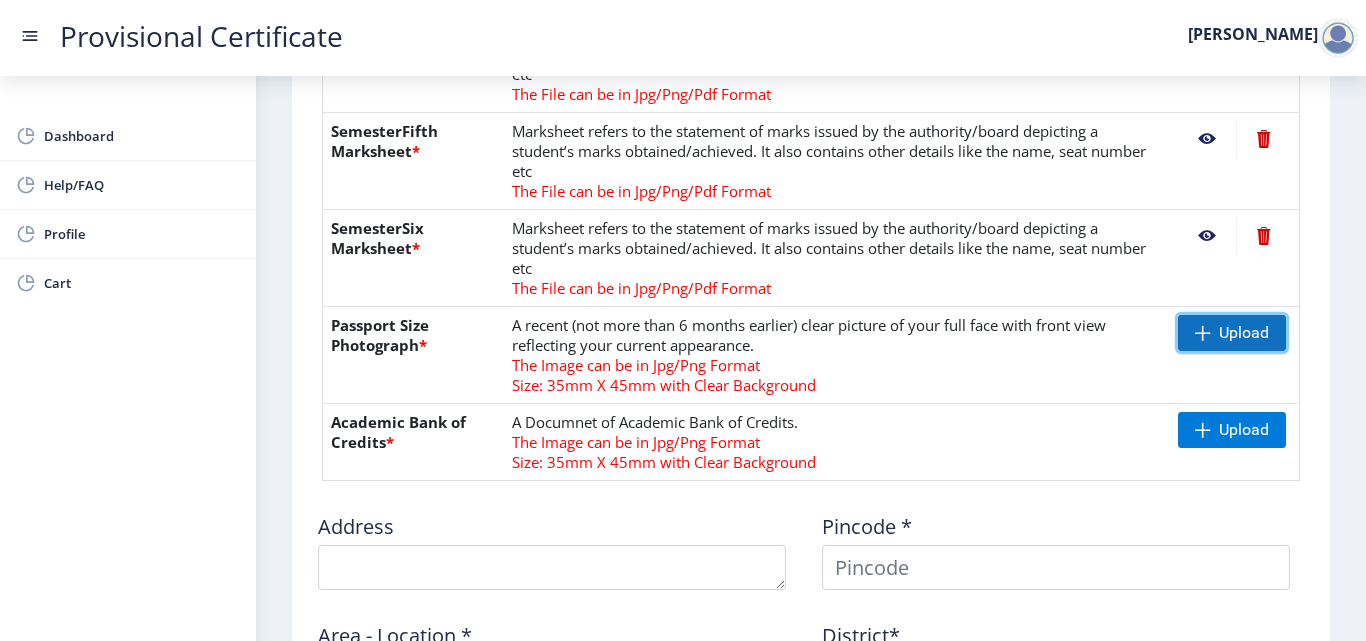 click on "Upload" 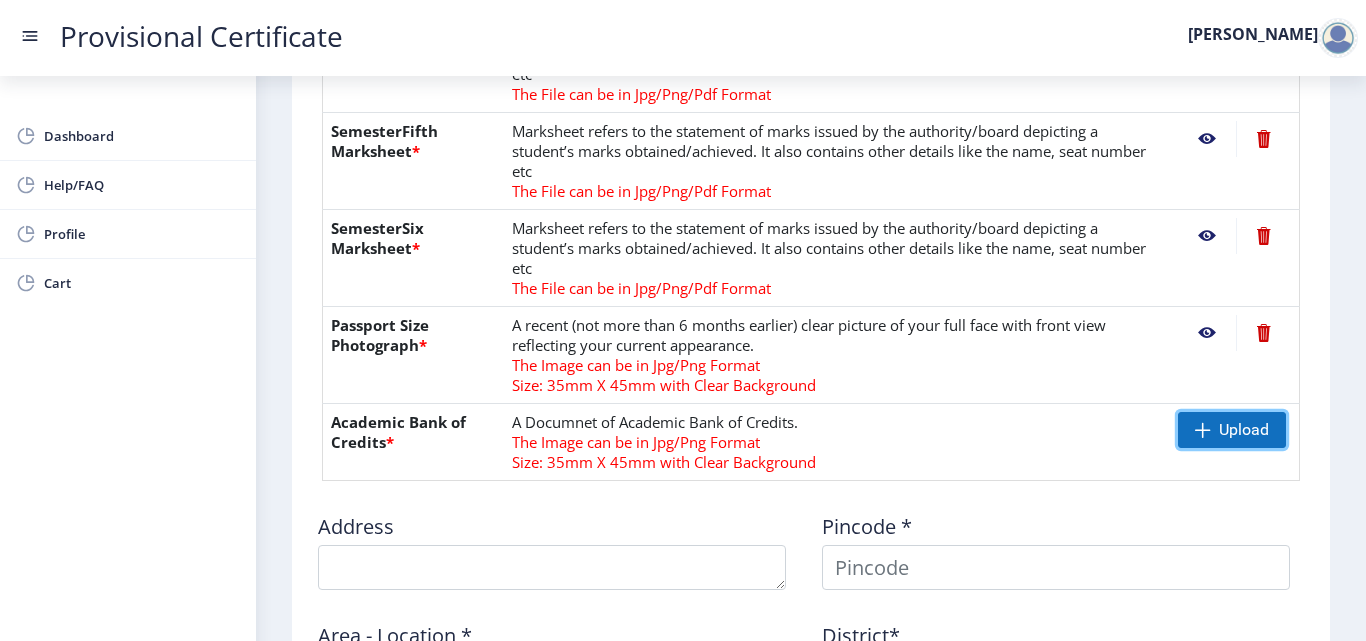 click 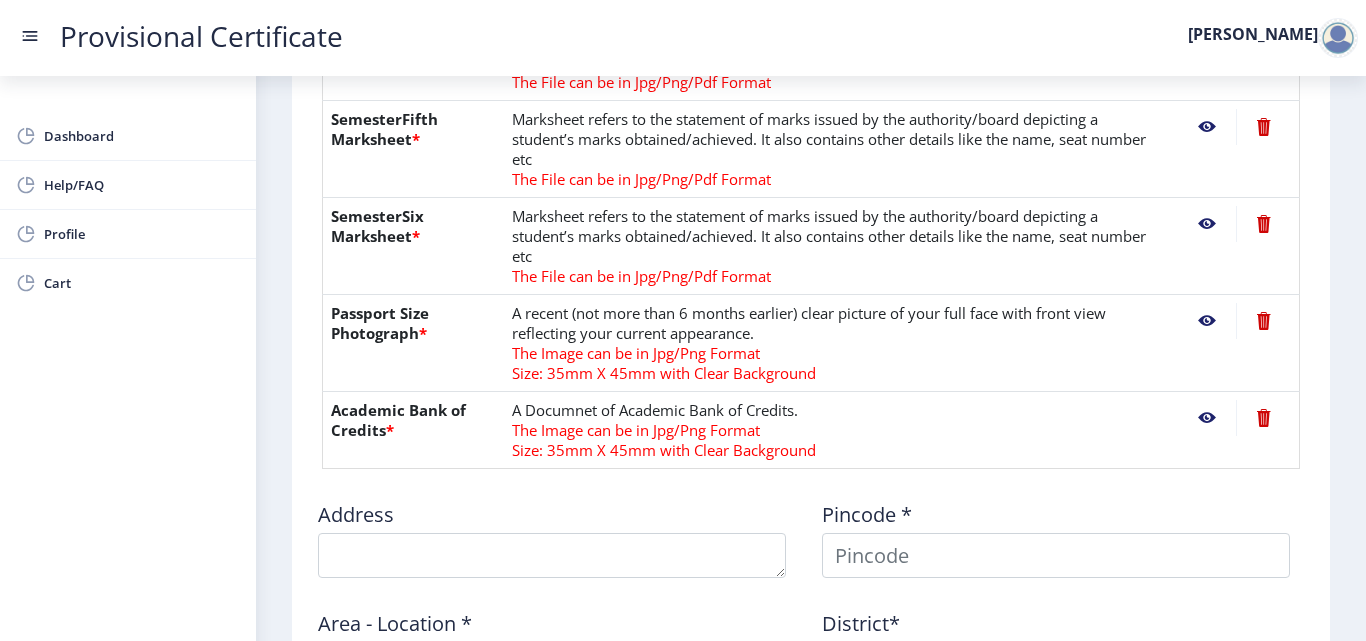scroll, scrollTop: 900, scrollLeft: 0, axis: vertical 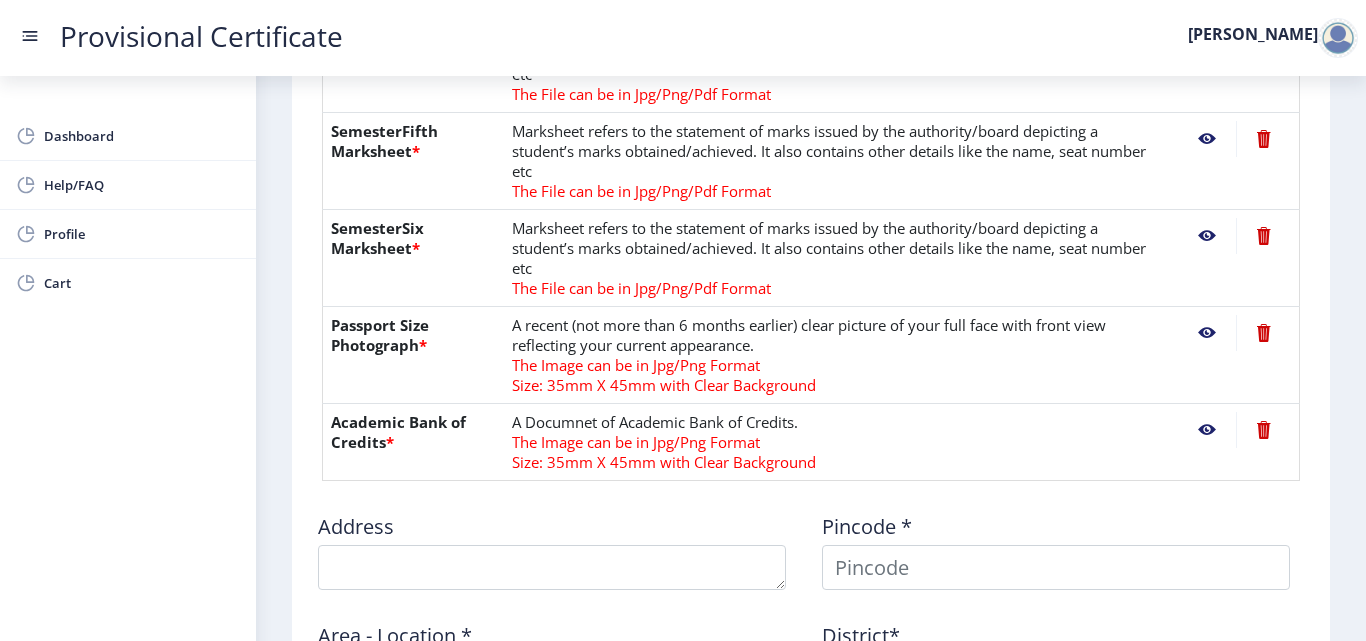click 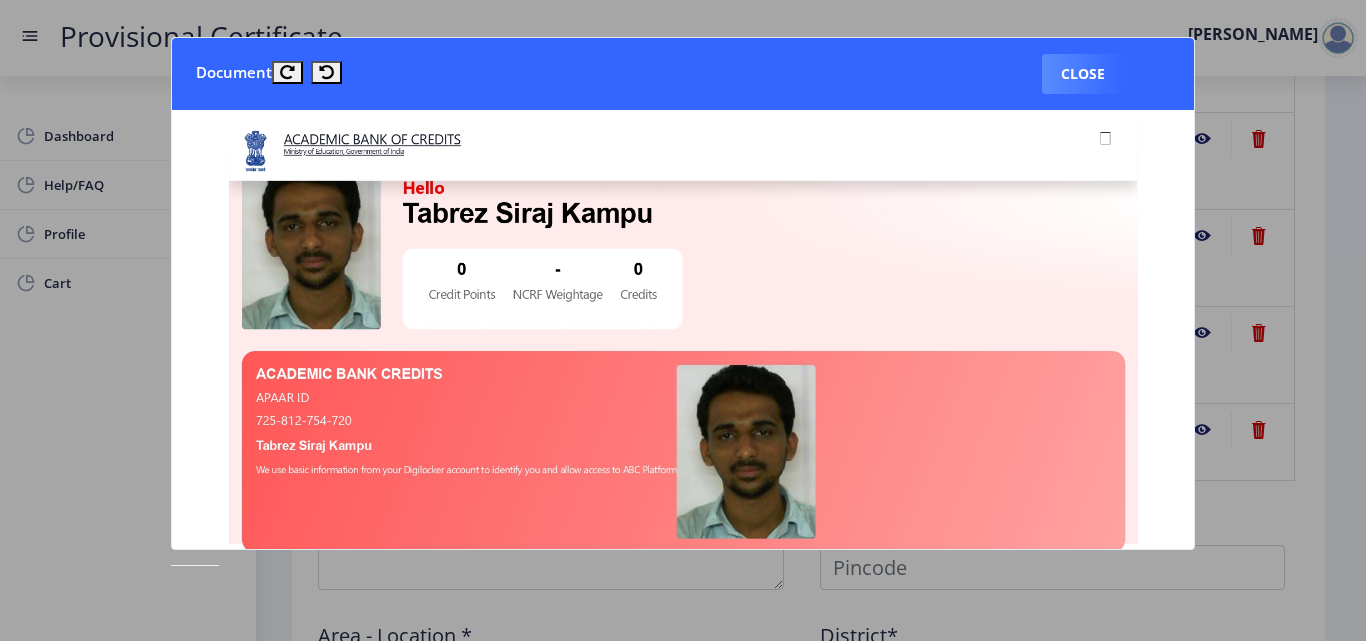 scroll, scrollTop: 0, scrollLeft: 0, axis: both 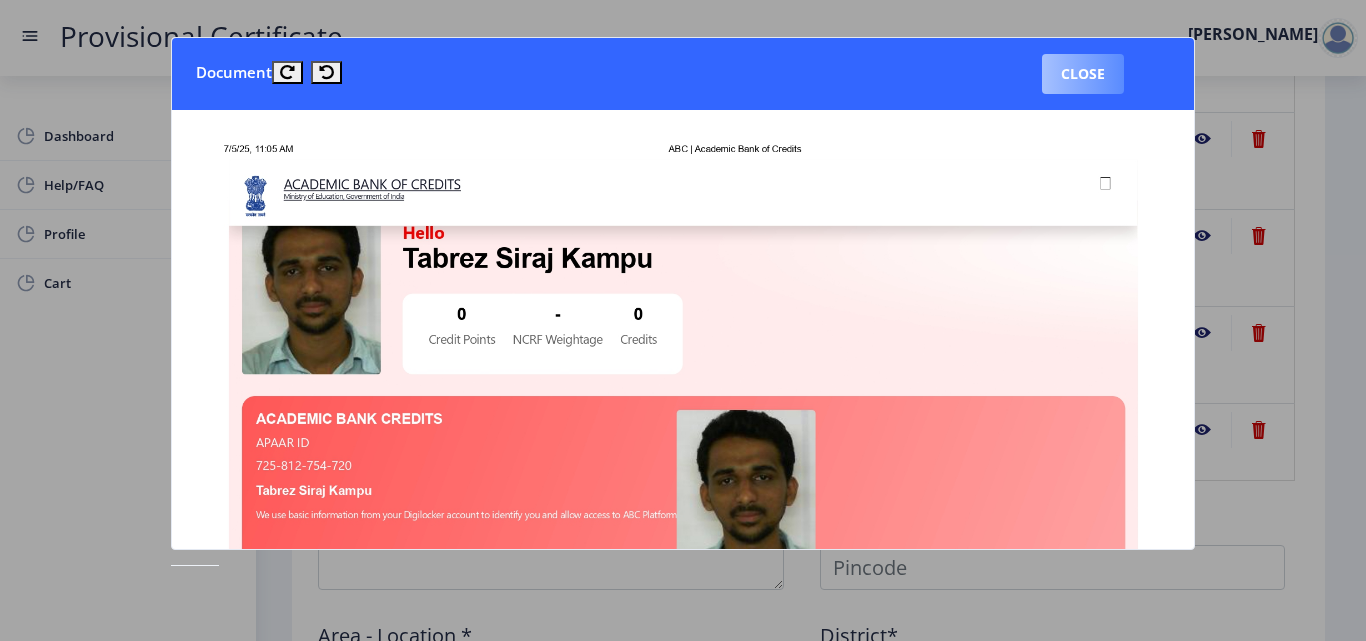 click on "Close" at bounding box center [1083, 74] 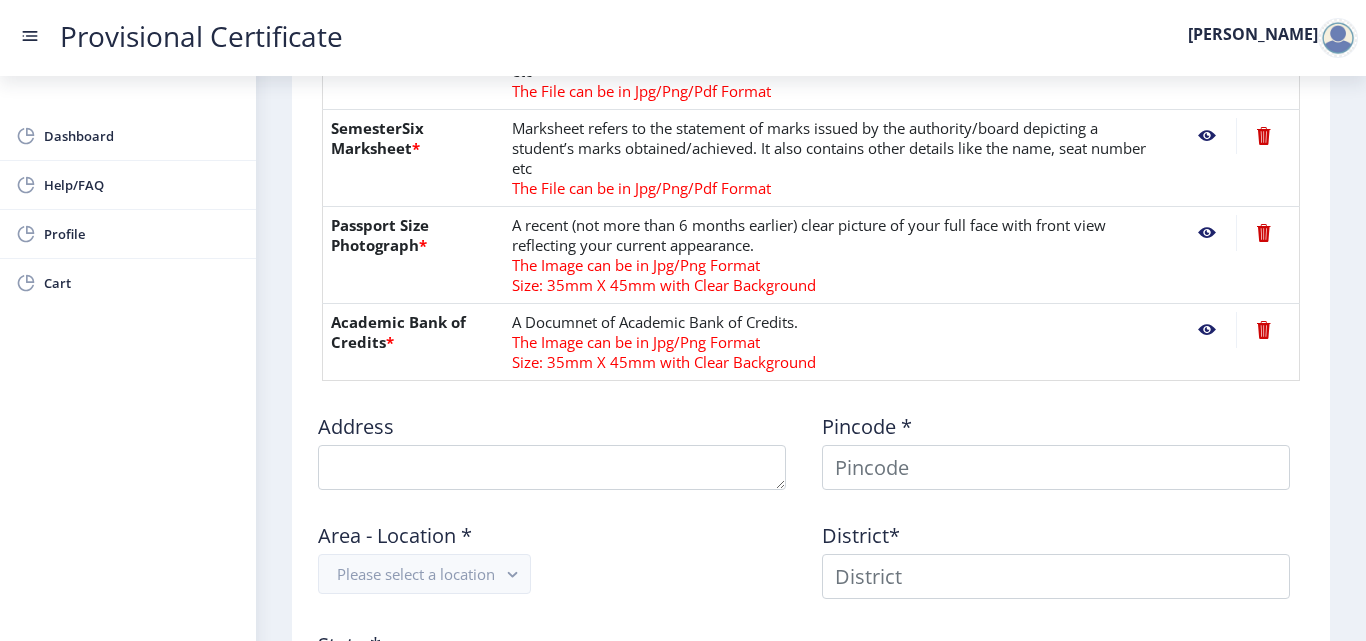 scroll, scrollTop: 1100, scrollLeft: 0, axis: vertical 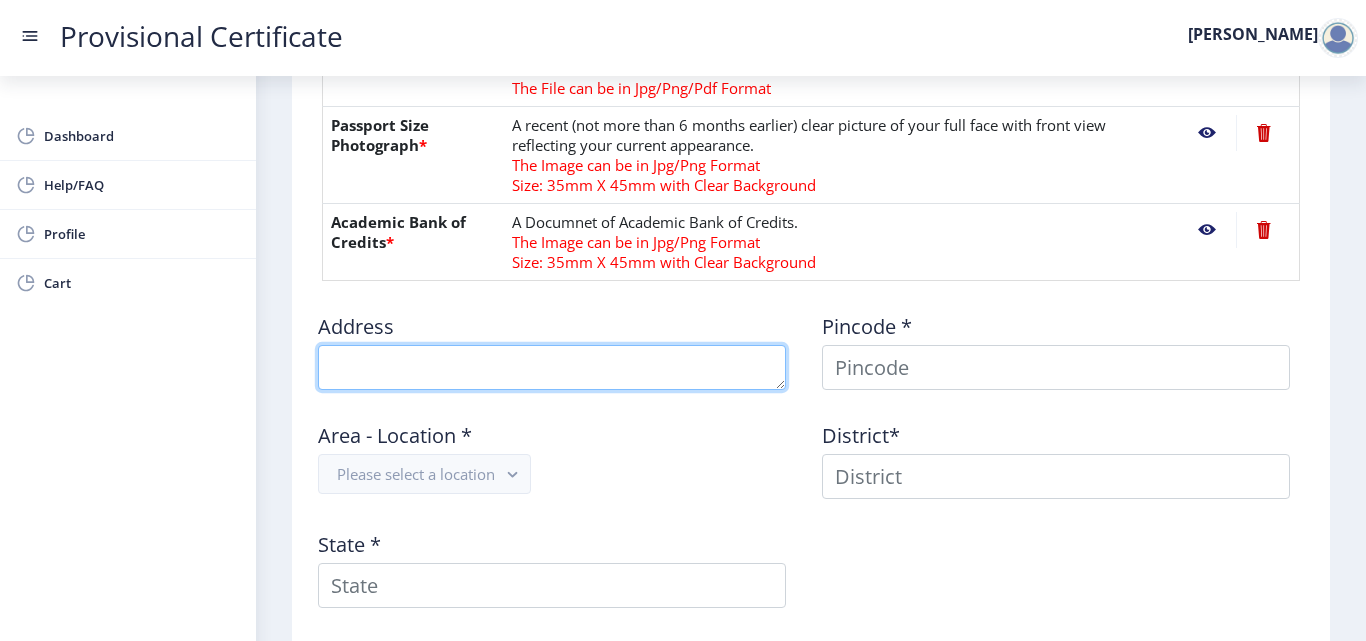 click at bounding box center [552, 367] 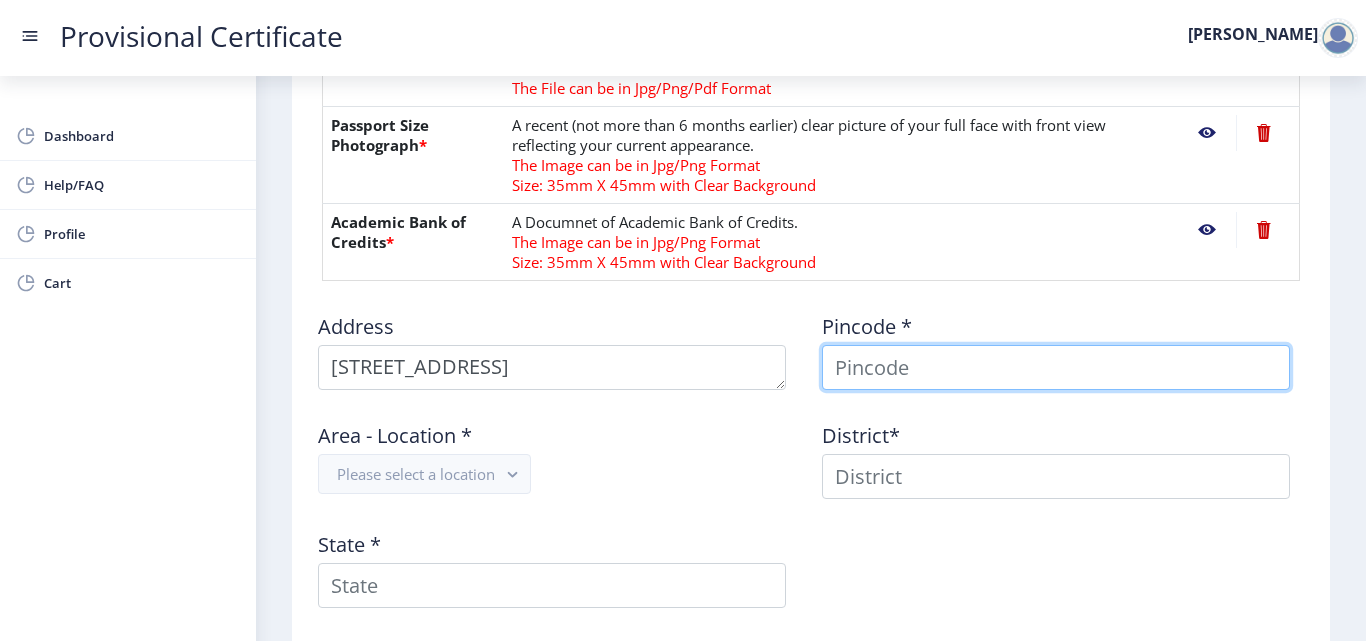 type on "[PERSON_NAME]" 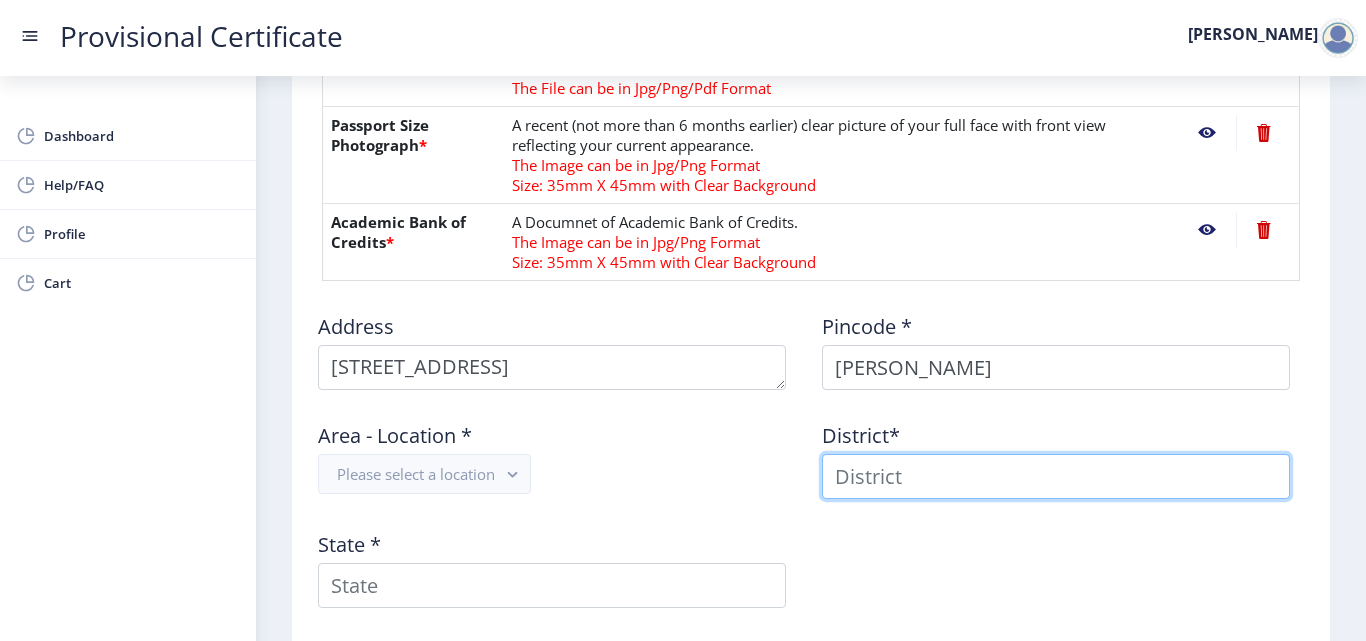 type on "[PERSON_NAME]" 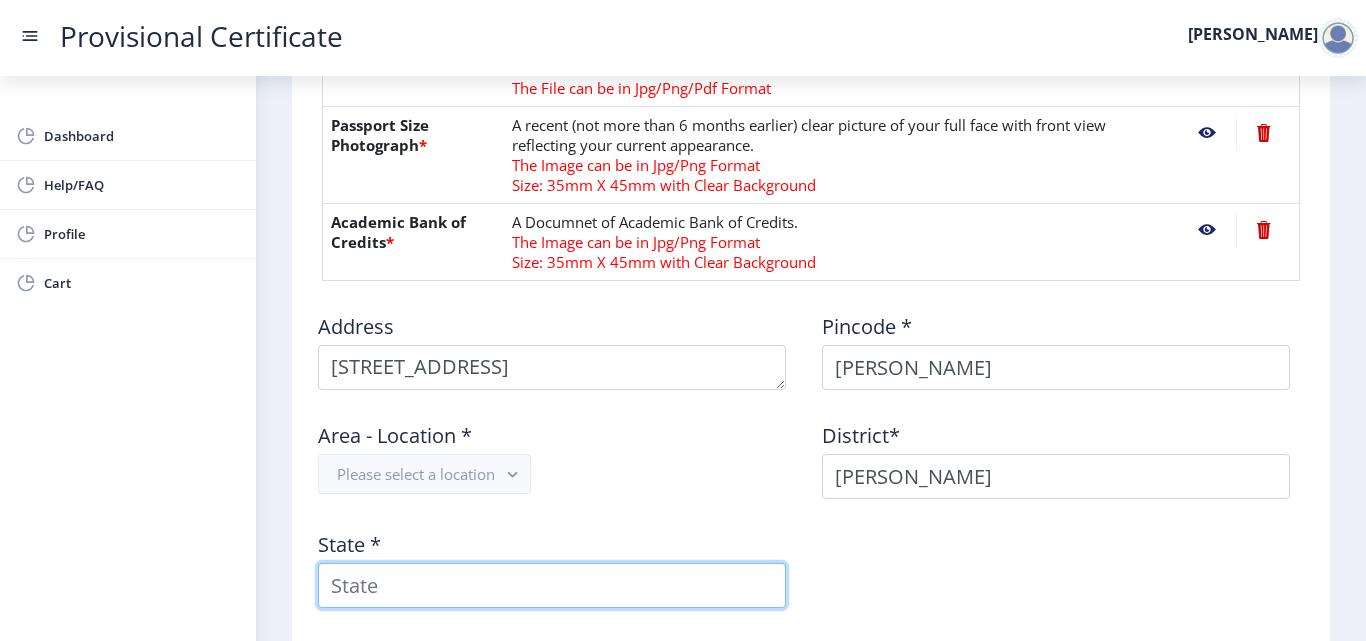 type on "[GEOGRAPHIC_DATA]" 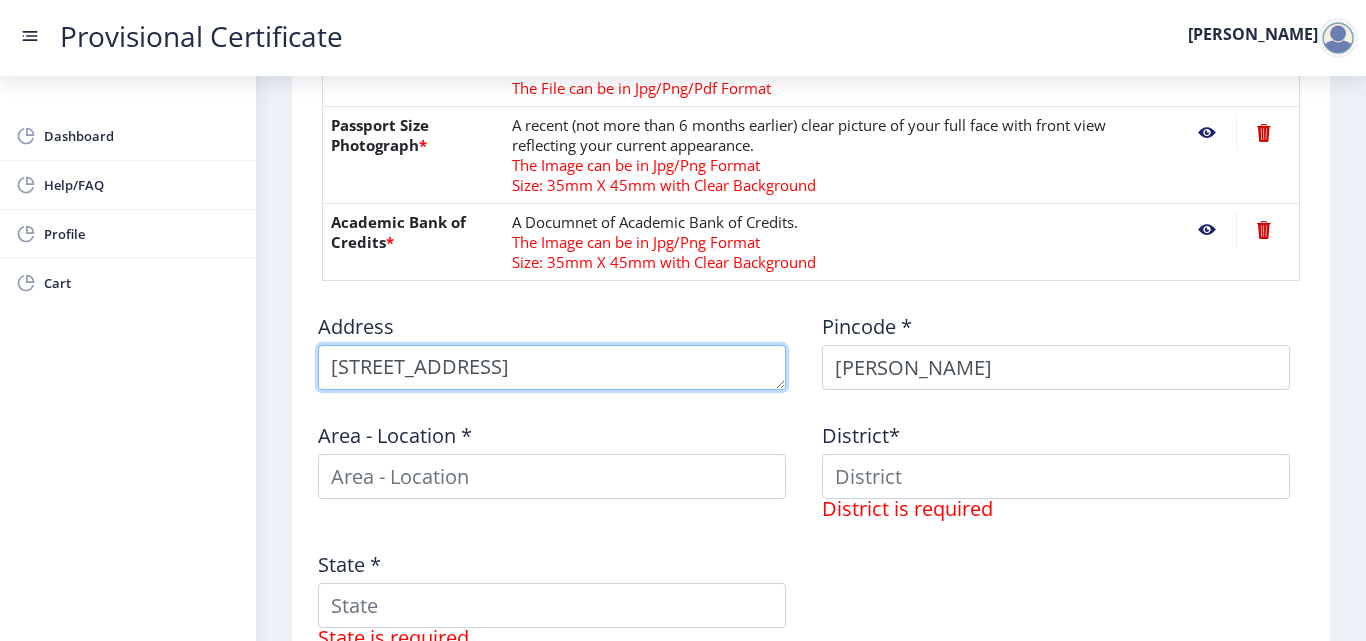 scroll, scrollTop: 1200, scrollLeft: 0, axis: vertical 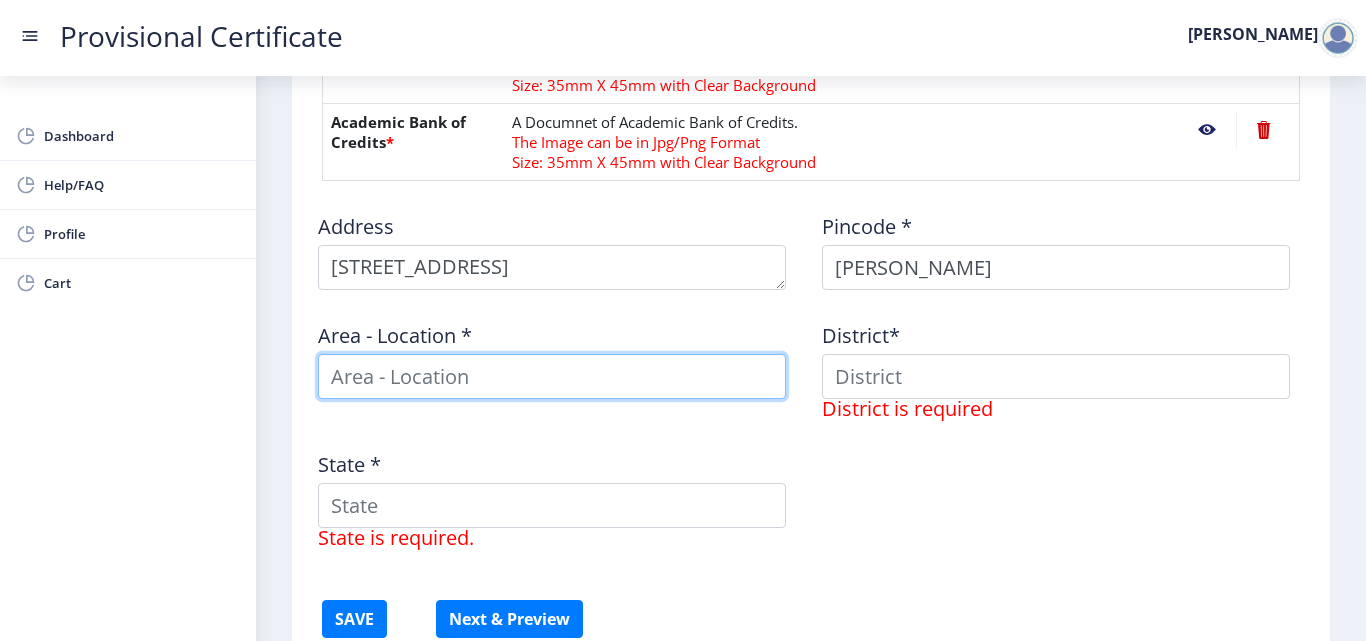 click at bounding box center [552, 376] 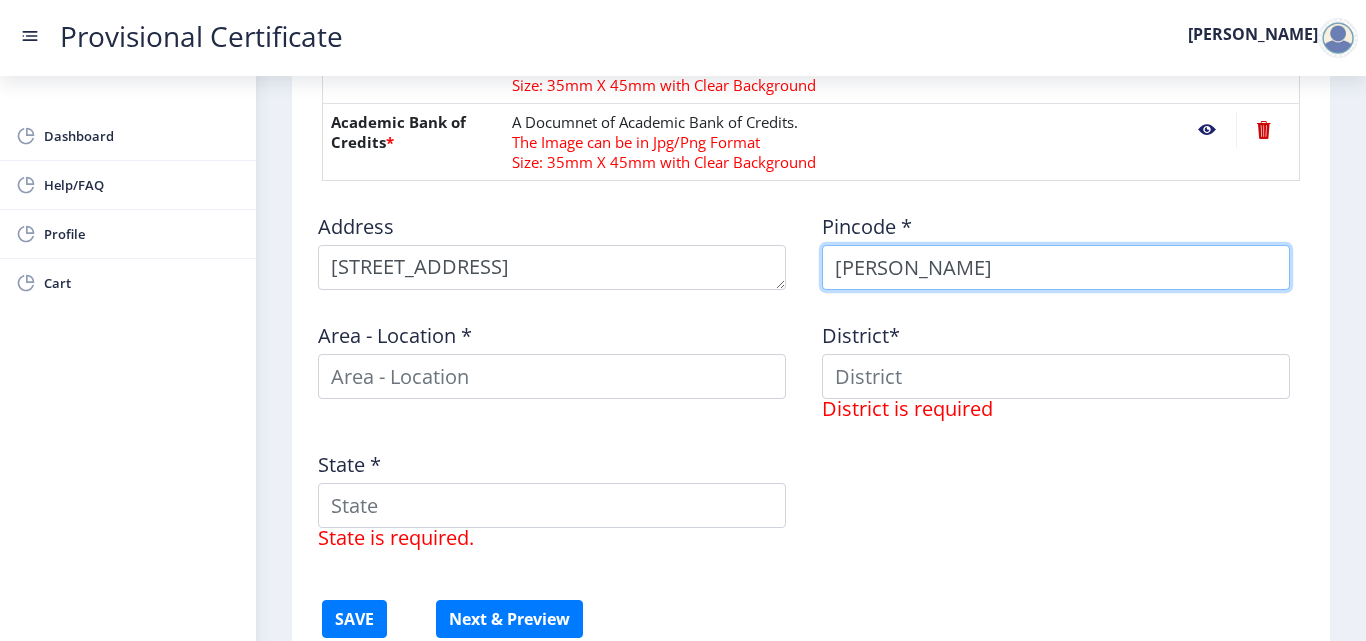 click on "[PERSON_NAME]" at bounding box center [1056, 267] 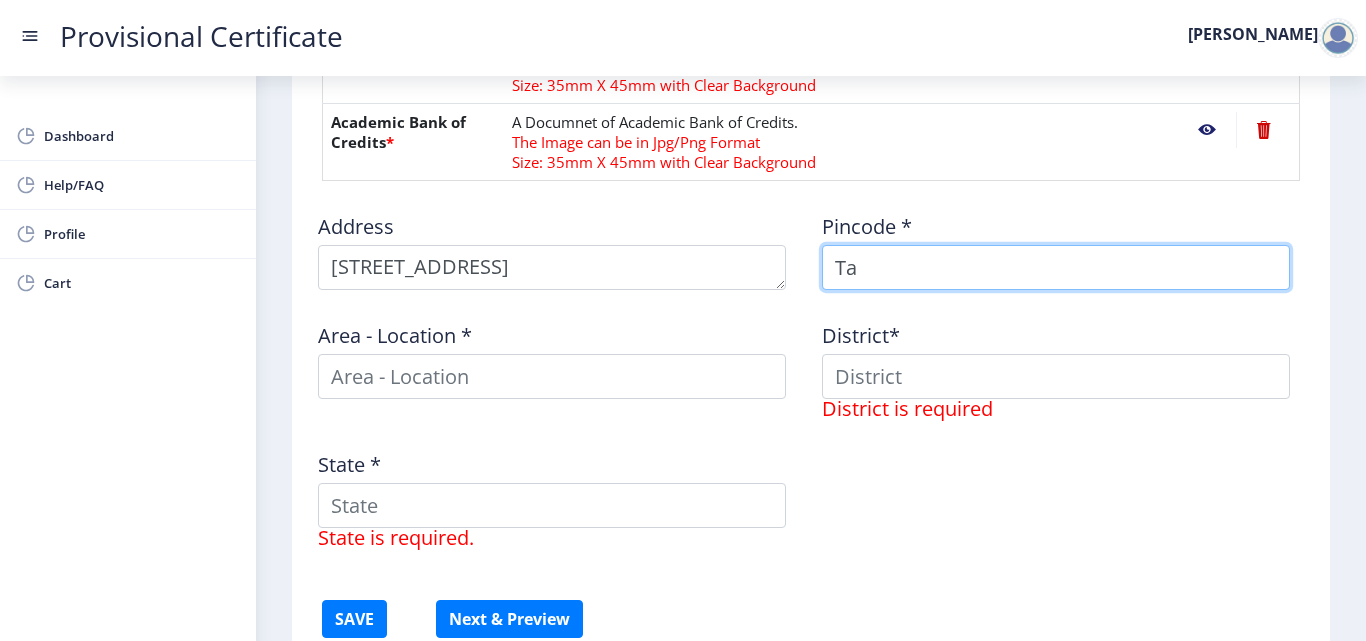 type on "T" 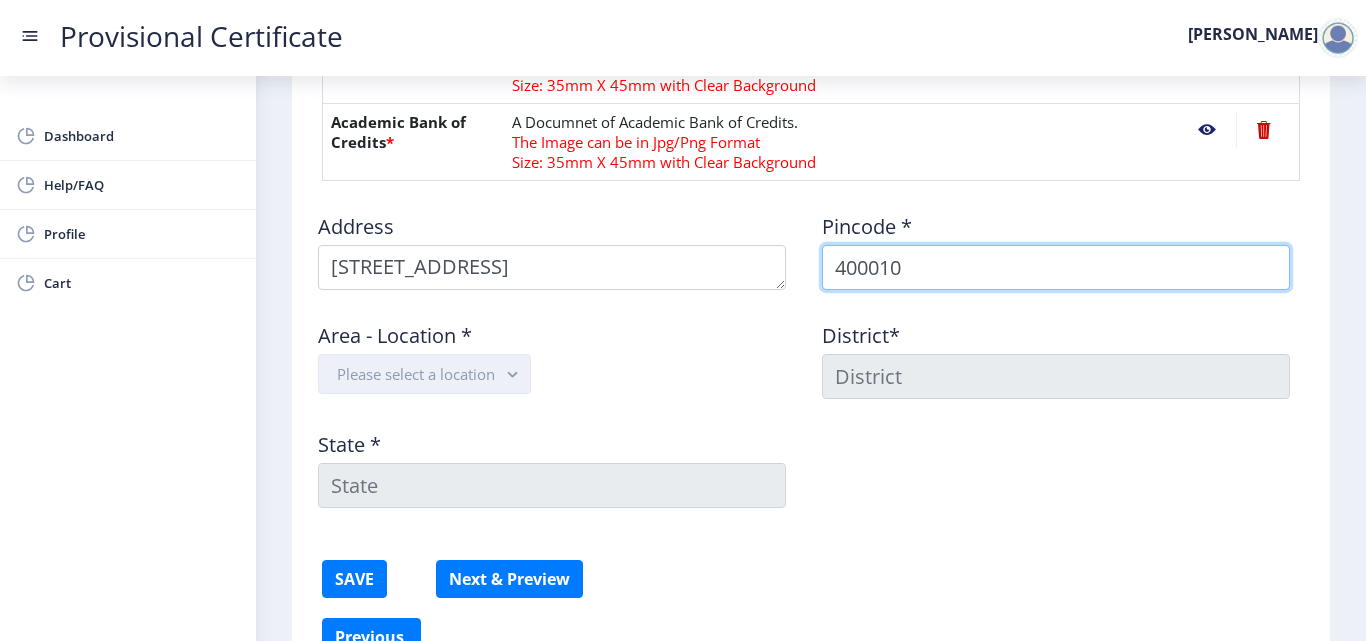 type on "400010" 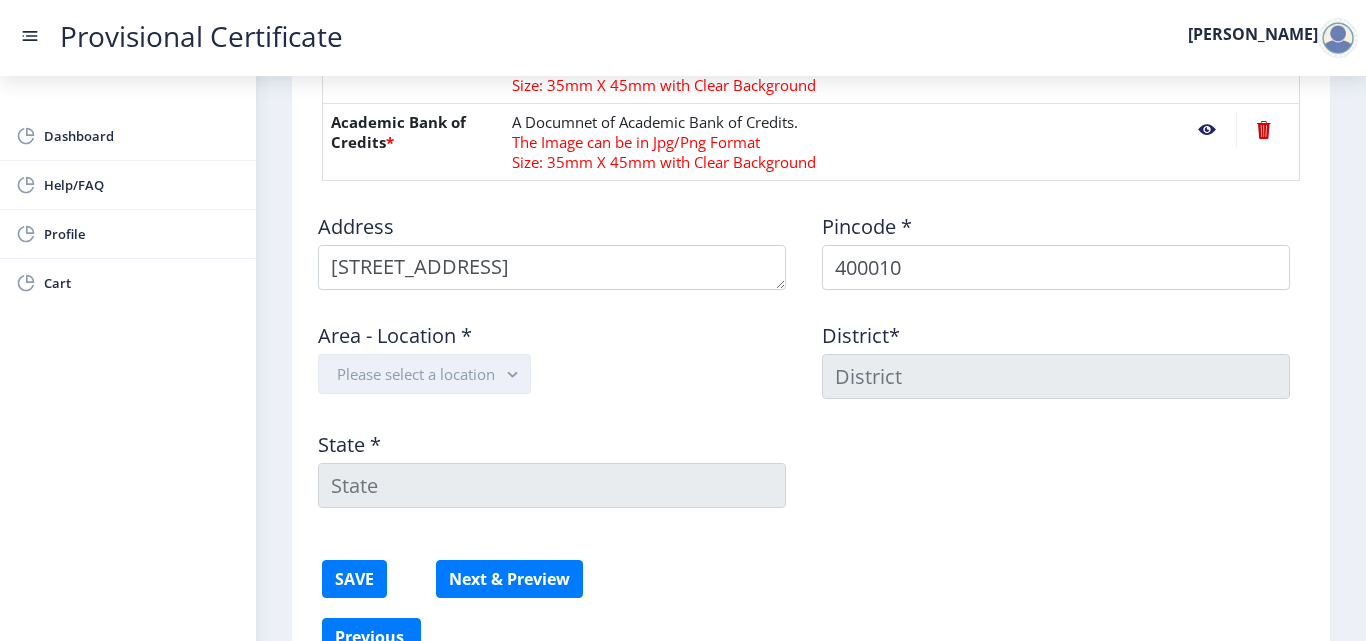 click on "Please select a location" 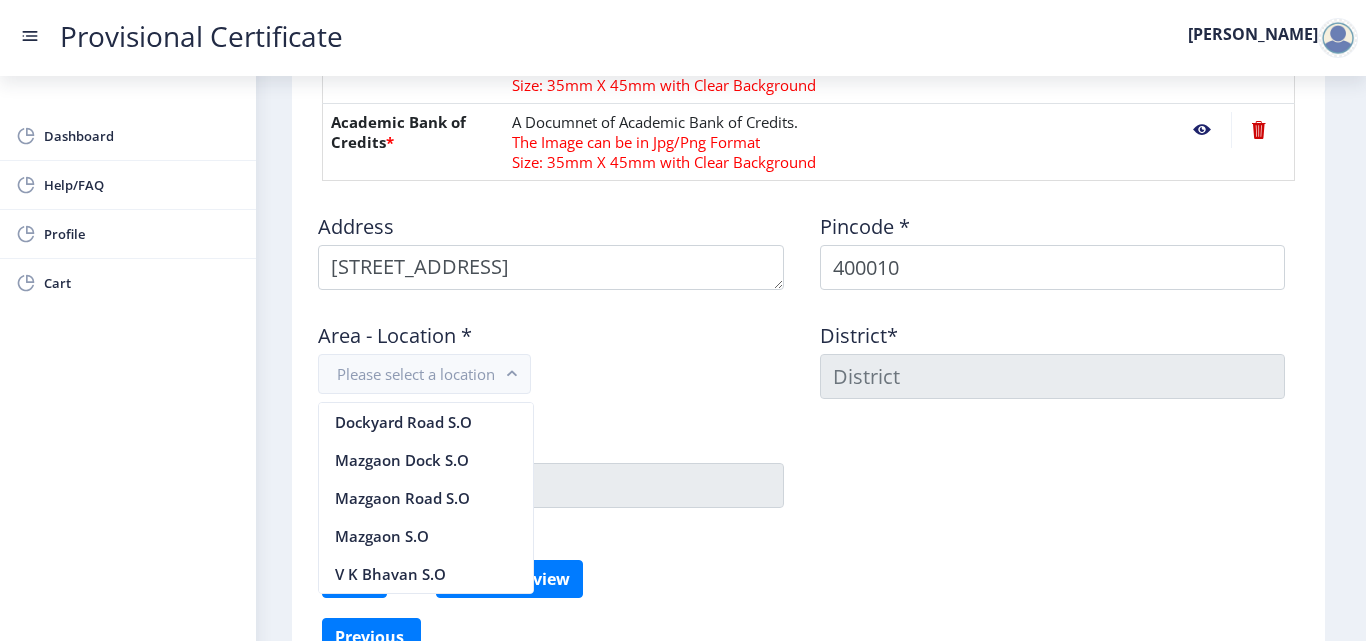 click on "Dockyard Road S.O" at bounding box center [426, 422] 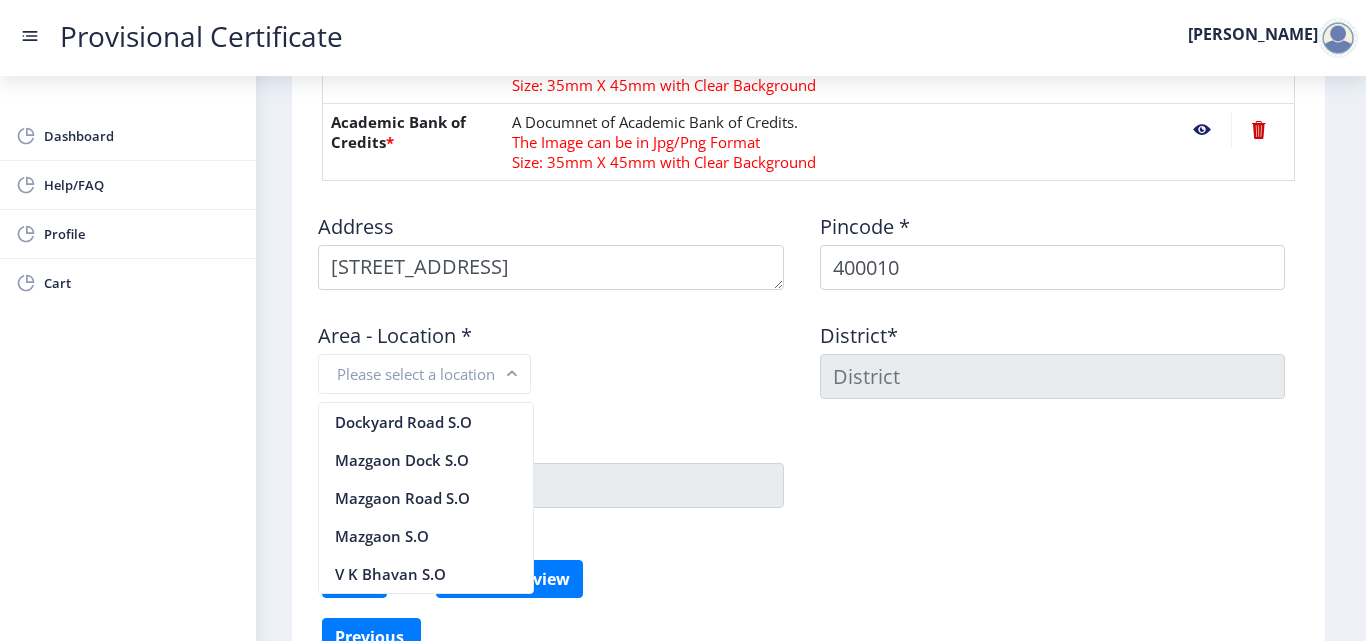type on "[GEOGRAPHIC_DATA]" 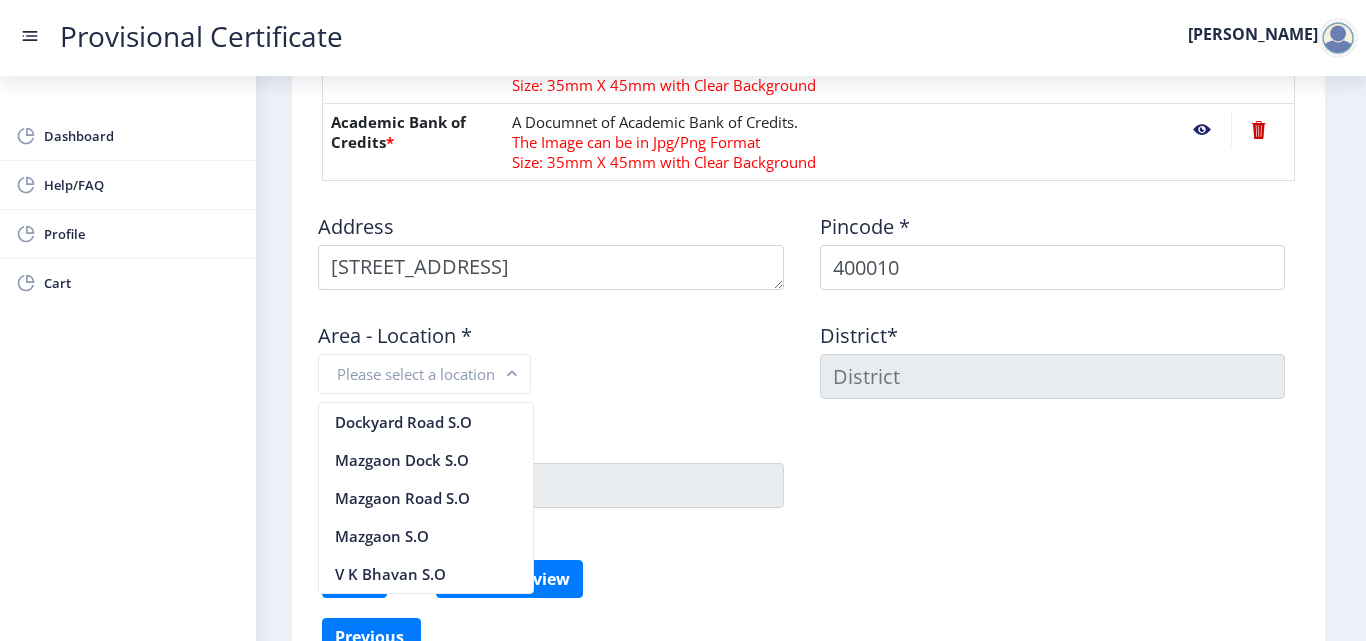 type on "[GEOGRAPHIC_DATA]" 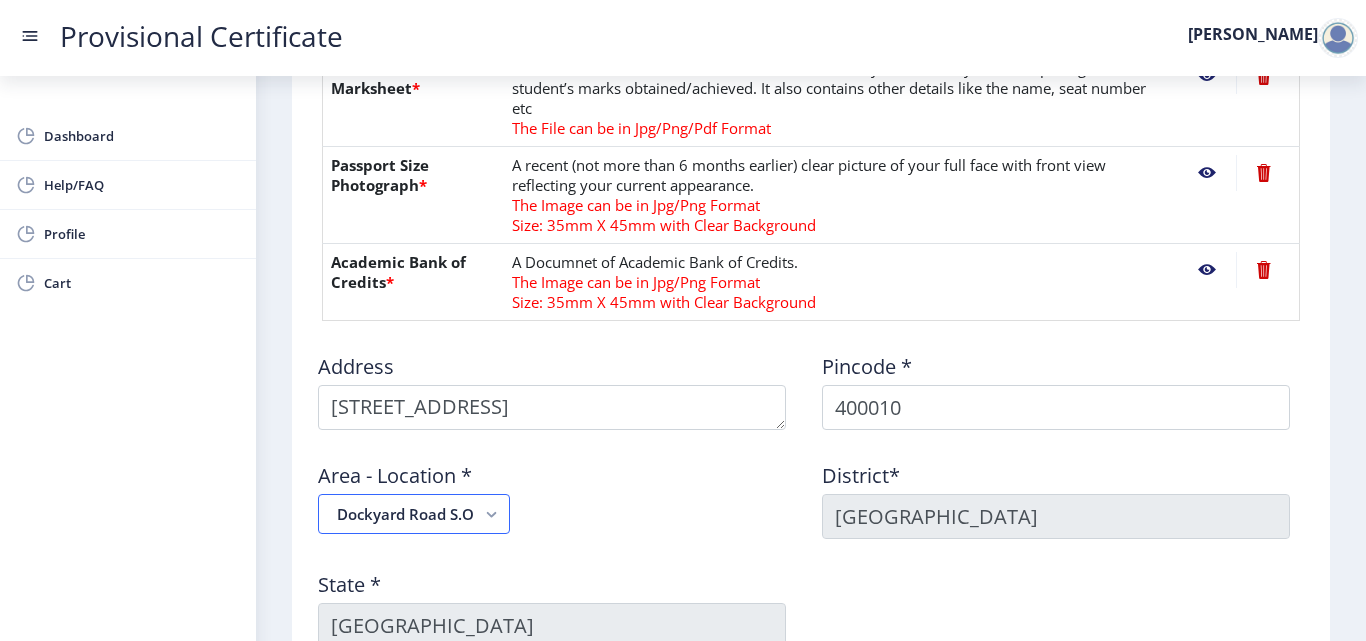 scroll, scrollTop: 1300, scrollLeft: 0, axis: vertical 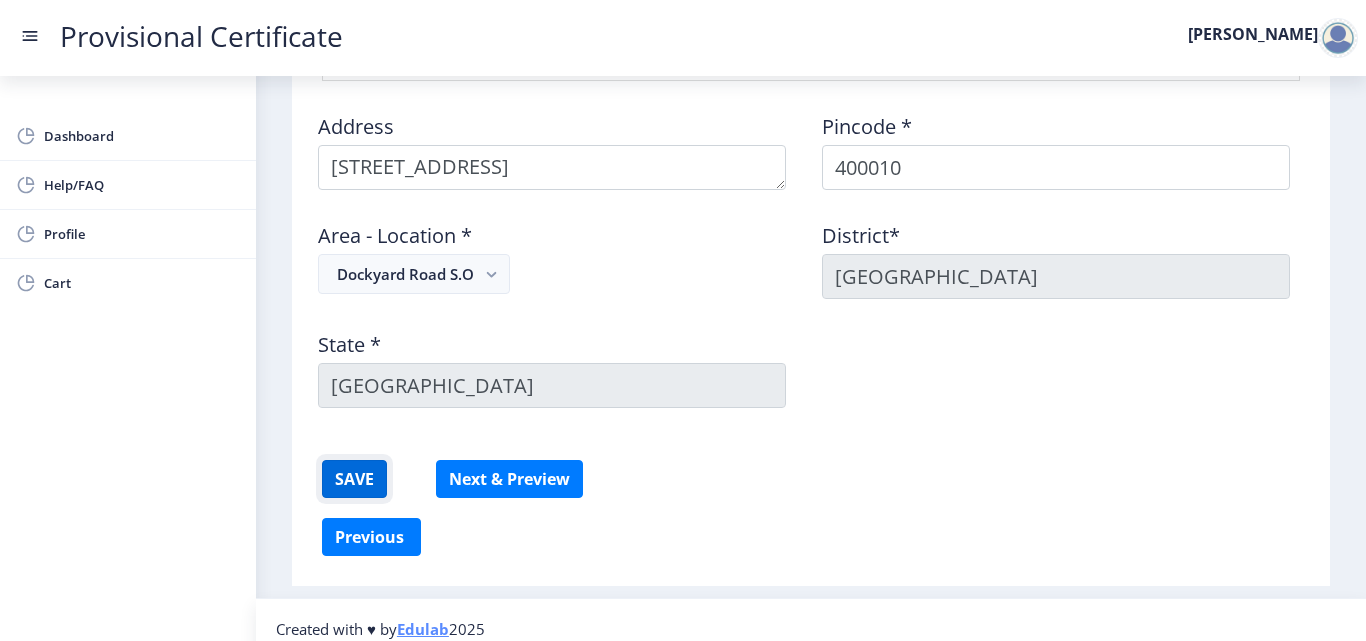 click on "SAVE" 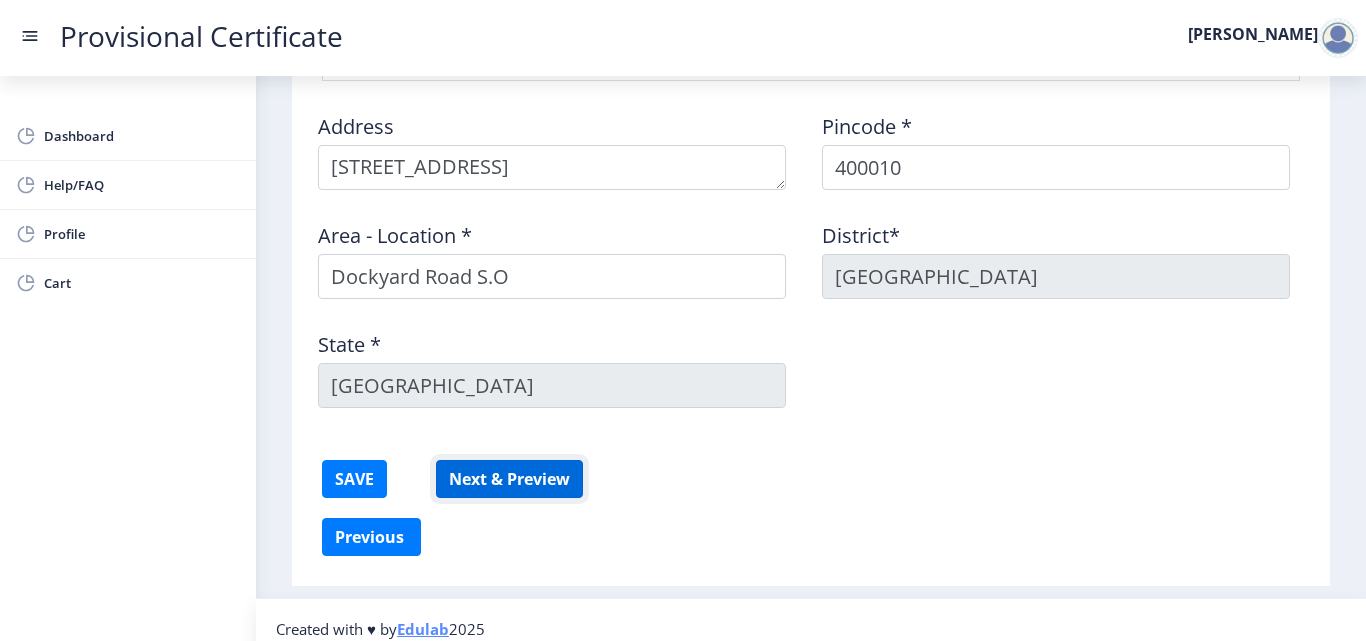 click on "Next & Preview" 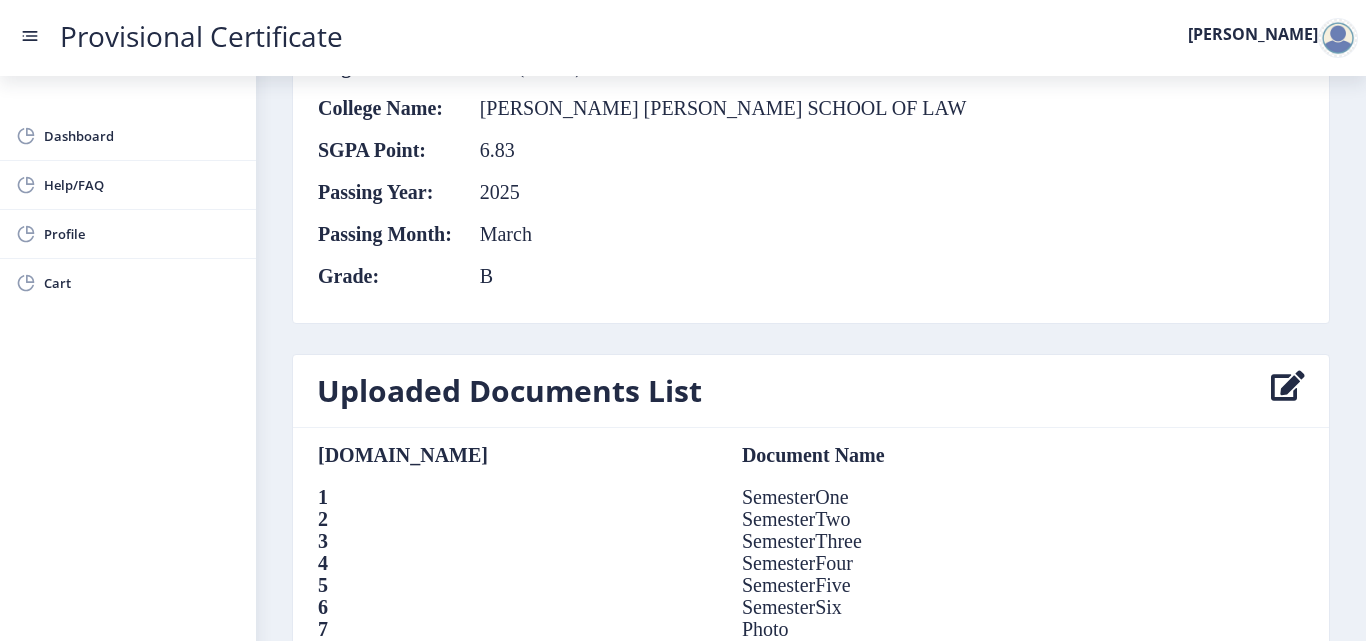 scroll, scrollTop: 1400, scrollLeft: 0, axis: vertical 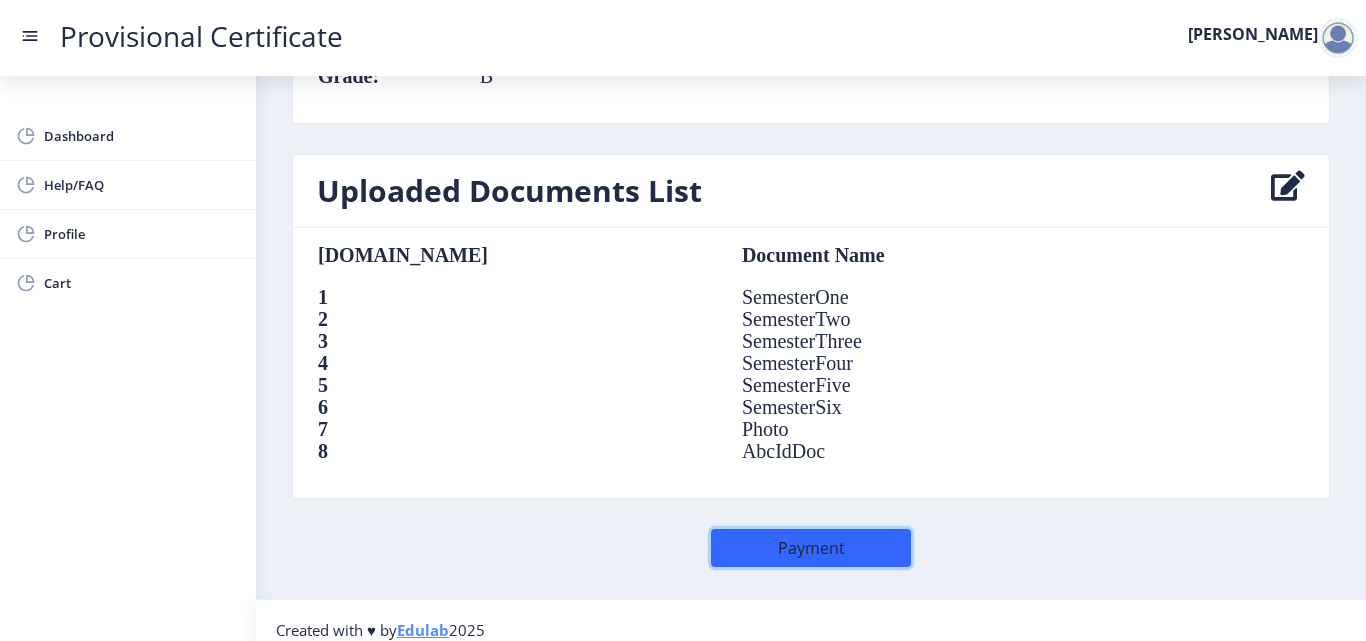 click on "Payment" 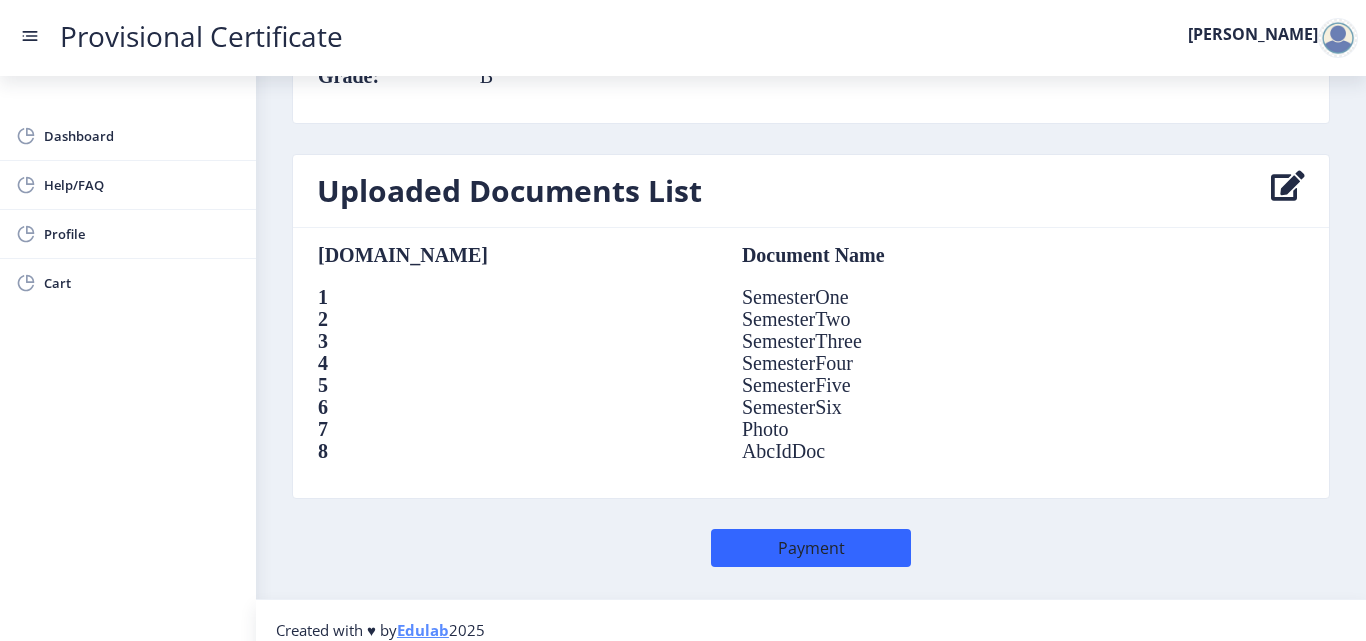 scroll, scrollTop: 0, scrollLeft: 0, axis: both 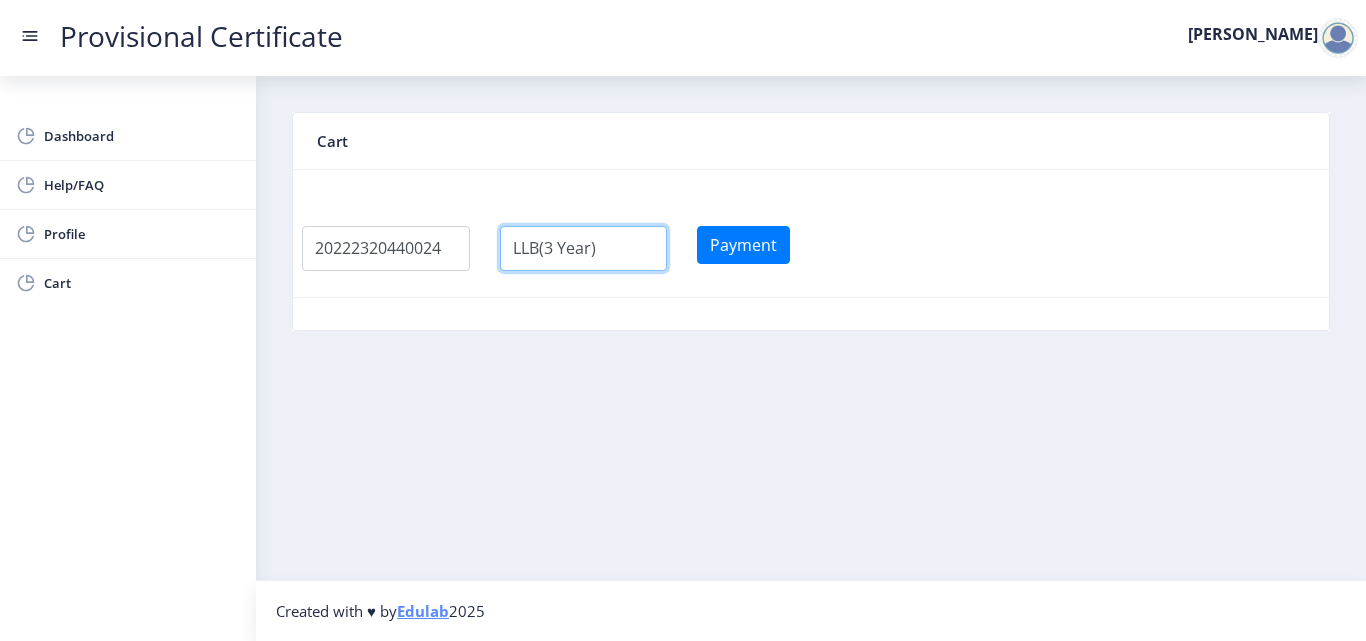 click at bounding box center [386, 248] 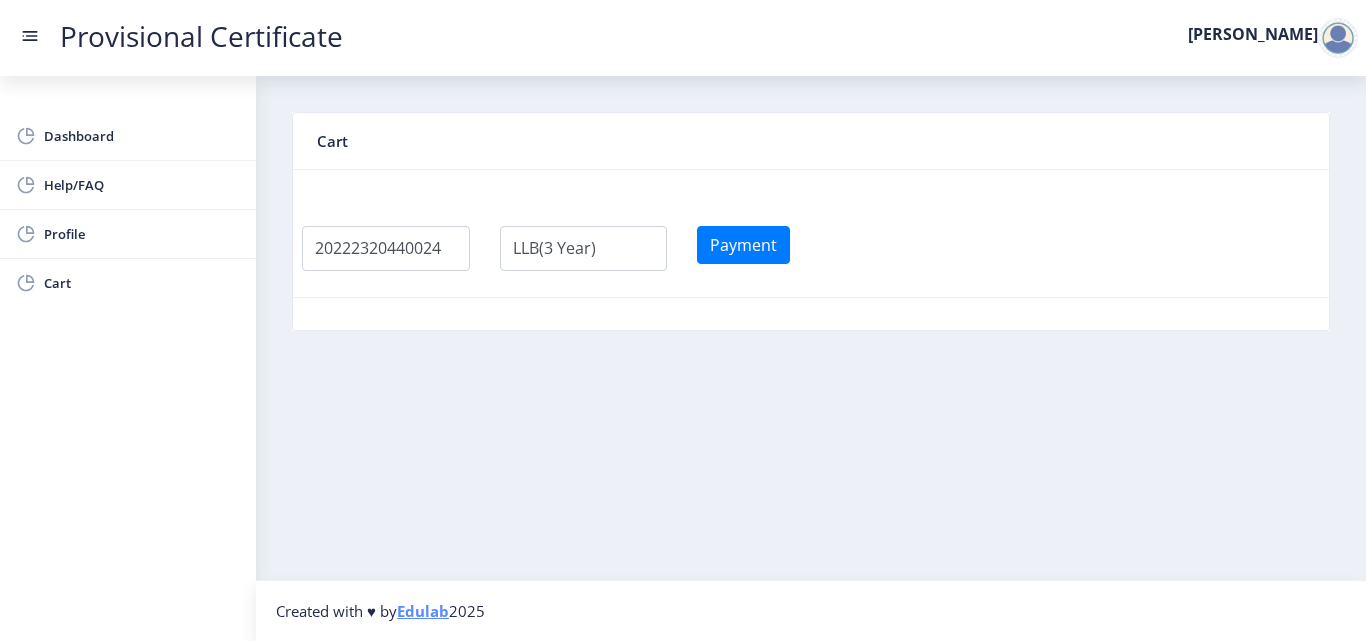 click 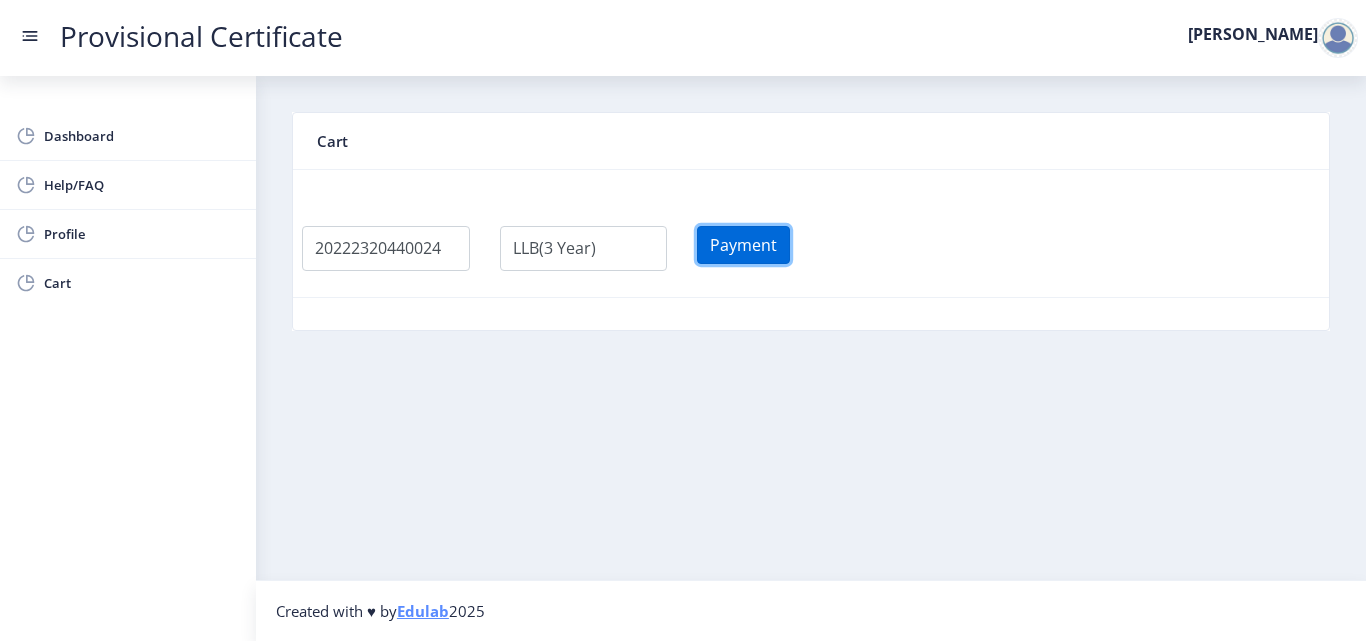 click on "Payment" 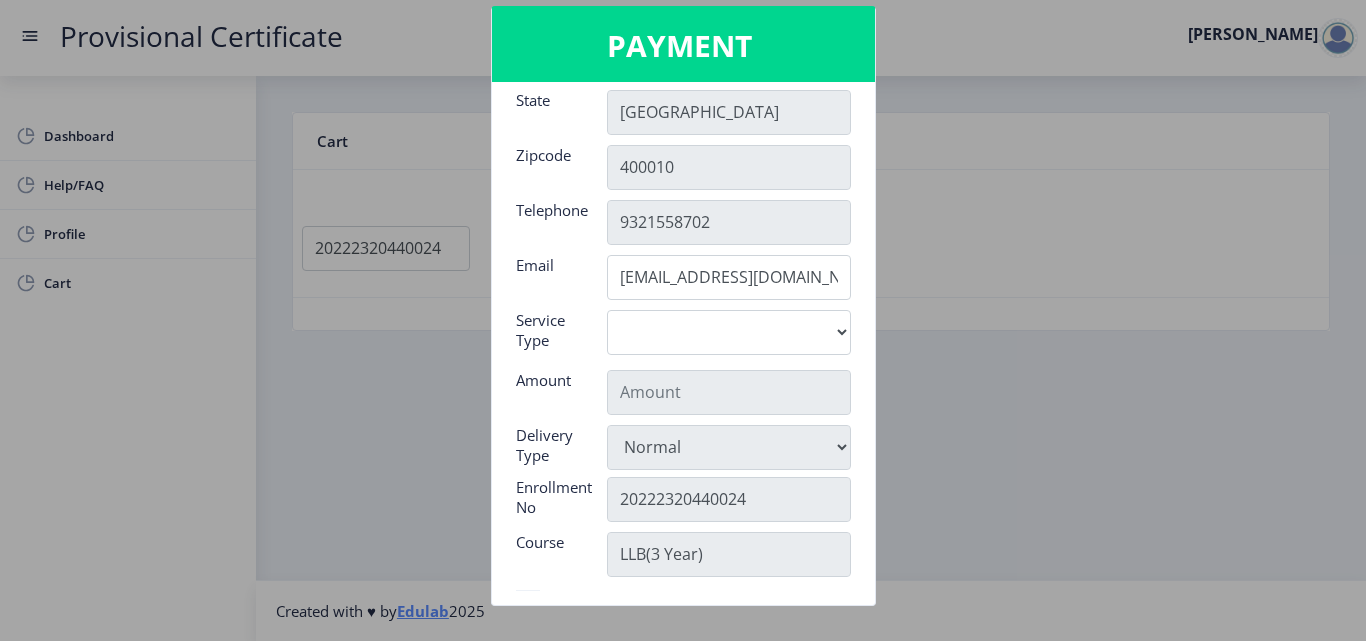 scroll, scrollTop: 200, scrollLeft: 0, axis: vertical 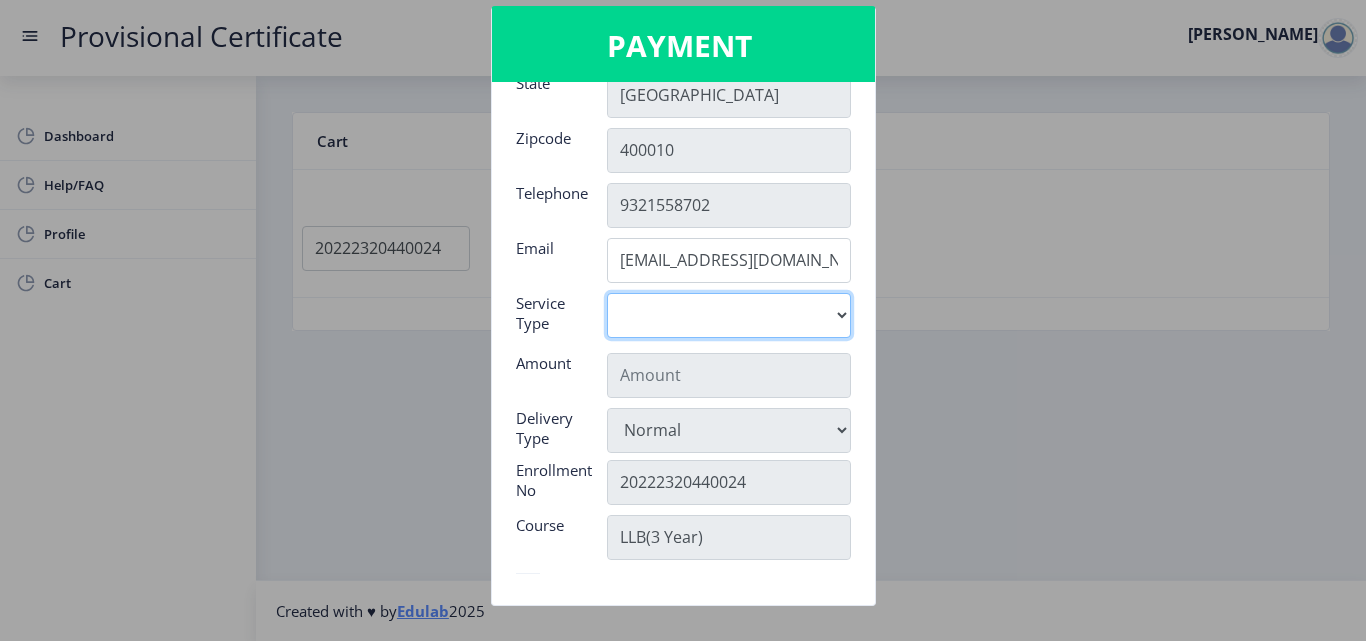 click on "Digital" at bounding box center (729, 315) 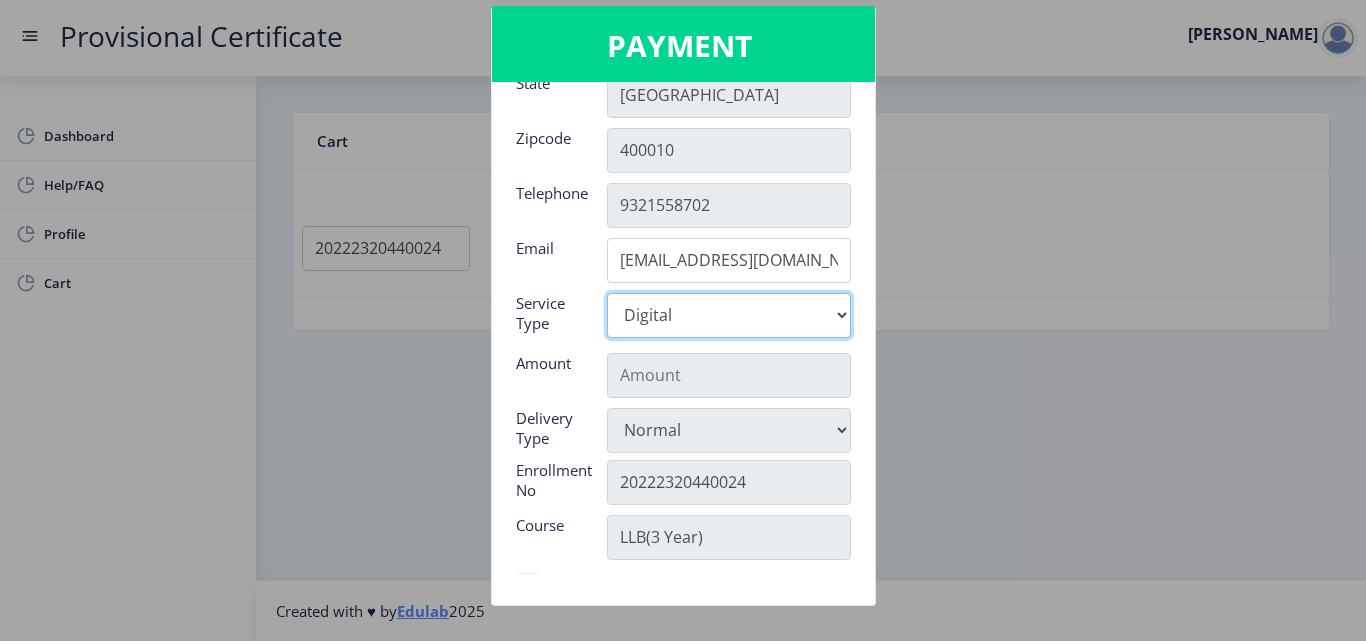 click on "Digital" at bounding box center (729, 315) 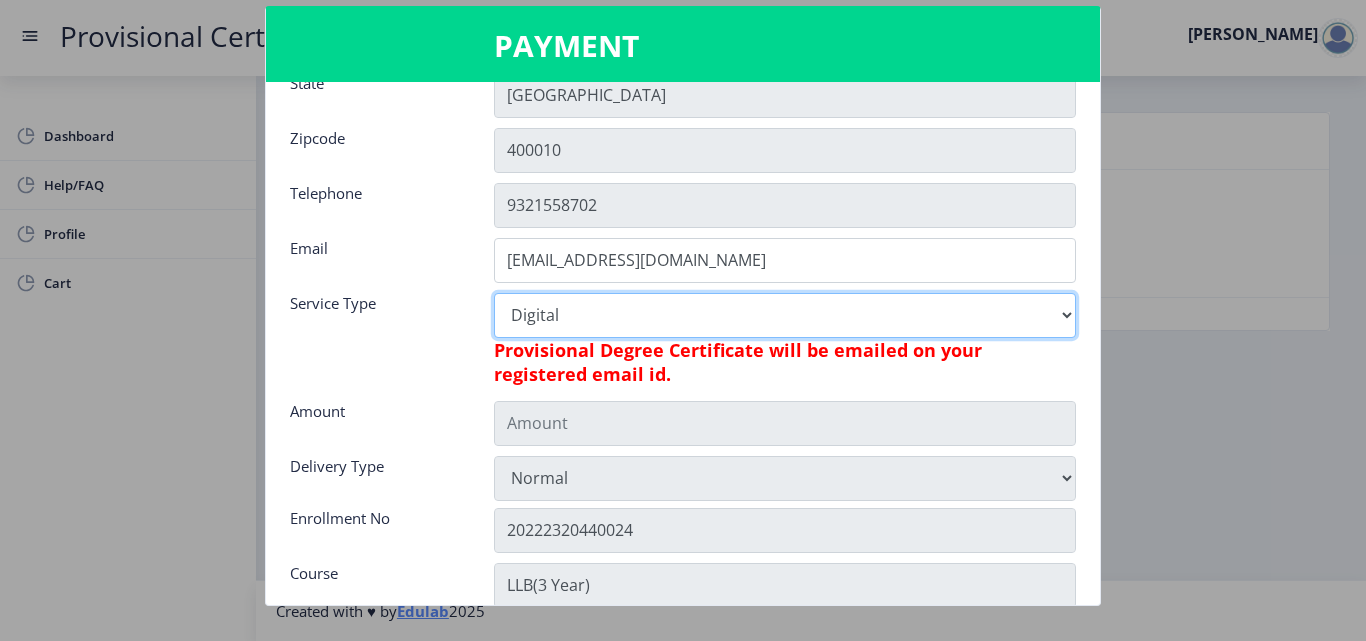 type on "795" 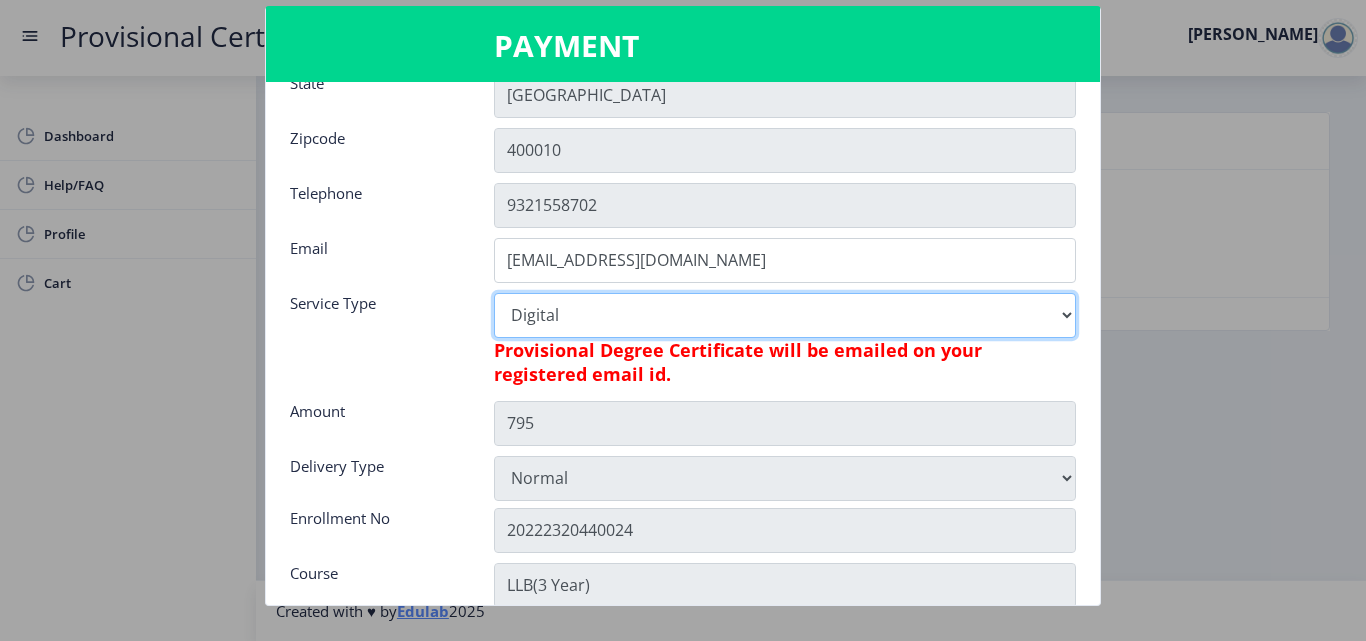 click on "Digital" at bounding box center (785, 315) 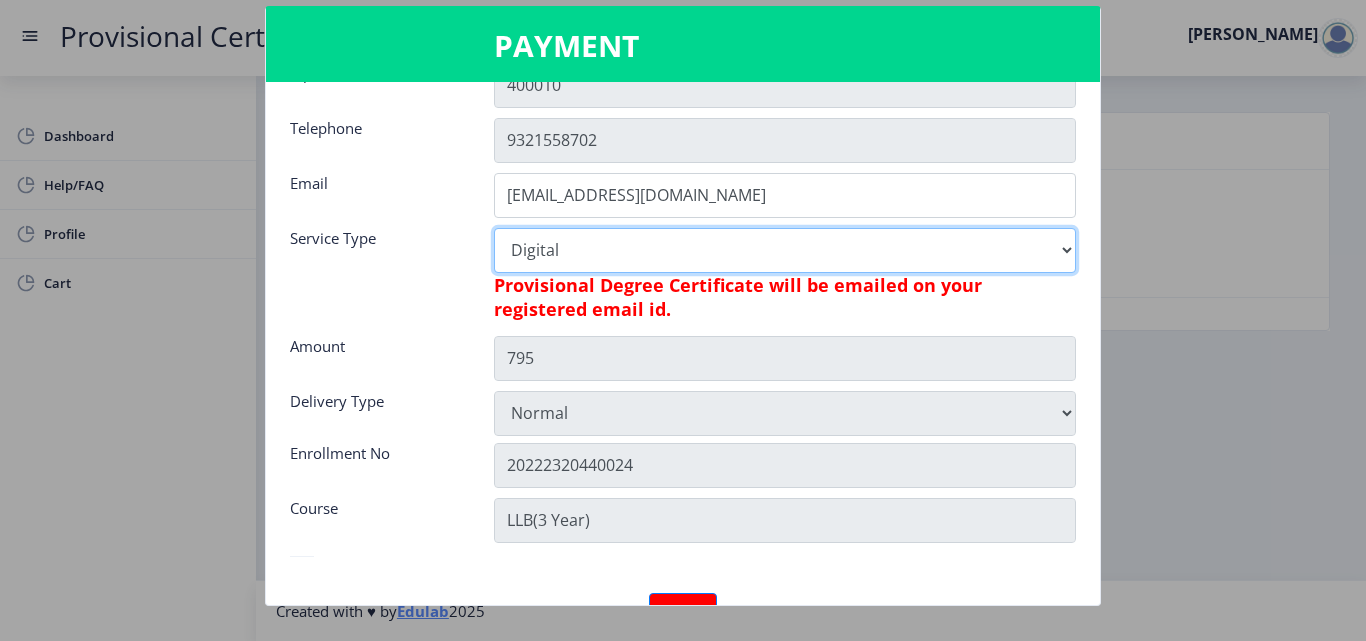 scroll, scrollTop: 365, scrollLeft: 0, axis: vertical 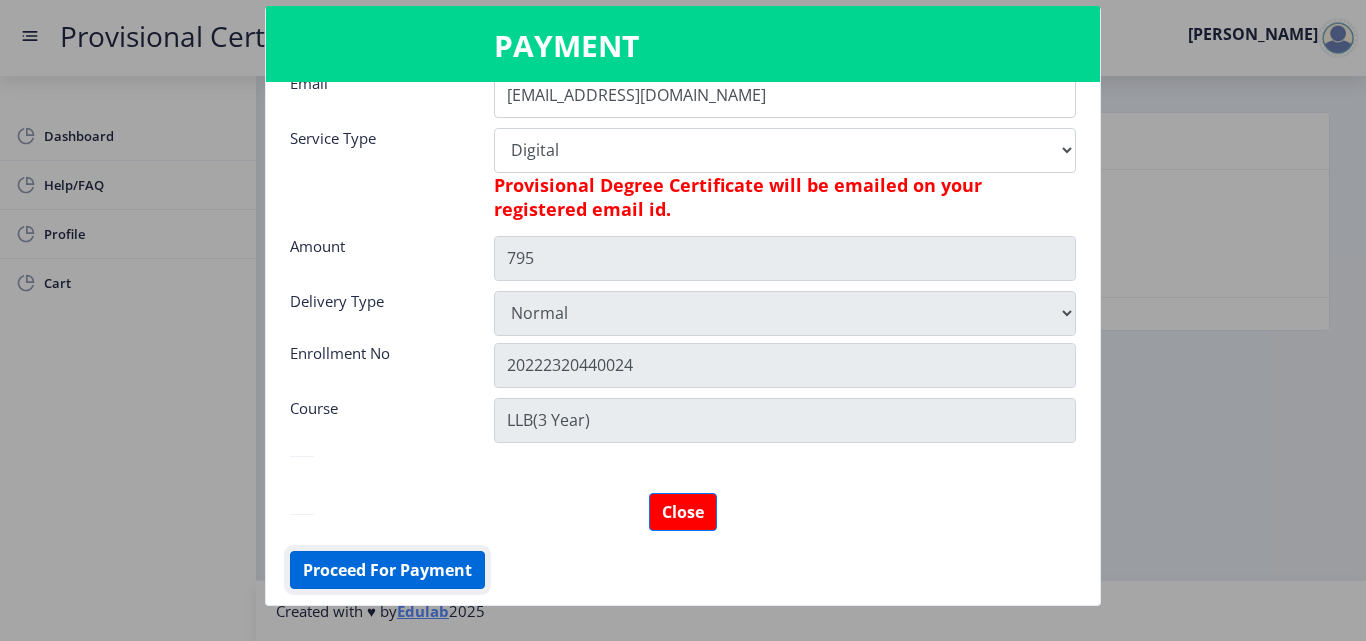 click on "Proceed For Payment" 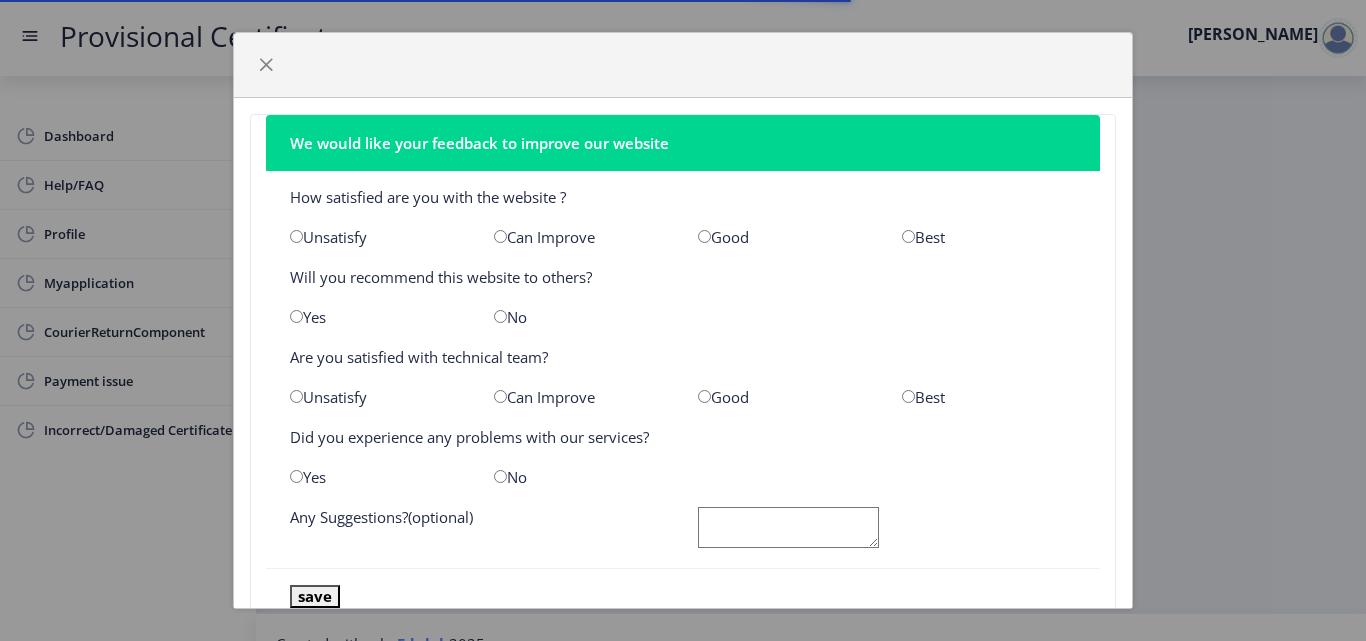 scroll, scrollTop: 0, scrollLeft: 0, axis: both 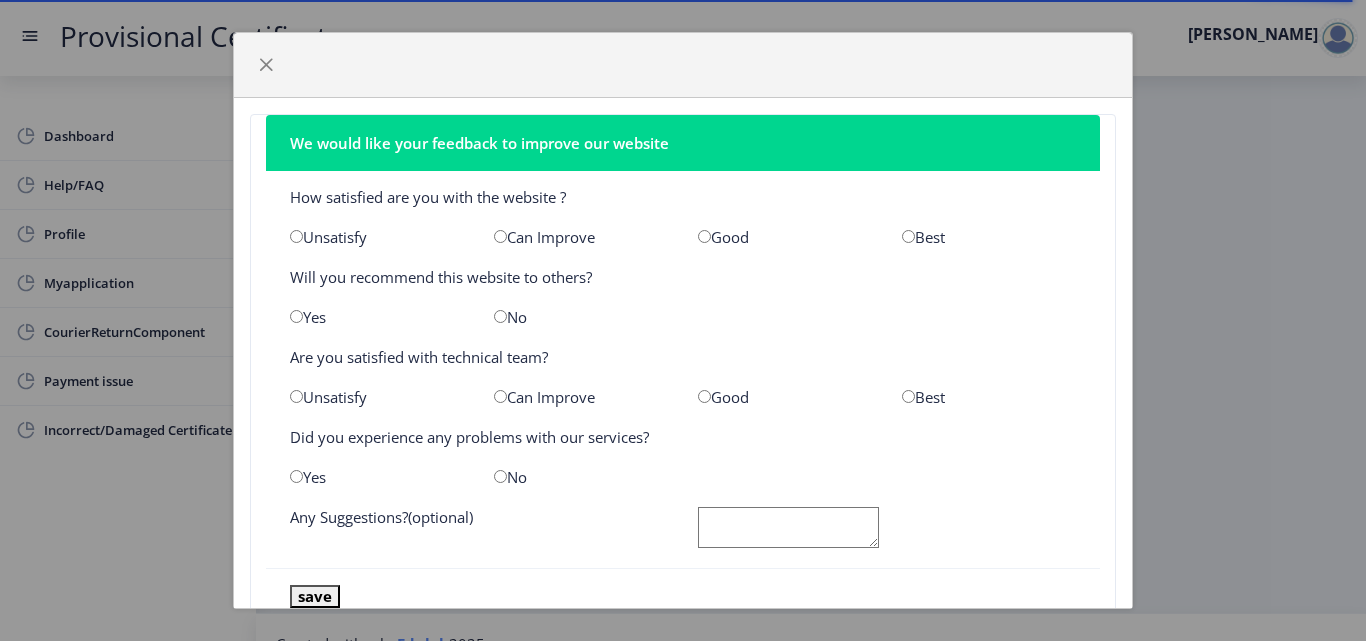 click at bounding box center [908, 236] 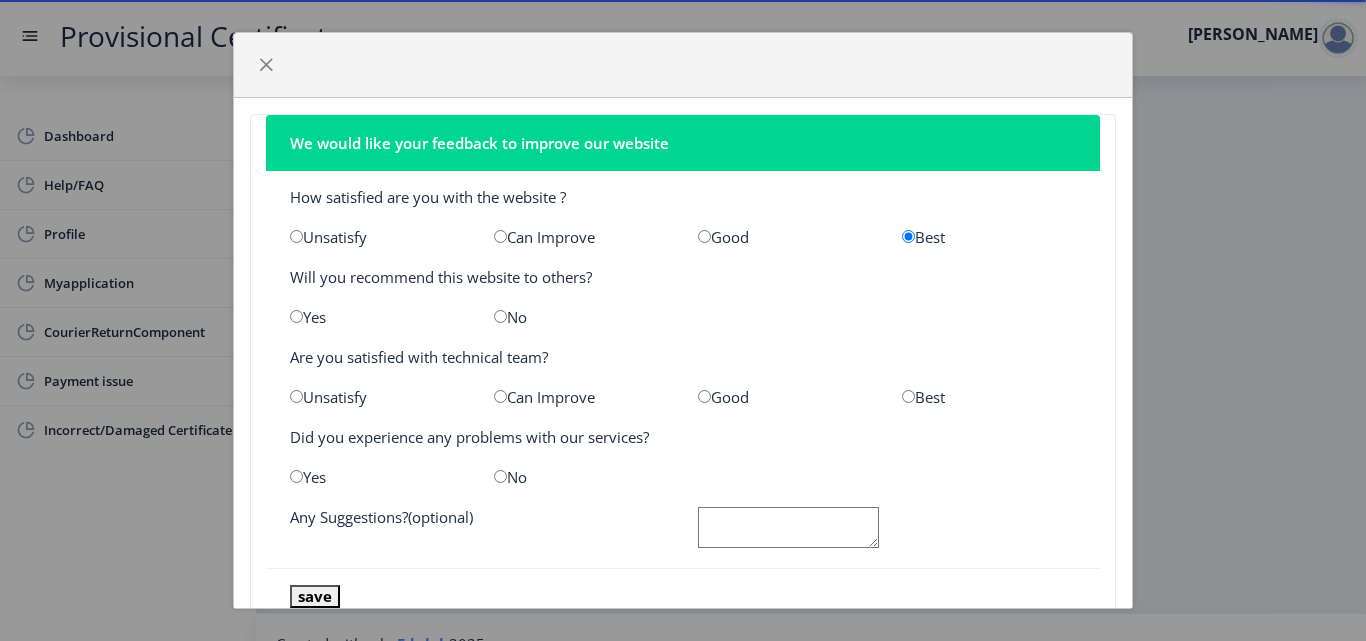 click at bounding box center [296, 316] 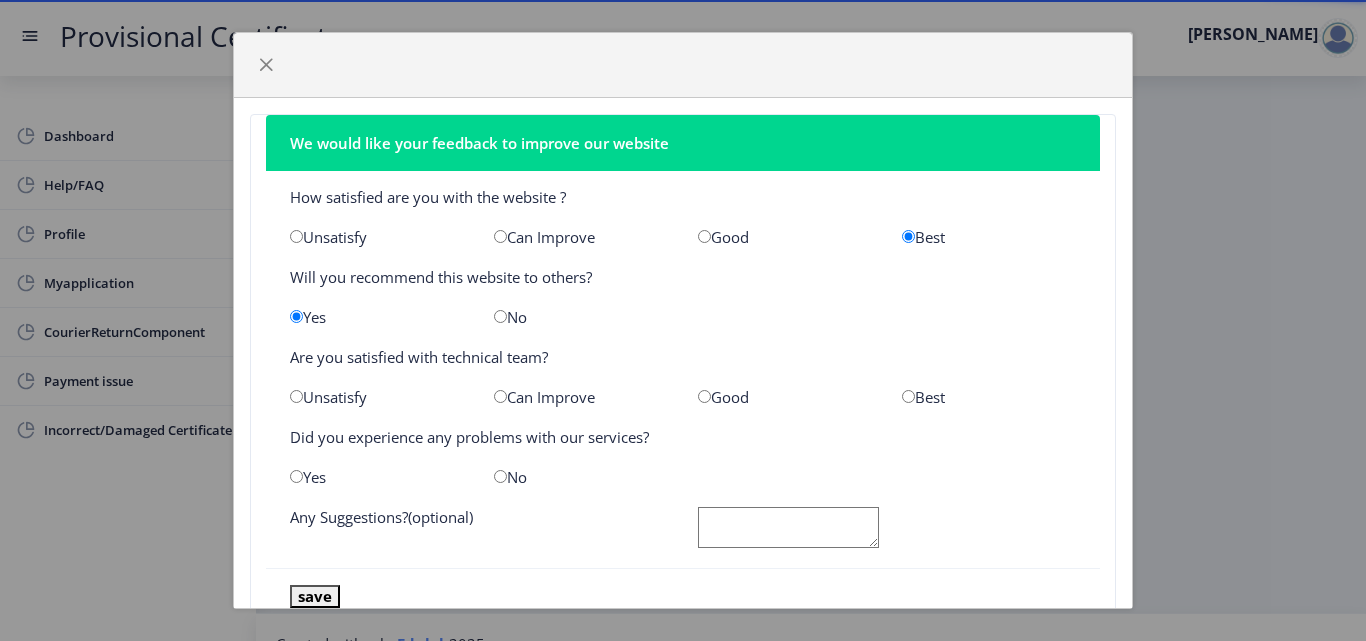 click at bounding box center [500, 396] 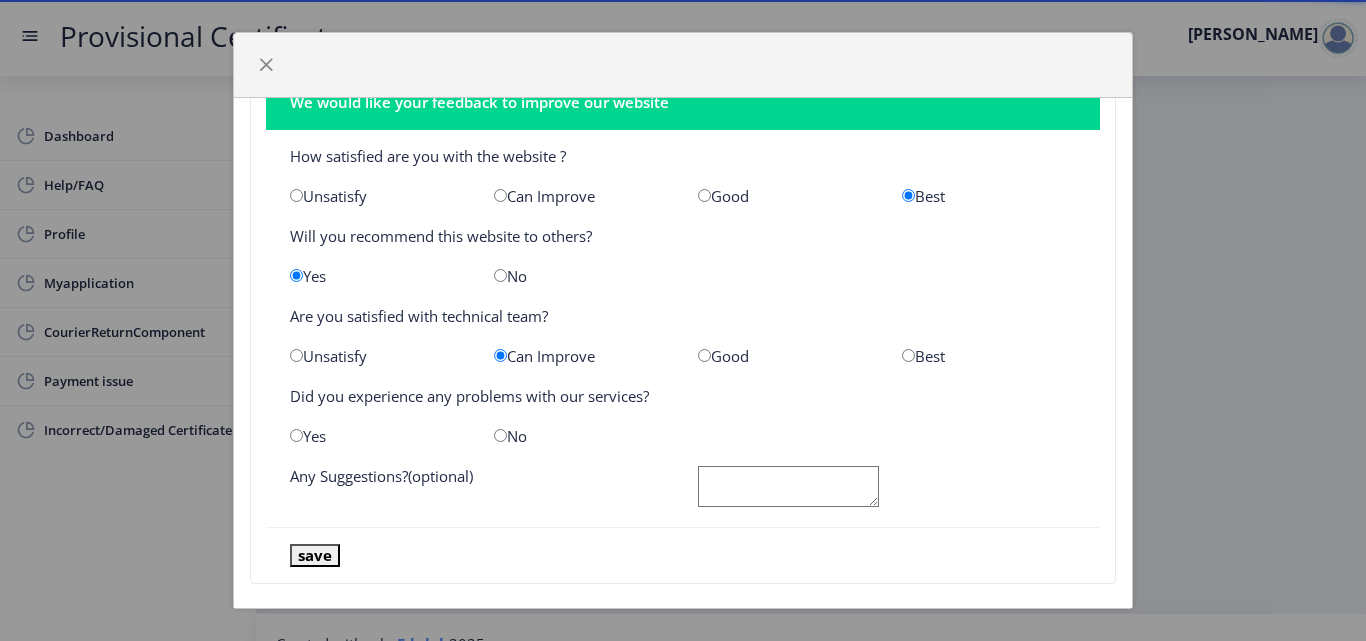 scroll, scrollTop: 63, scrollLeft: 0, axis: vertical 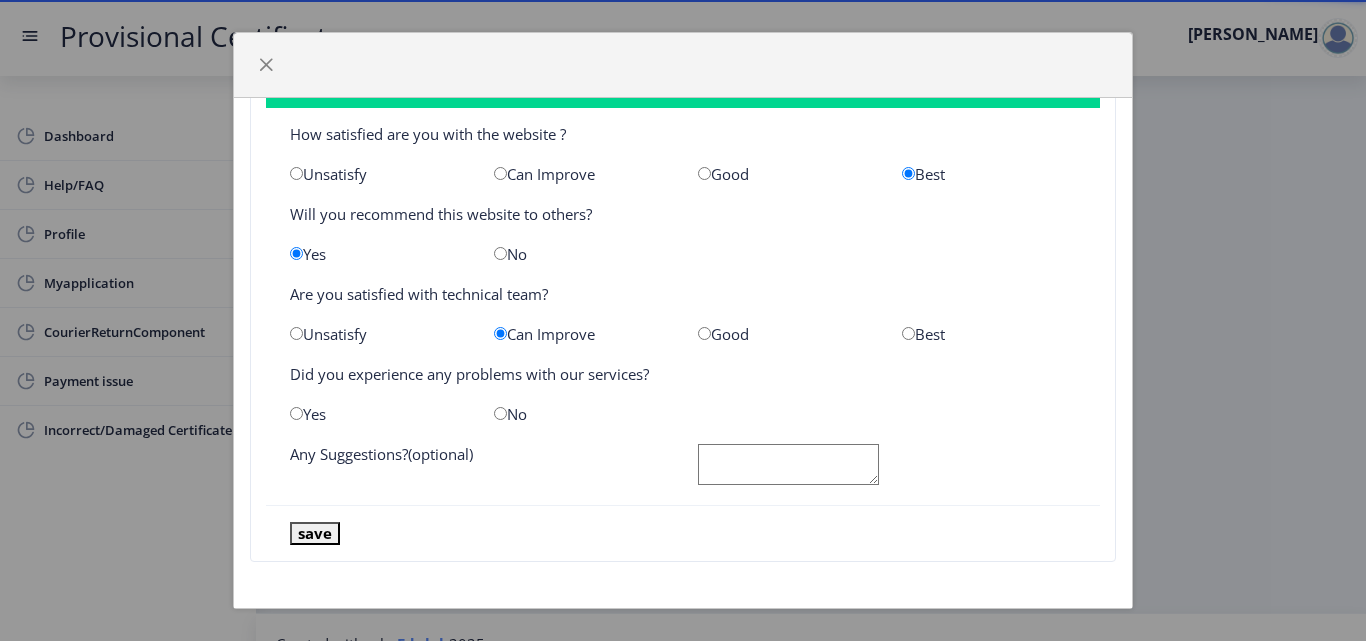click at bounding box center [500, 413] 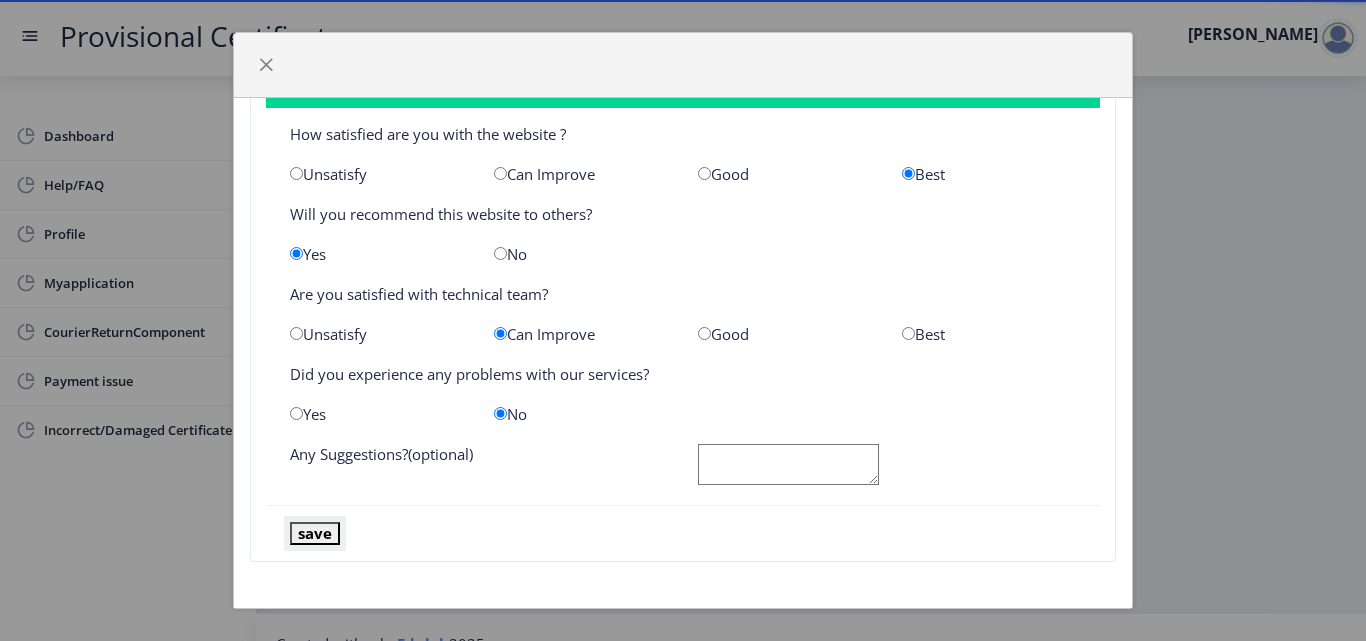 click on "save" 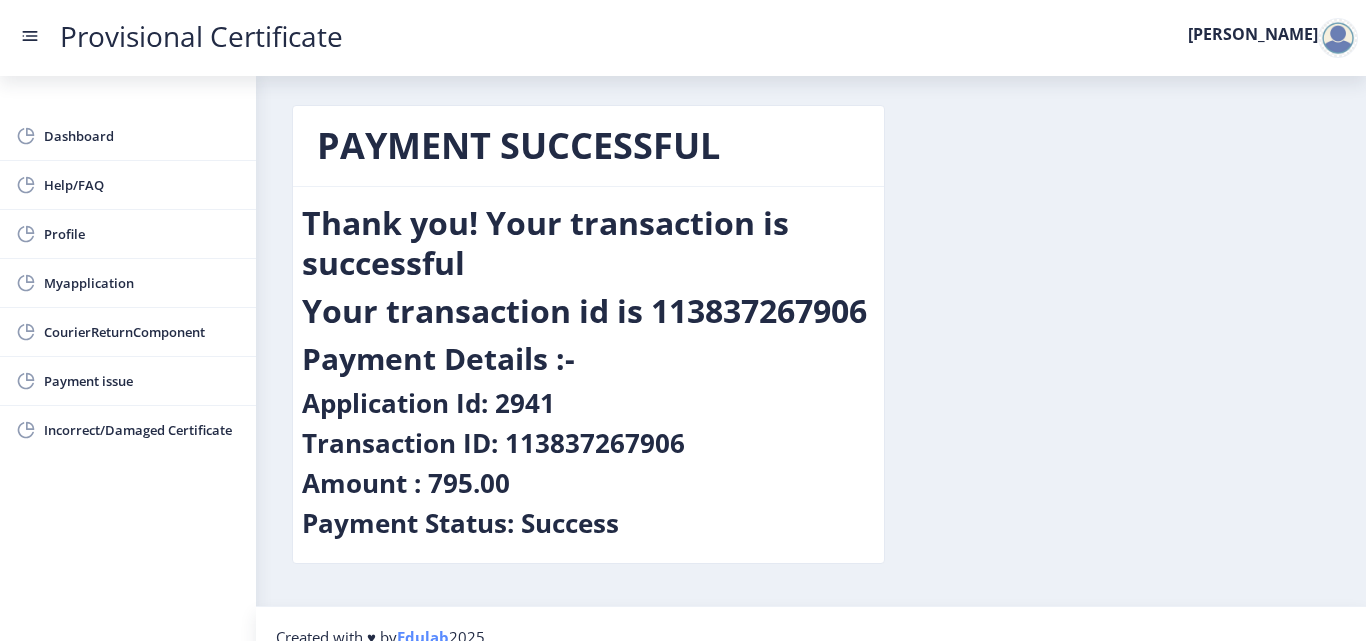 scroll, scrollTop: 0, scrollLeft: 0, axis: both 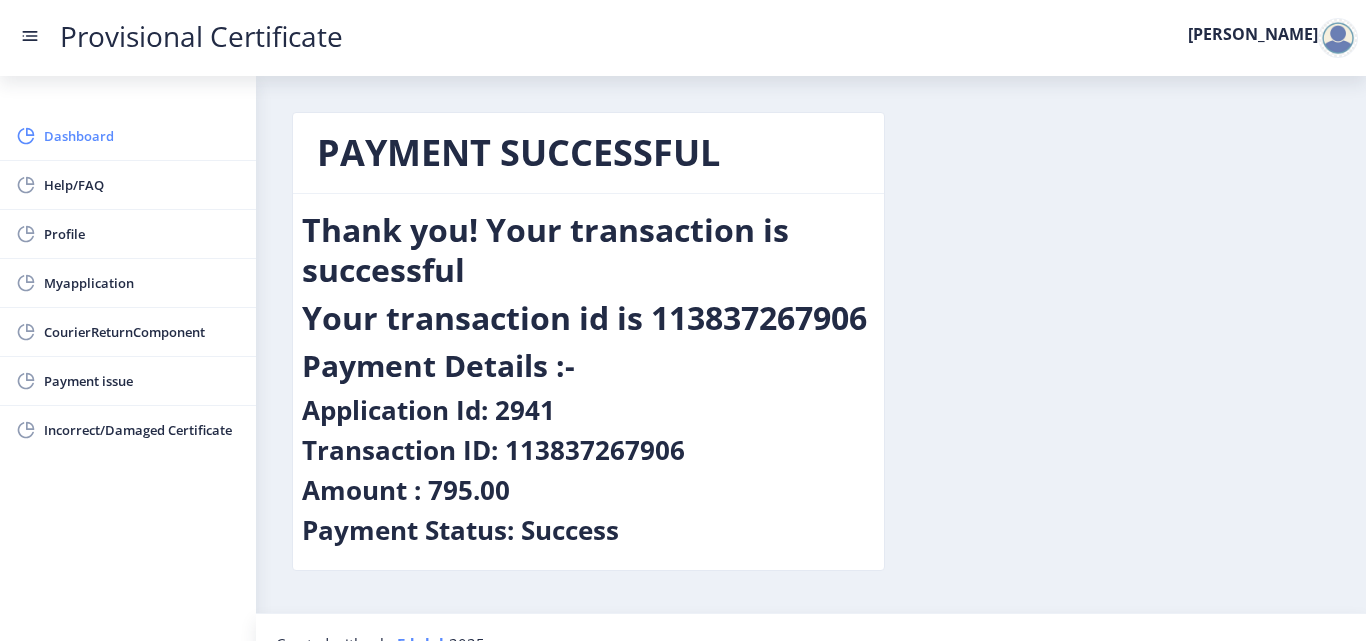 click on "Dashboard" 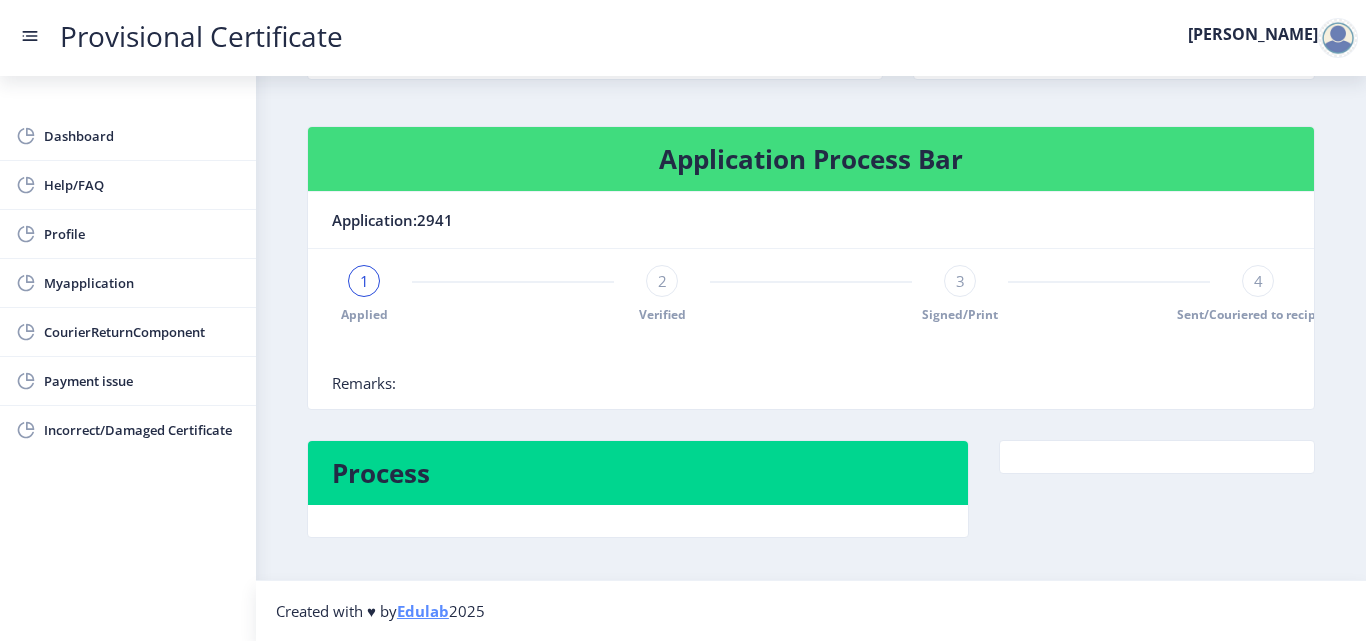 scroll, scrollTop: 0, scrollLeft: 0, axis: both 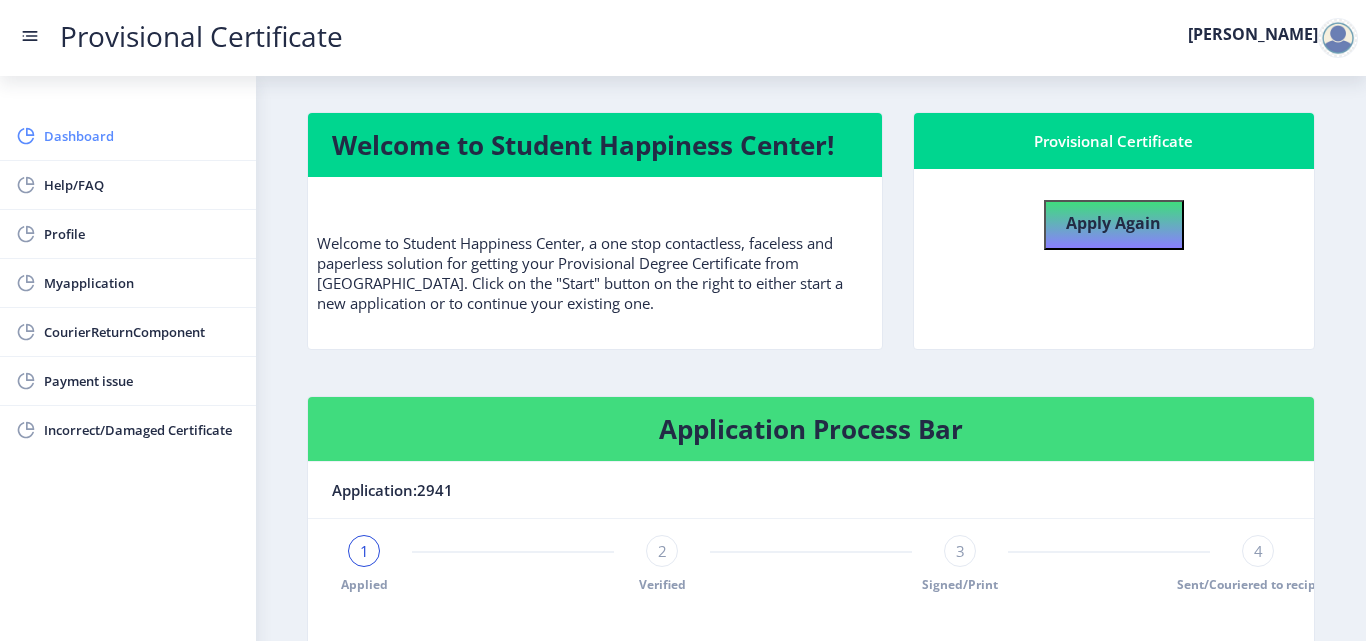 click on "Dashboard" 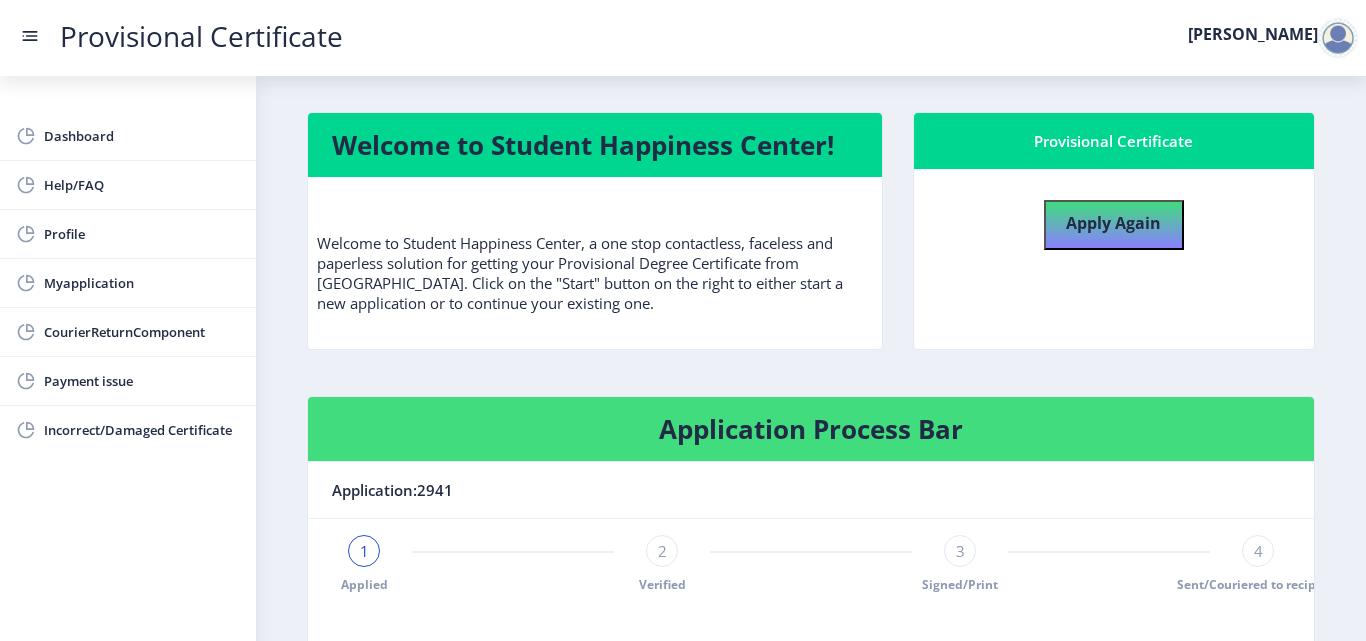 click on "Provisional Certificate" 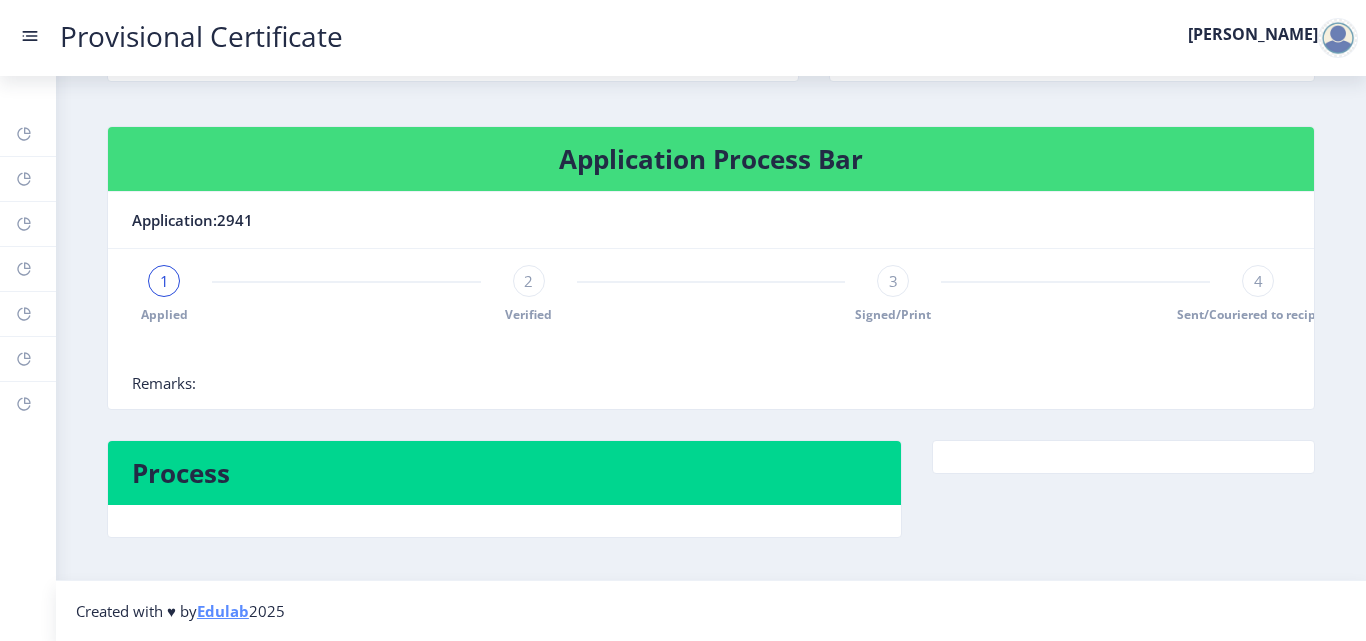 scroll, scrollTop: 0, scrollLeft: 0, axis: both 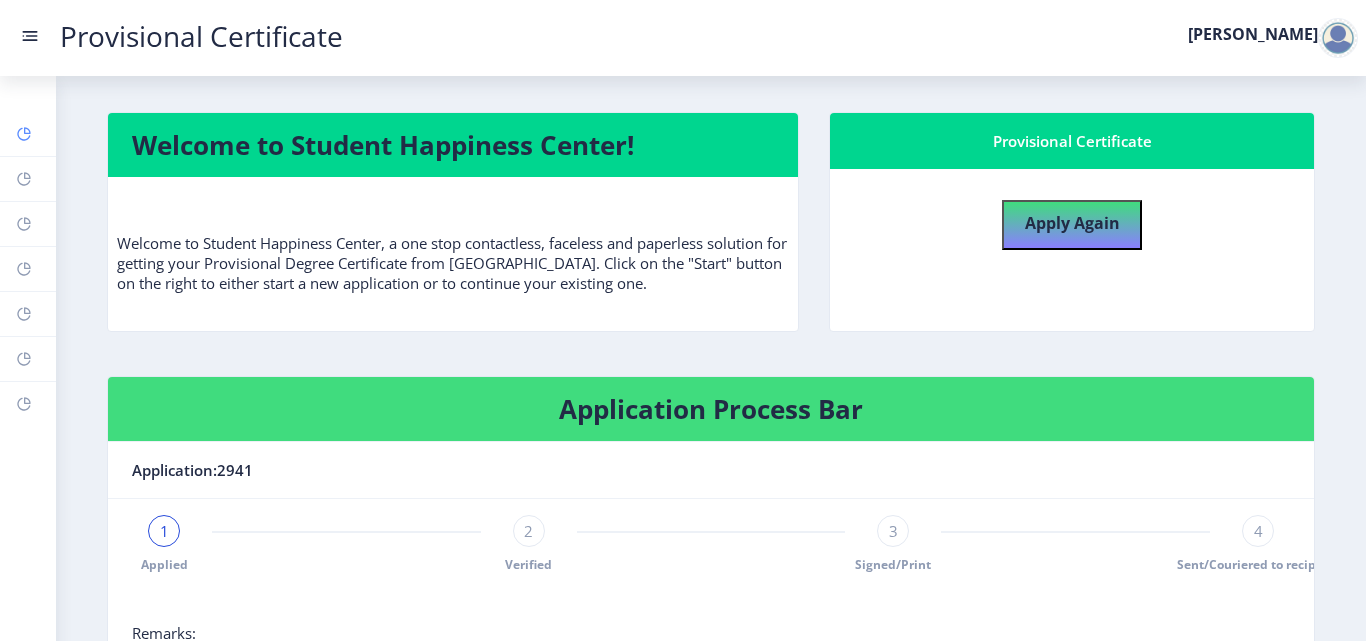 click on "Dashboard" 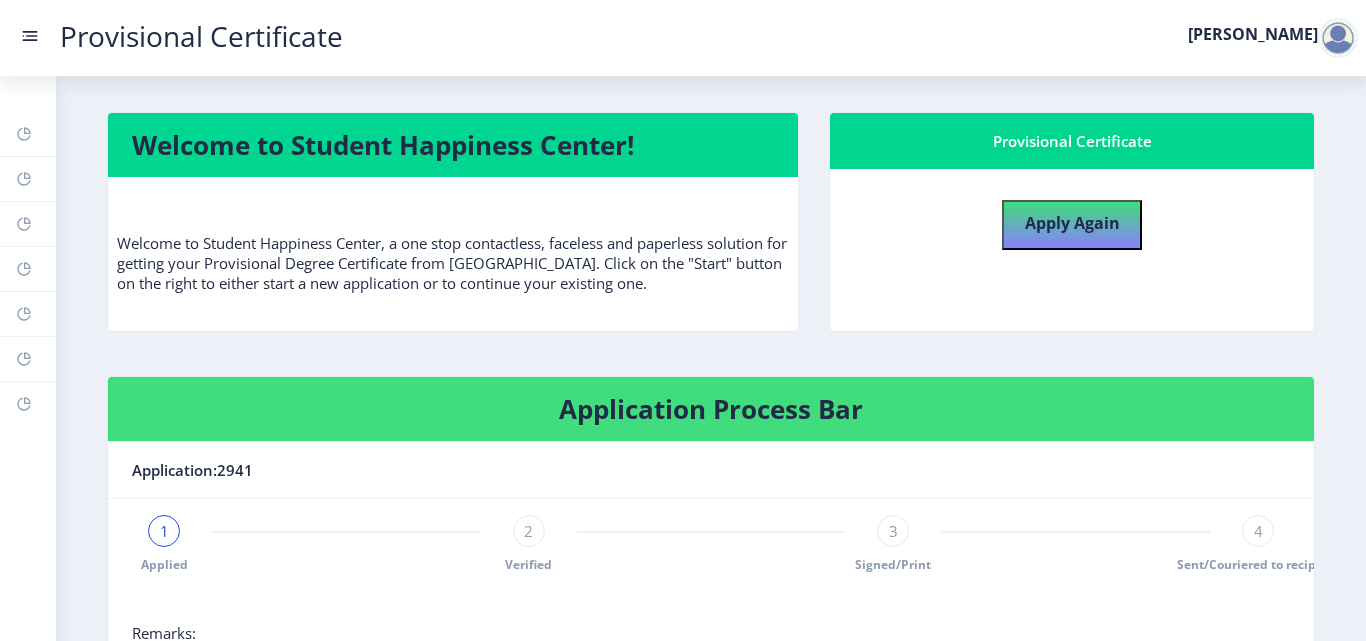 click on "Provisional Certificate Tabrez" 